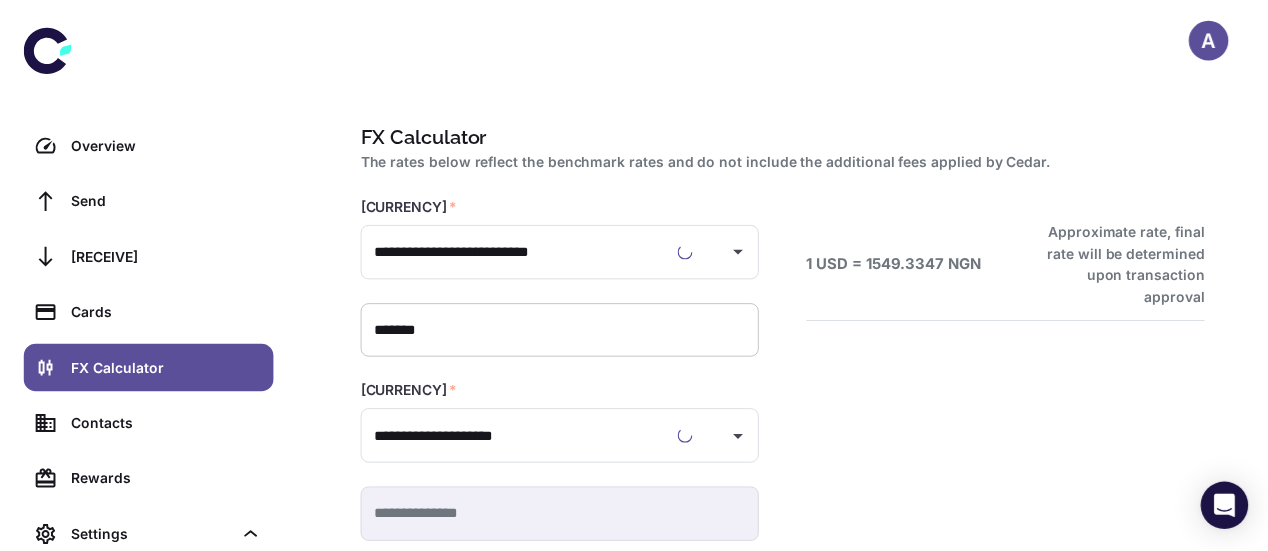 scroll, scrollTop: 0, scrollLeft: 0, axis: both 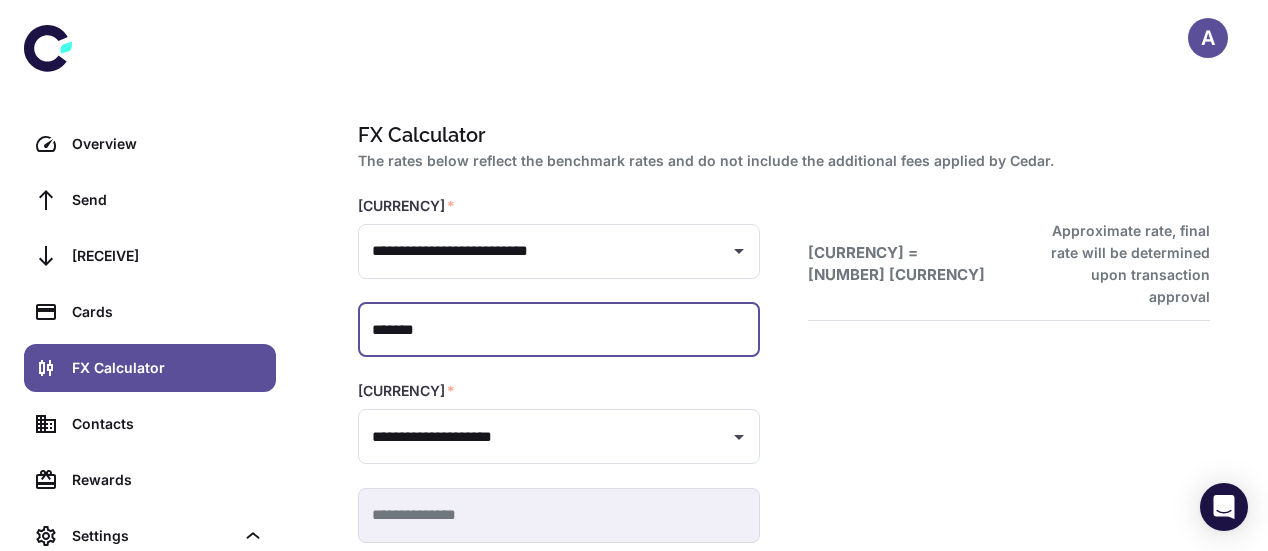 click on "*******" at bounding box center [559, 330] 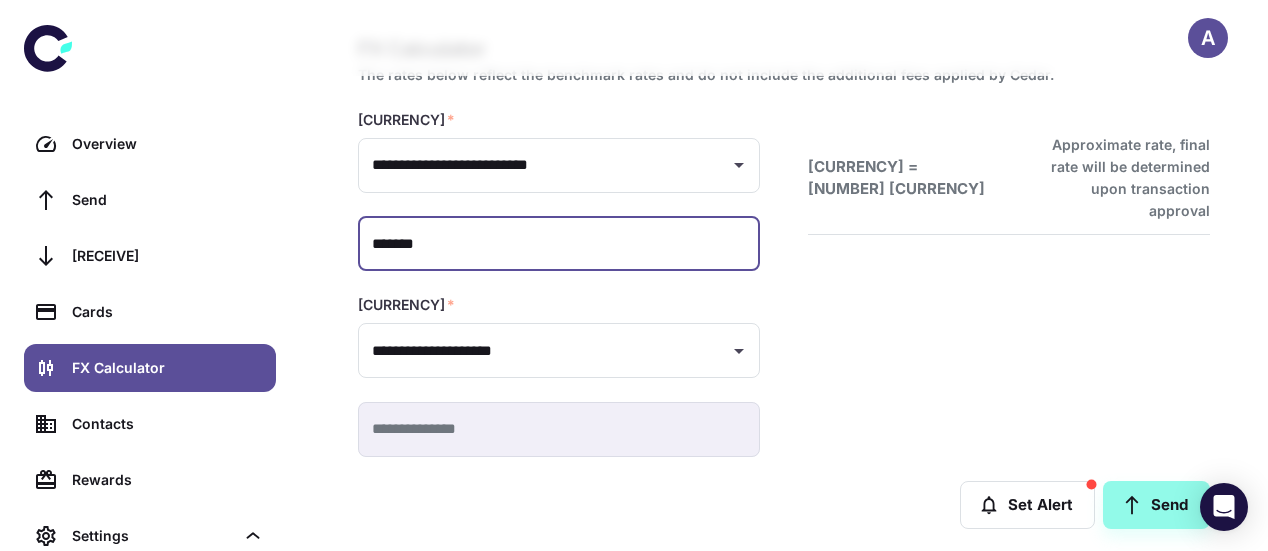 scroll, scrollTop: 103, scrollLeft: 0, axis: vertical 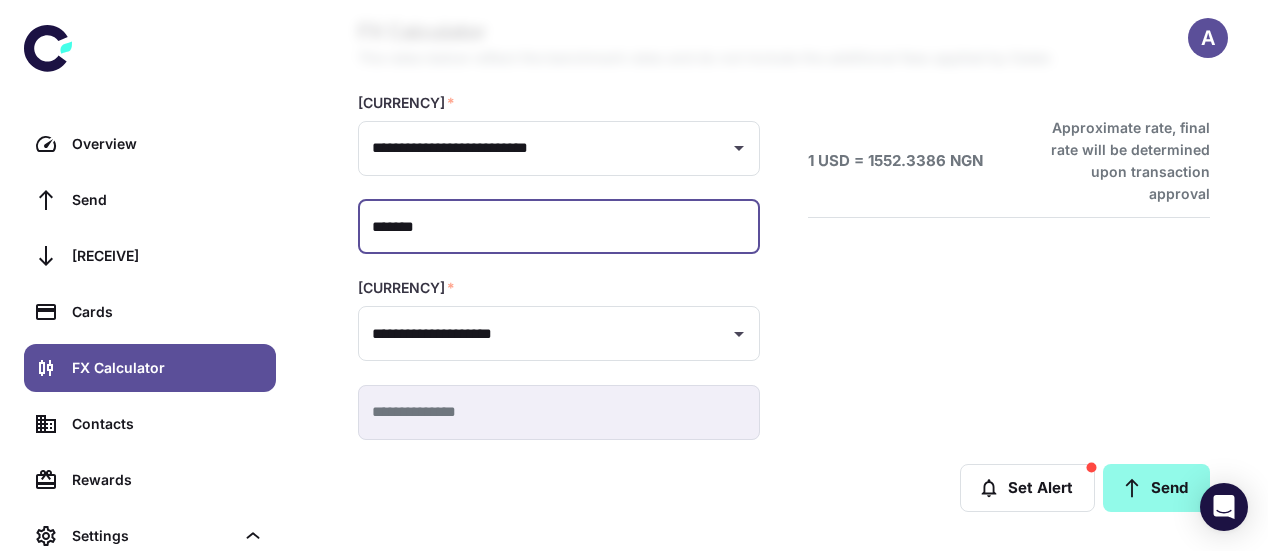 type on "*******" 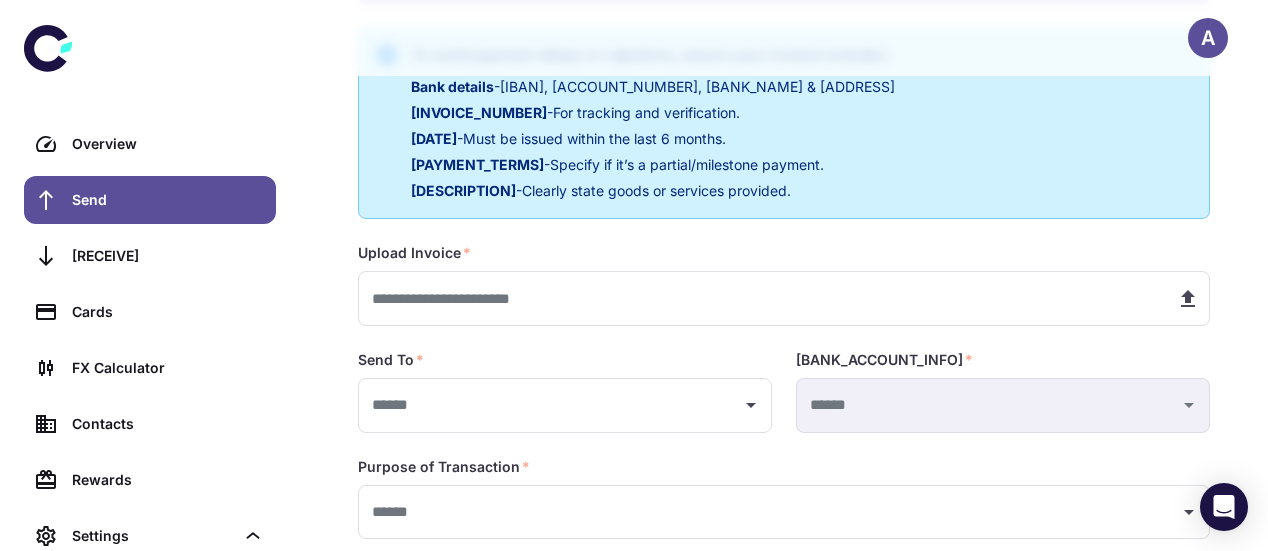 scroll, scrollTop: 417, scrollLeft: 0, axis: vertical 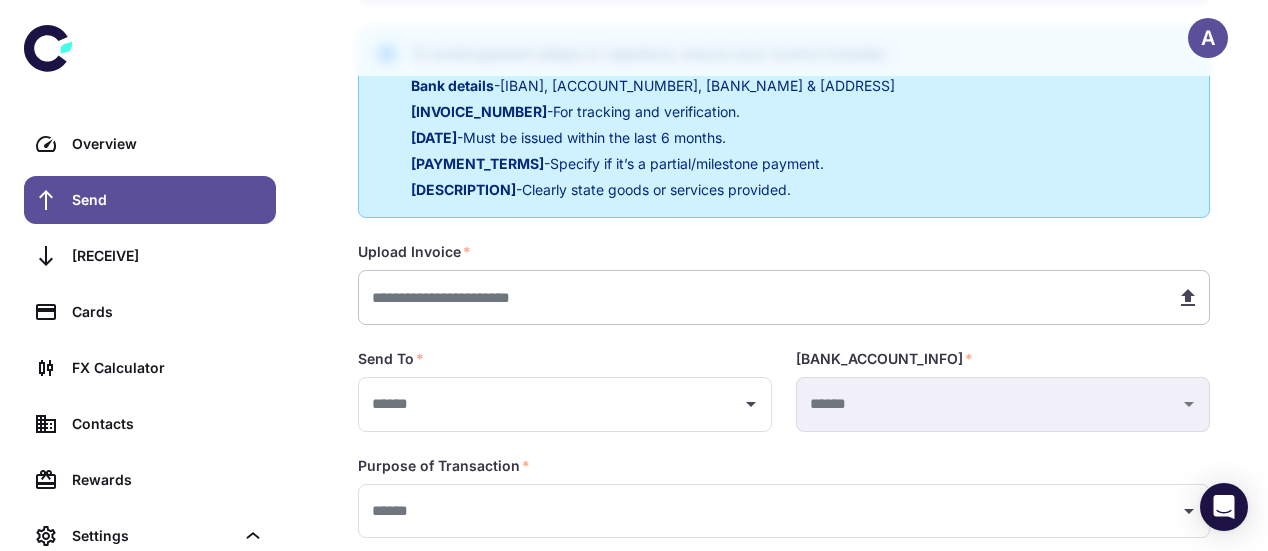 click at bounding box center [759, 297] 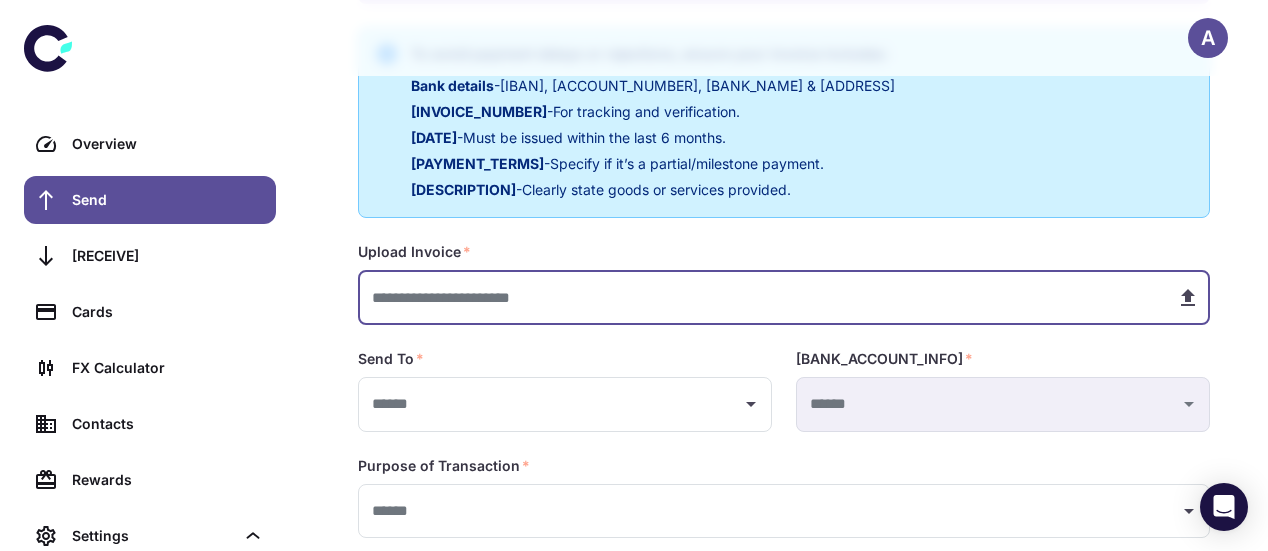 type on "**********" 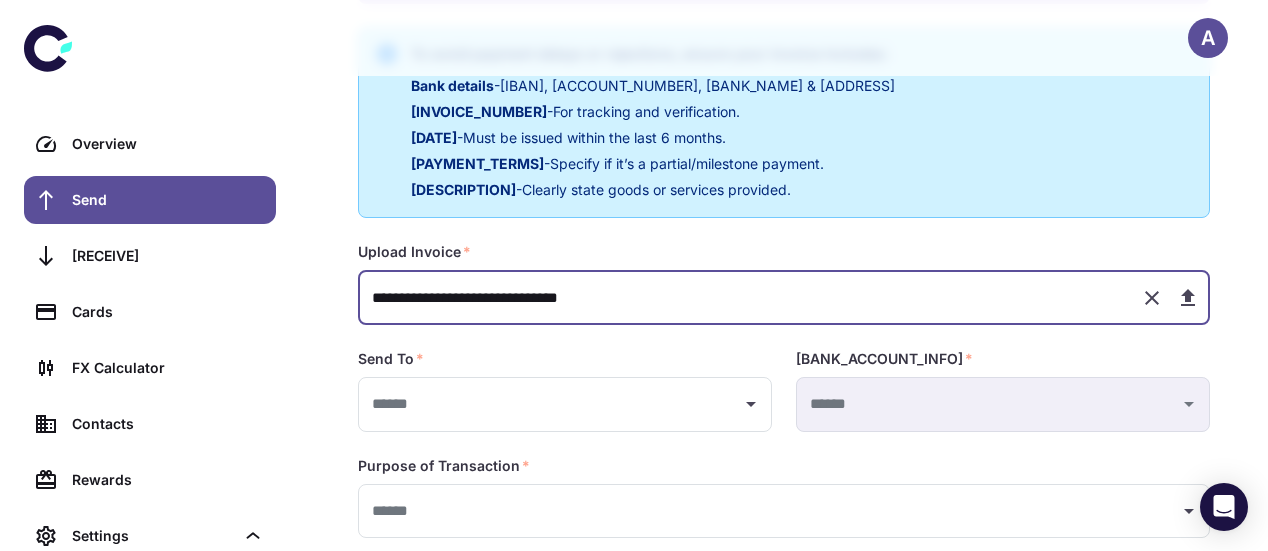 scroll, scrollTop: 515, scrollLeft: 0, axis: vertical 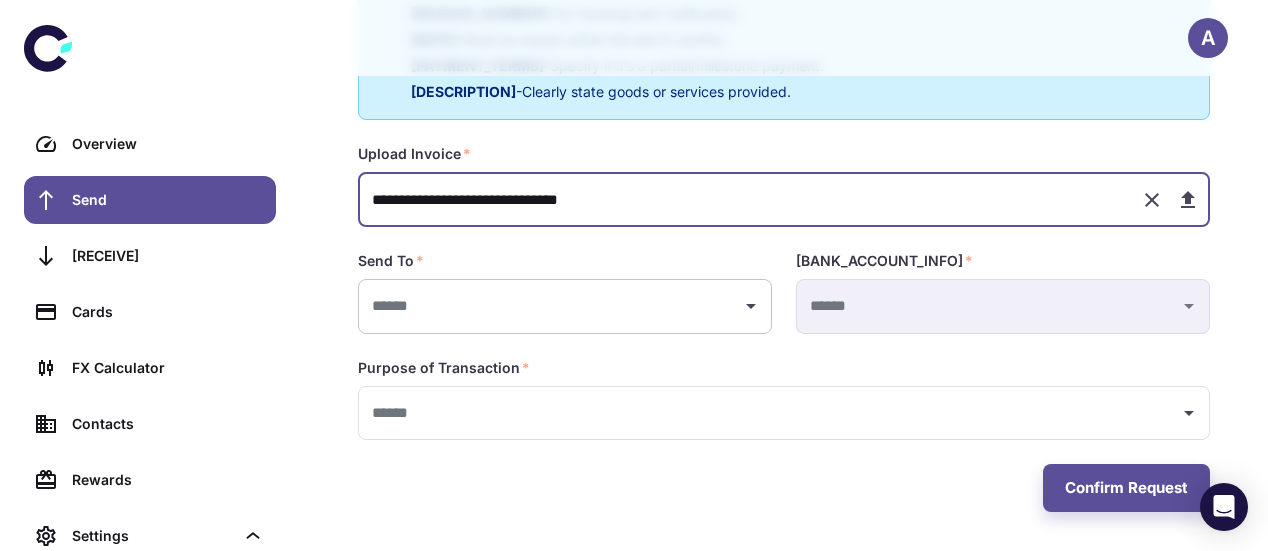 click at bounding box center [550, 306] 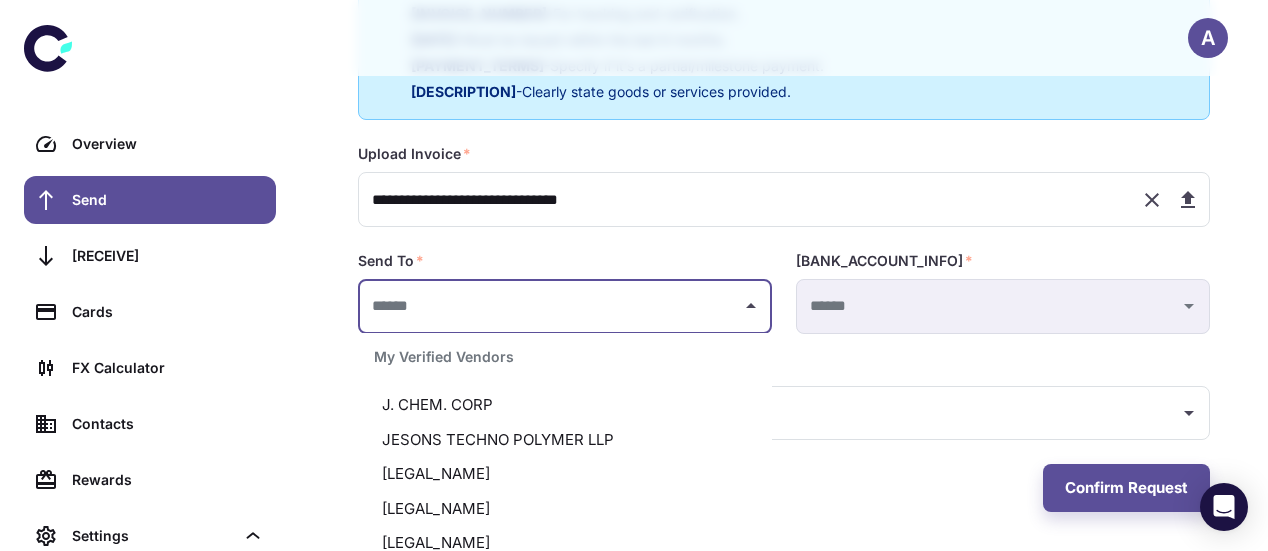 scroll, scrollTop: 350, scrollLeft: 0, axis: vertical 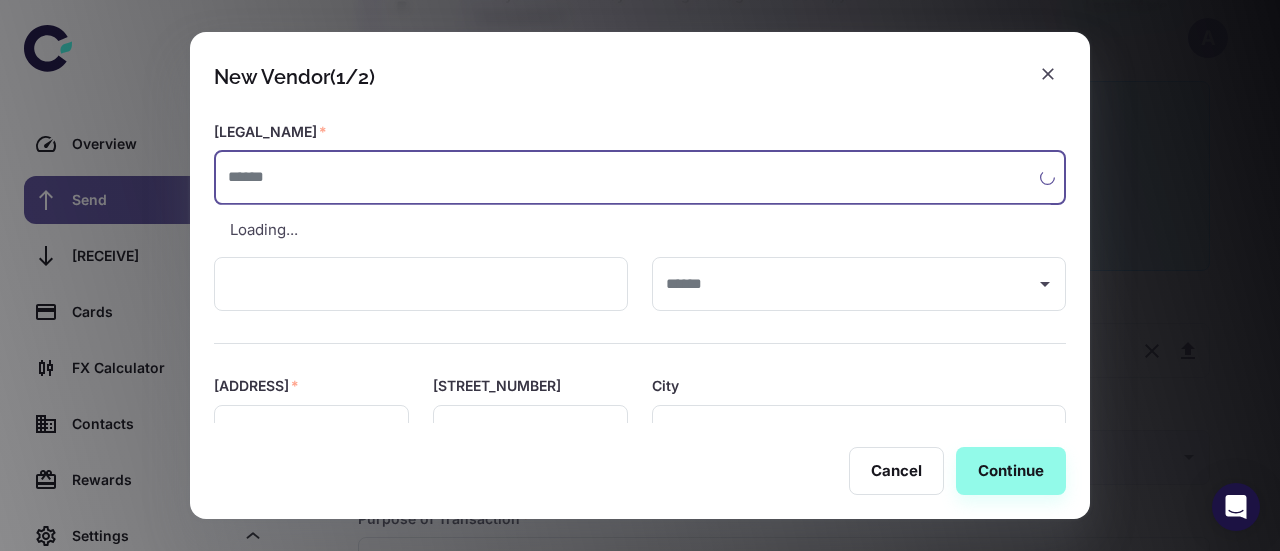 click at bounding box center [627, 177] 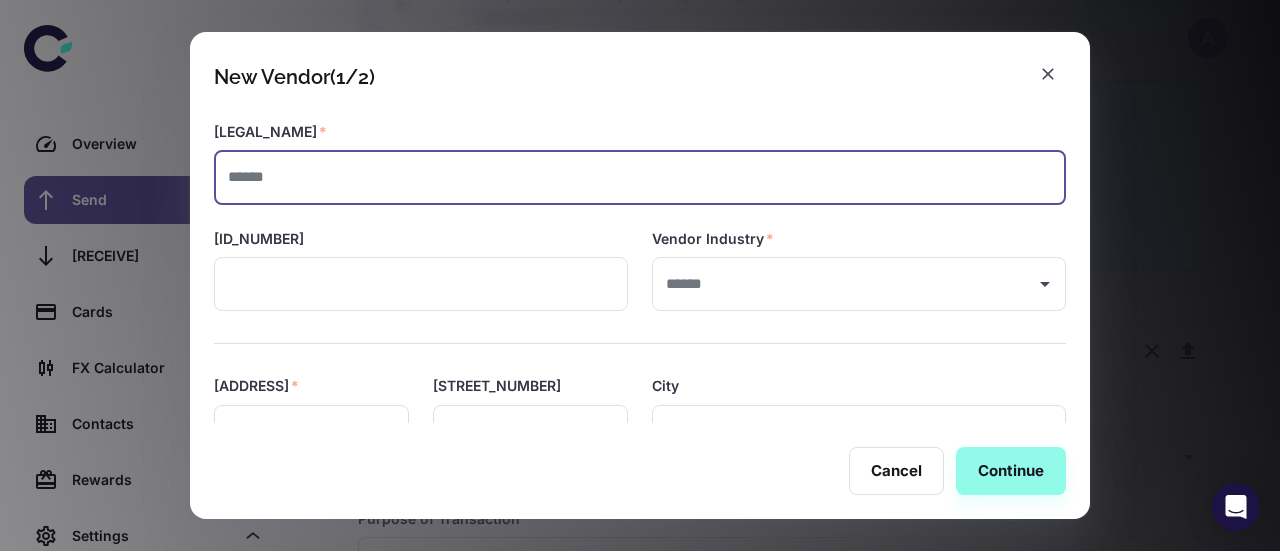 paste on "**********" 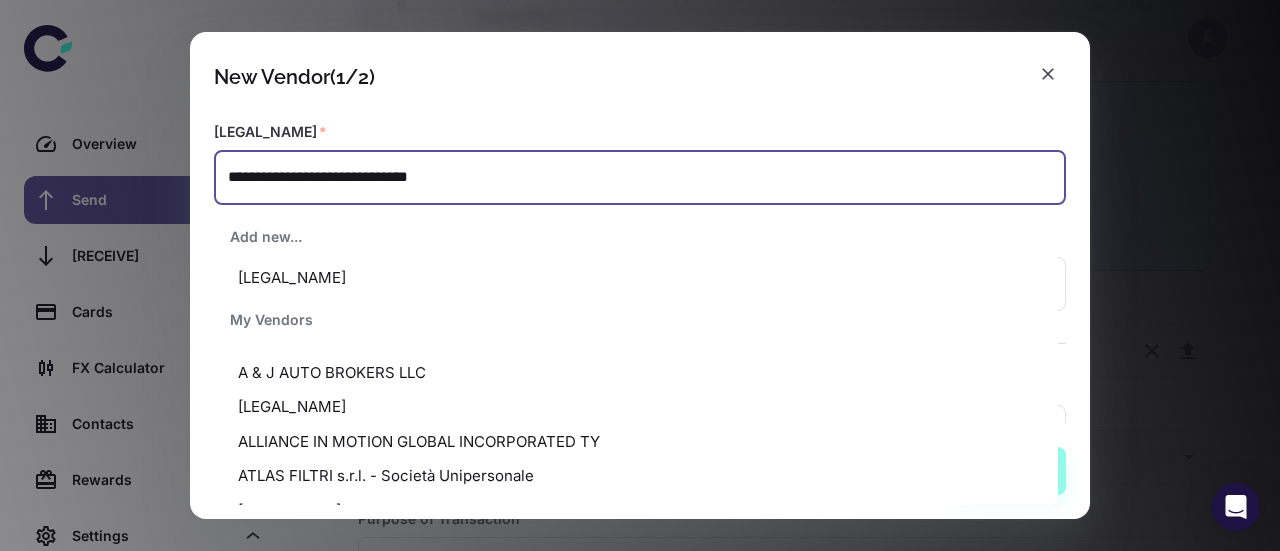 click on "[LEGAL_NAME]" at bounding box center [636, 278] 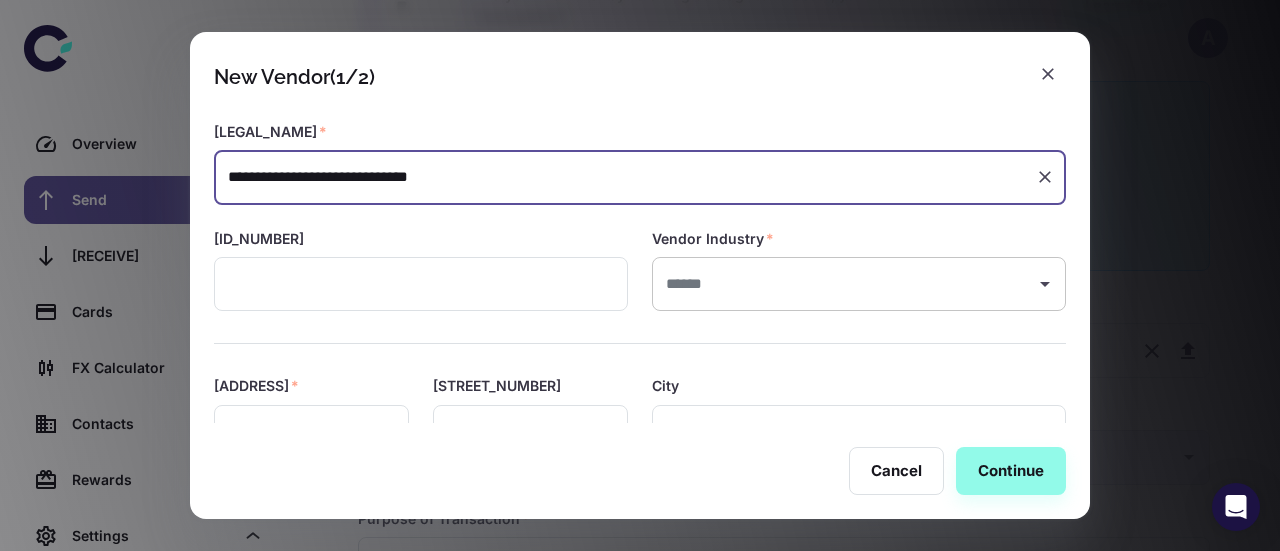 type on "**********" 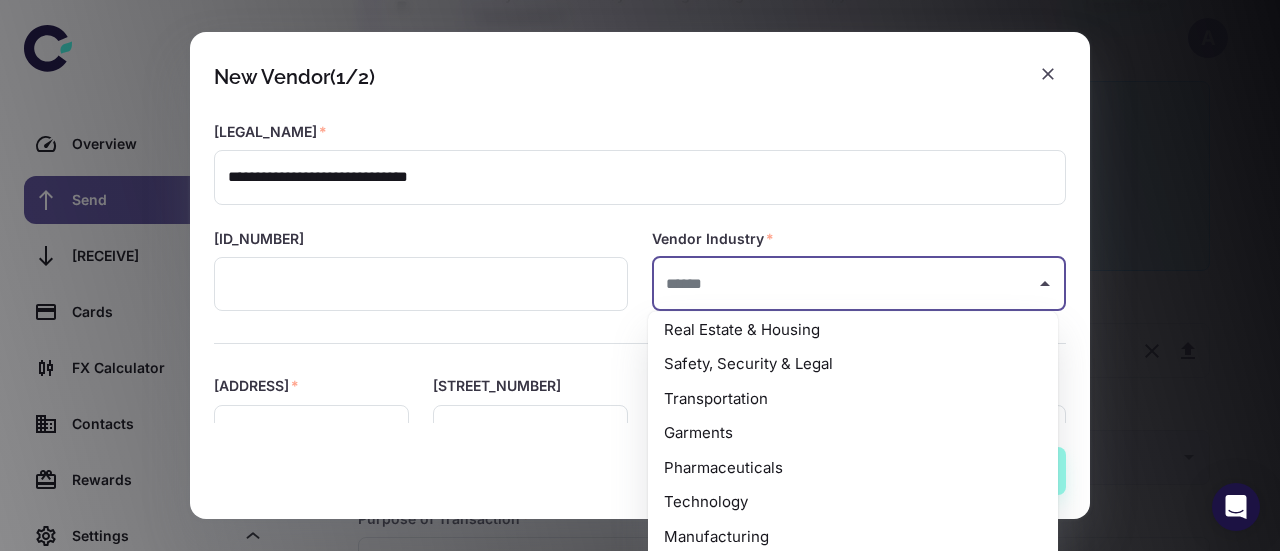 scroll, scrollTop: 406, scrollLeft: 0, axis: vertical 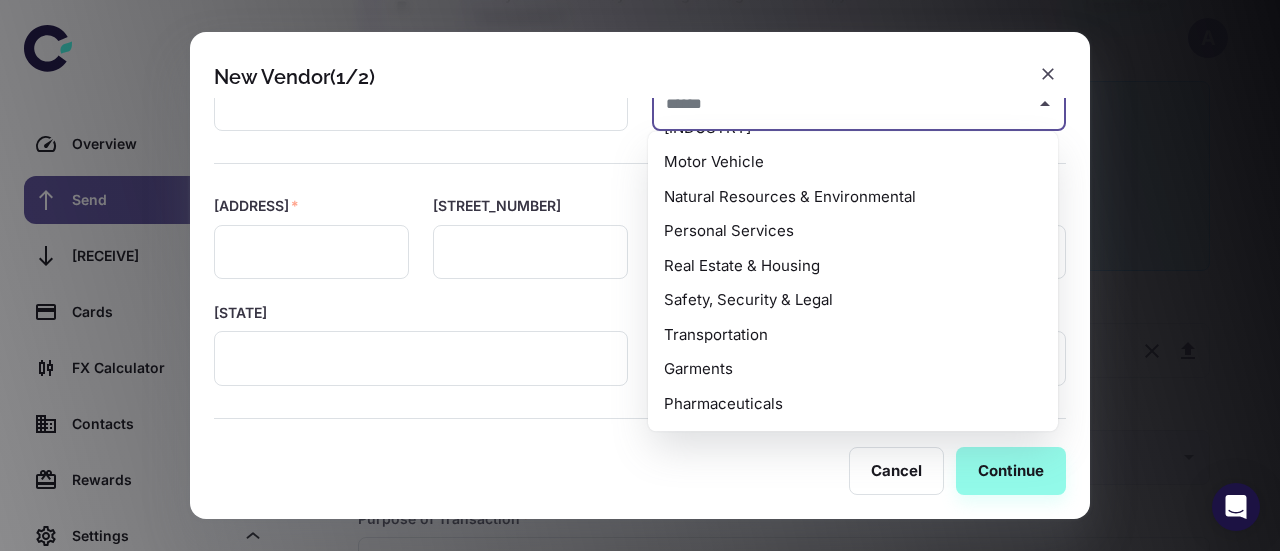 click on "Real Estate & Housing" at bounding box center [853, 266] 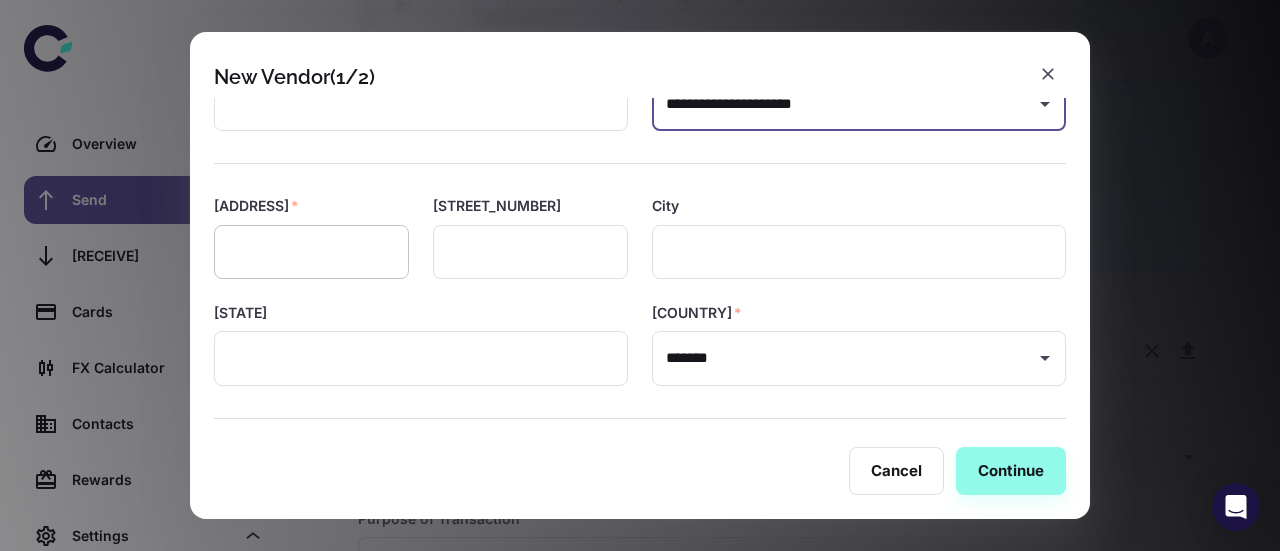 click at bounding box center [311, 252] 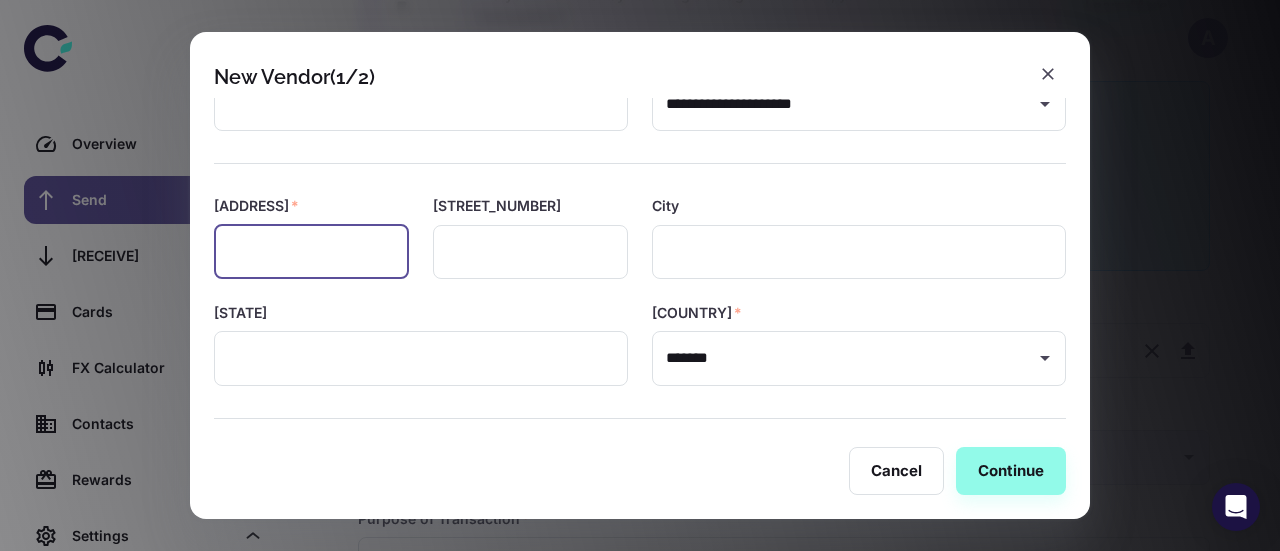 paste on "**********" 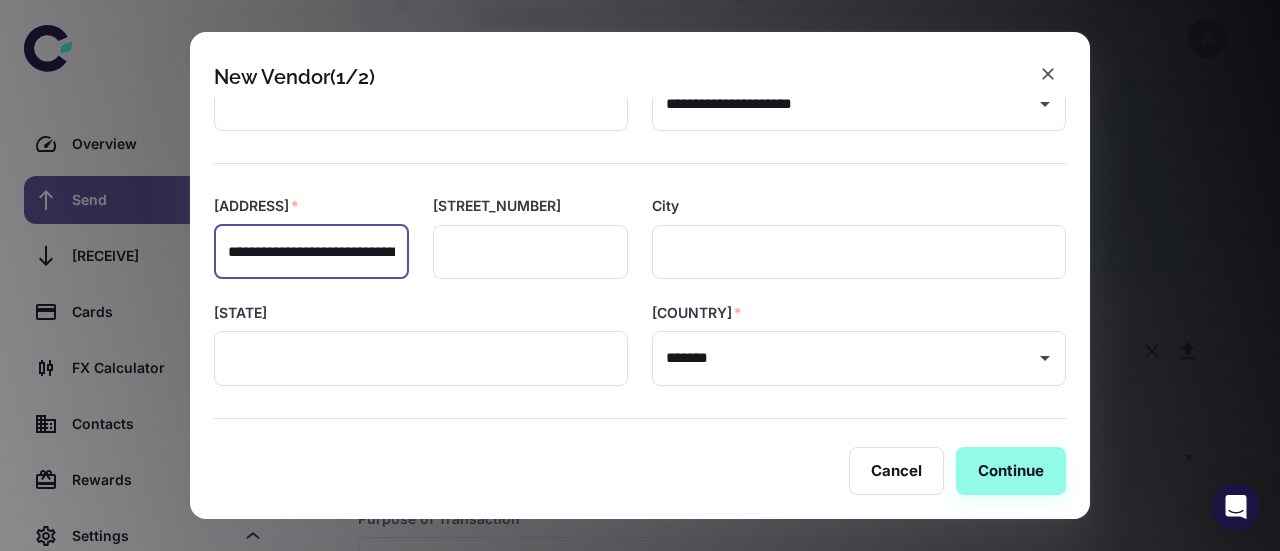 scroll, scrollTop: 0, scrollLeft: 176, axis: horizontal 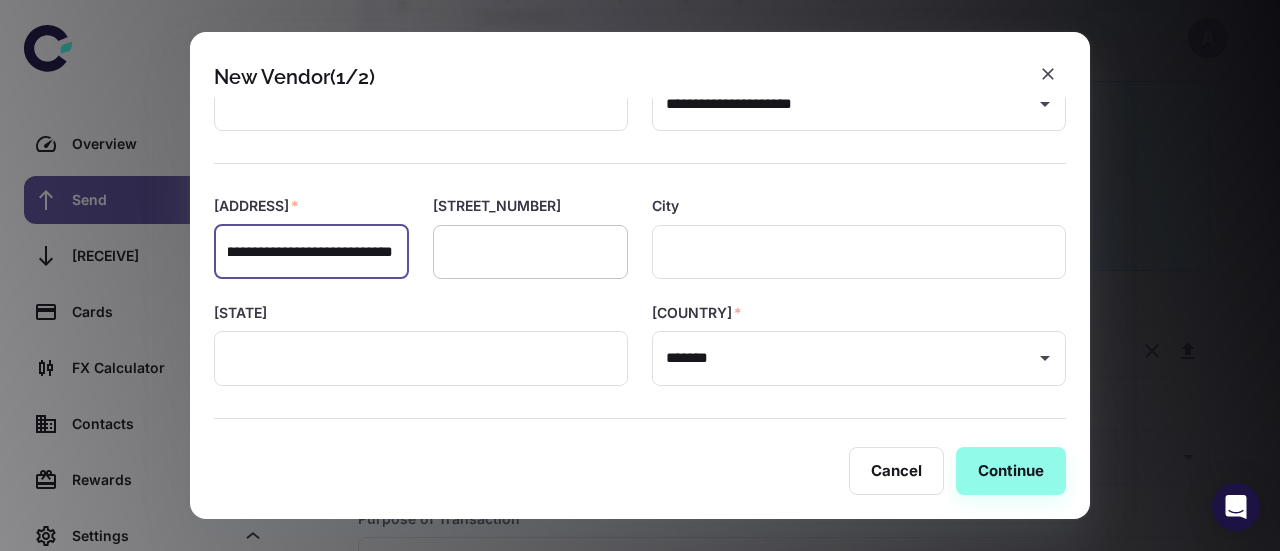 type on "**********" 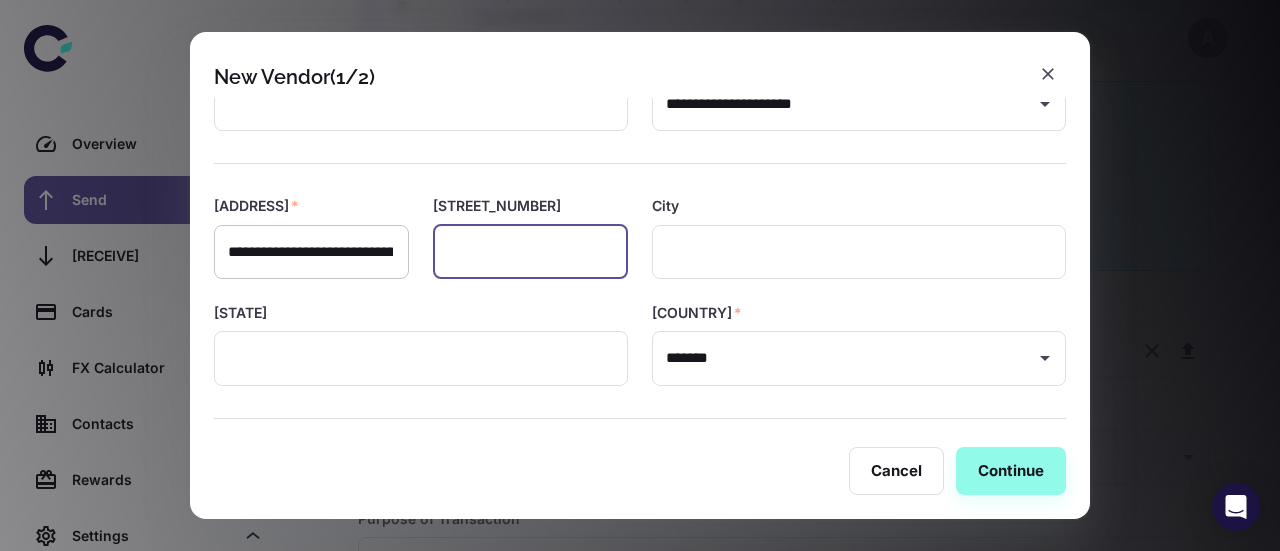click on "**********" at bounding box center (310, 252) 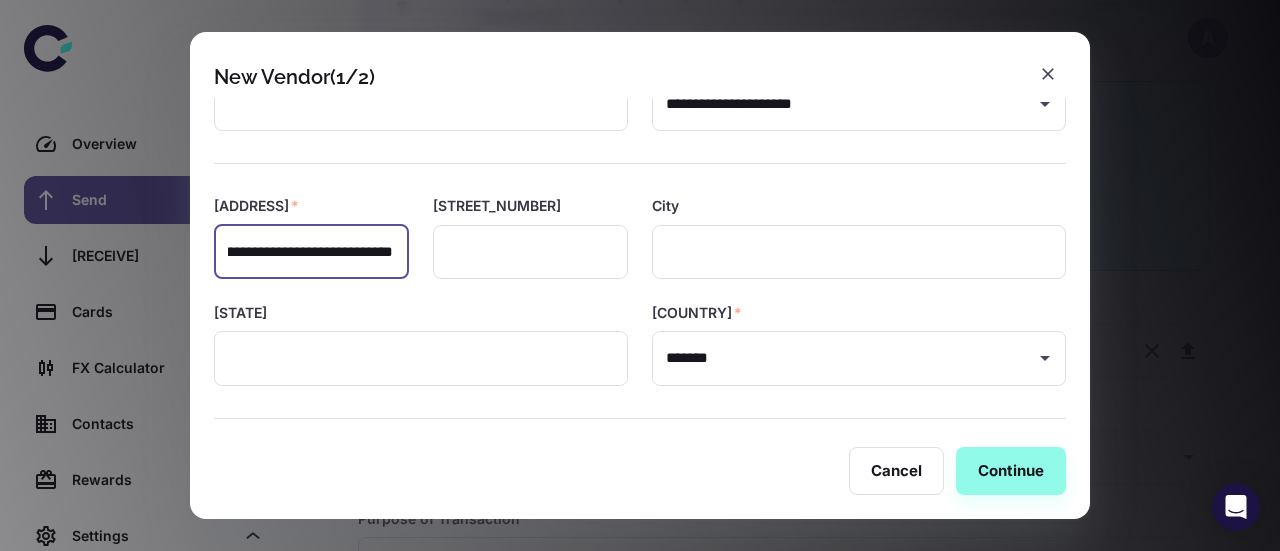 scroll, scrollTop: 0, scrollLeft: 108, axis: horizontal 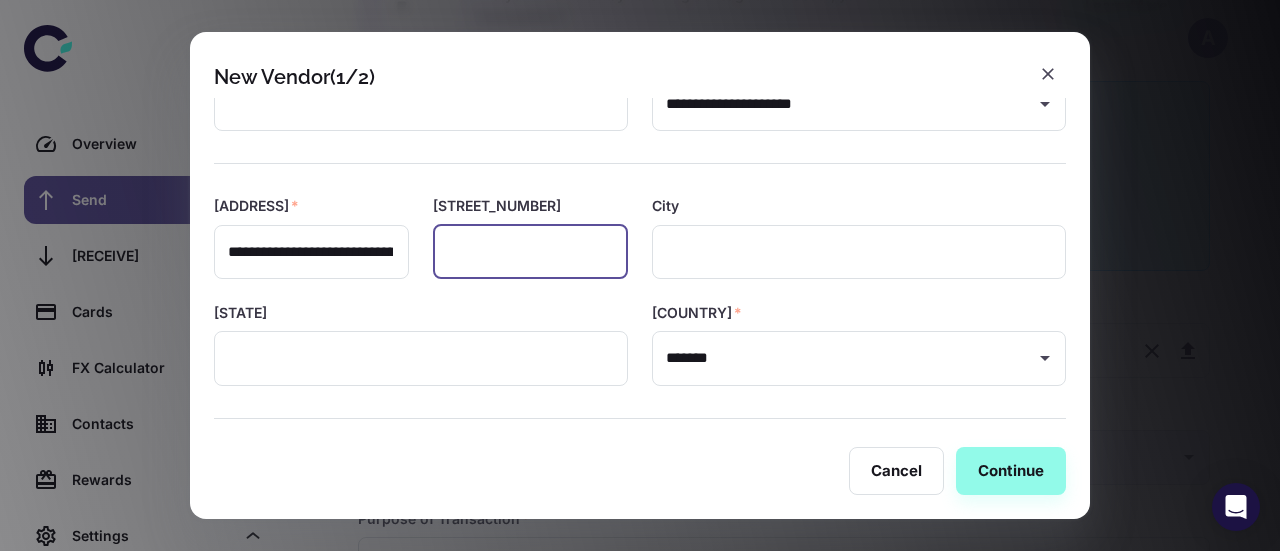 click at bounding box center [530, 252] 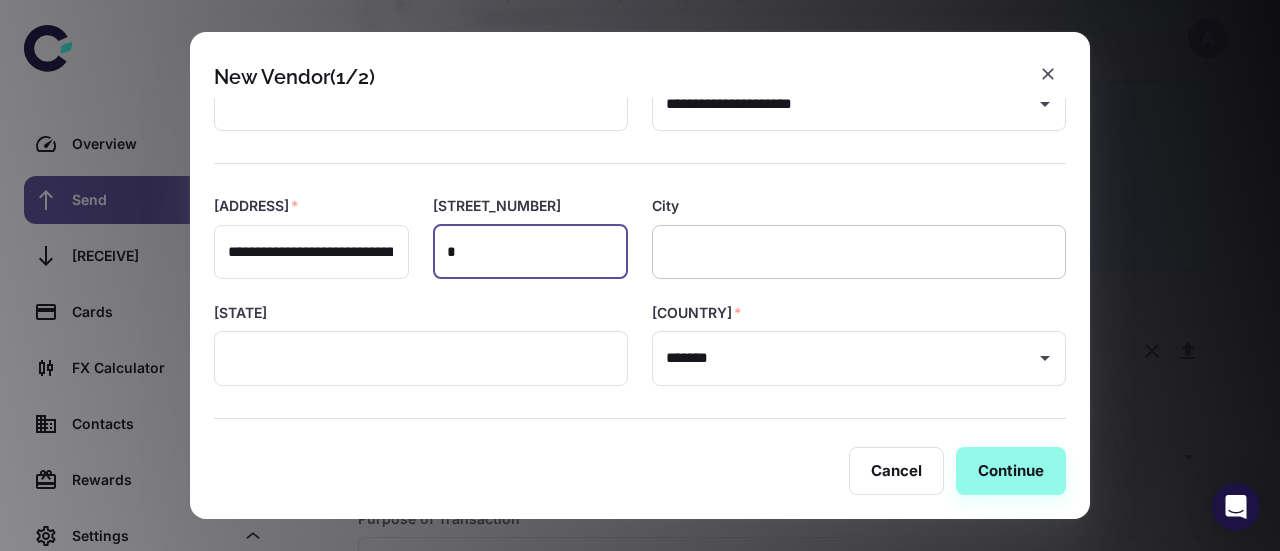 type on "*" 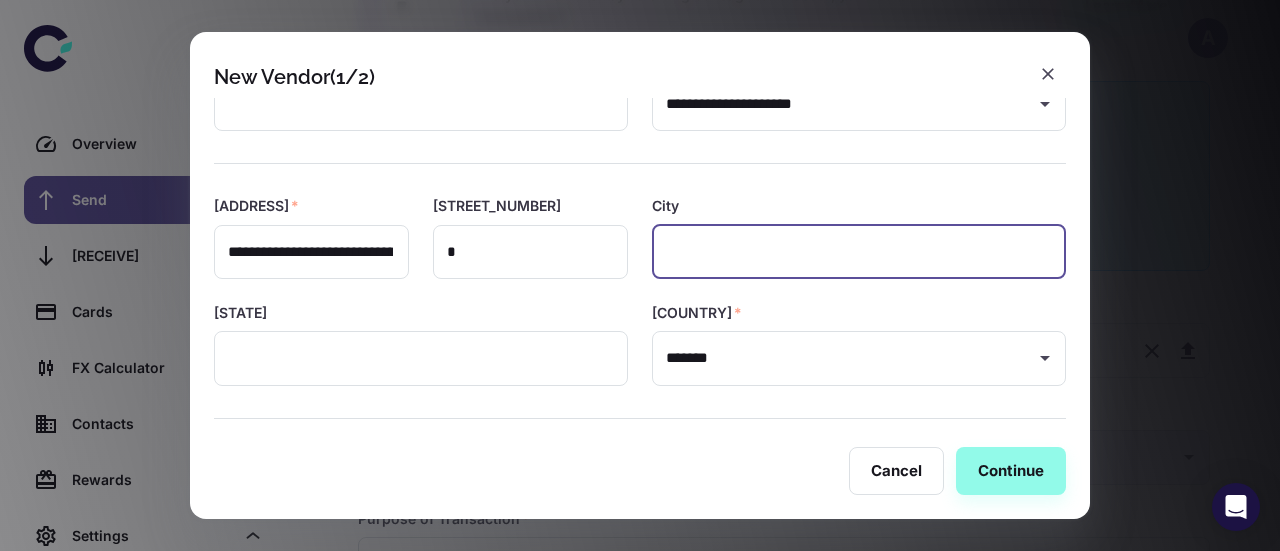 click at bounding box center [859, 252] 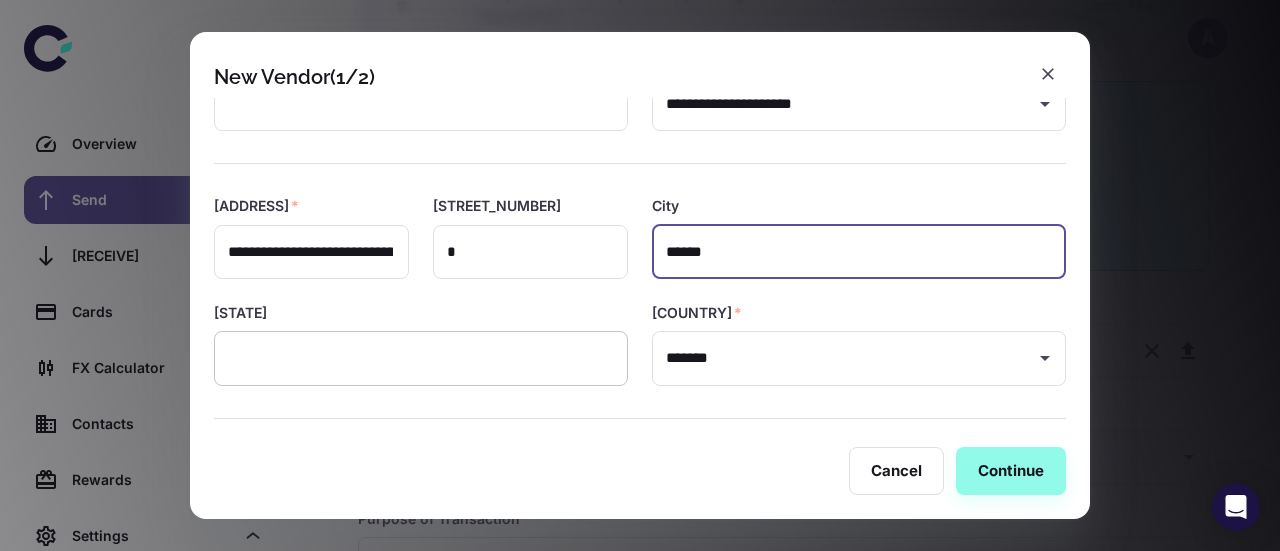 type on "******" 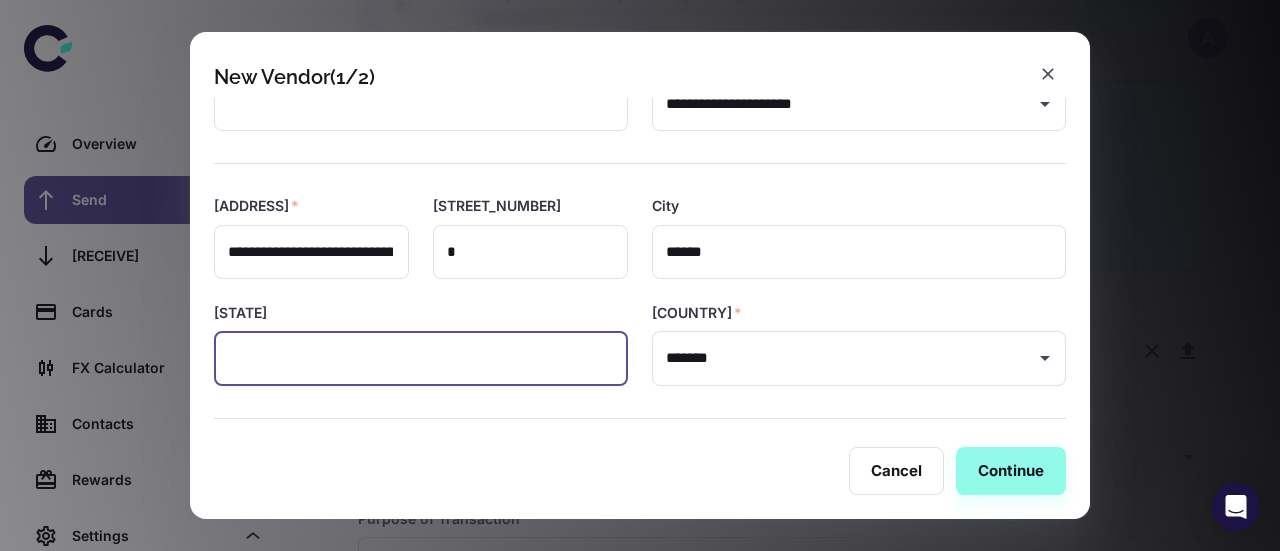 click at bounding box center (421, 358) 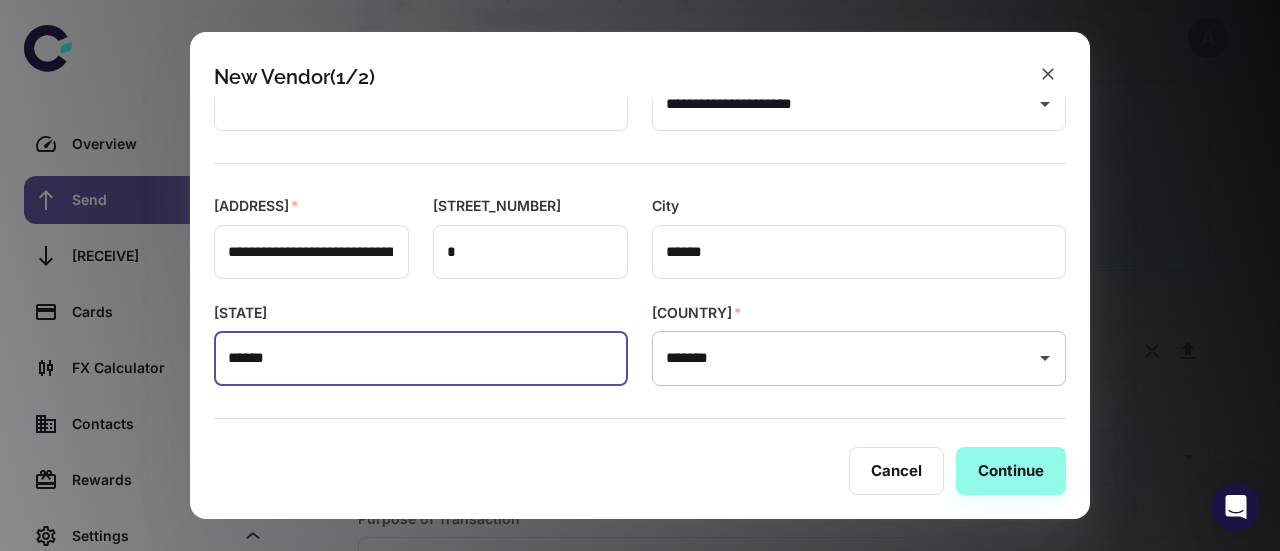 type on "******" 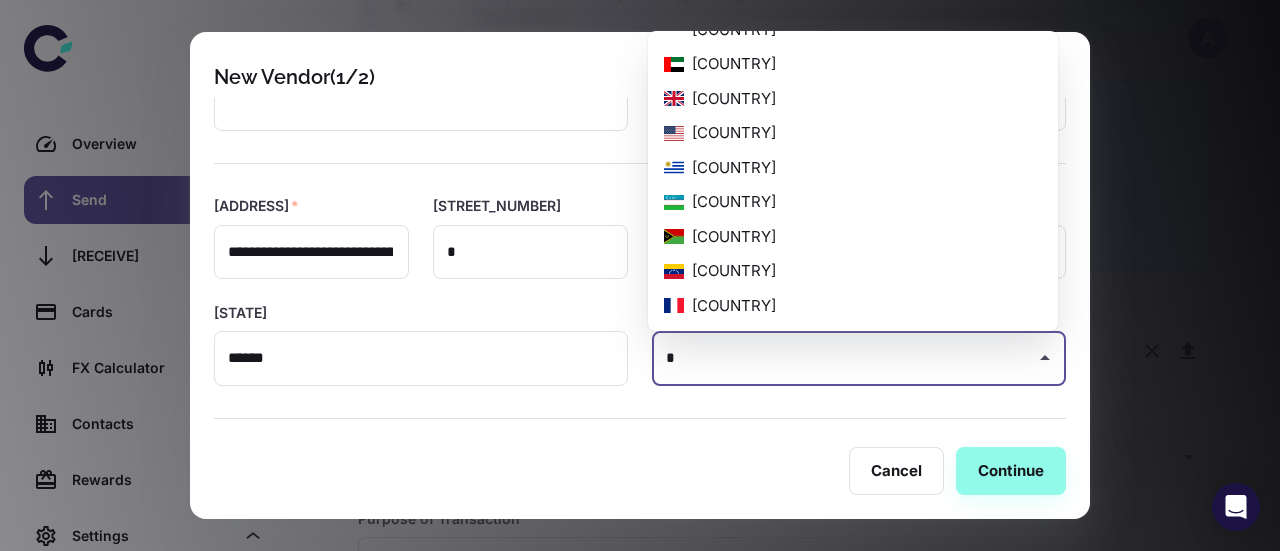 scroll, scrollTop: 0, scrollLeft: 0, axis: both 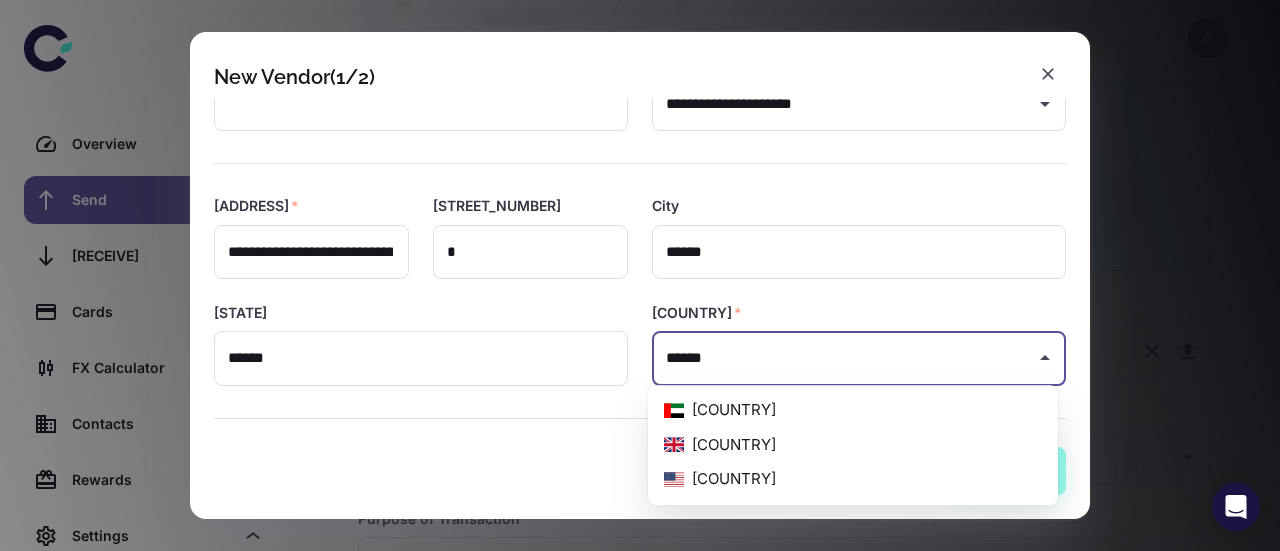 click on "[COUNTRY]" at bounding box center [853, 445] 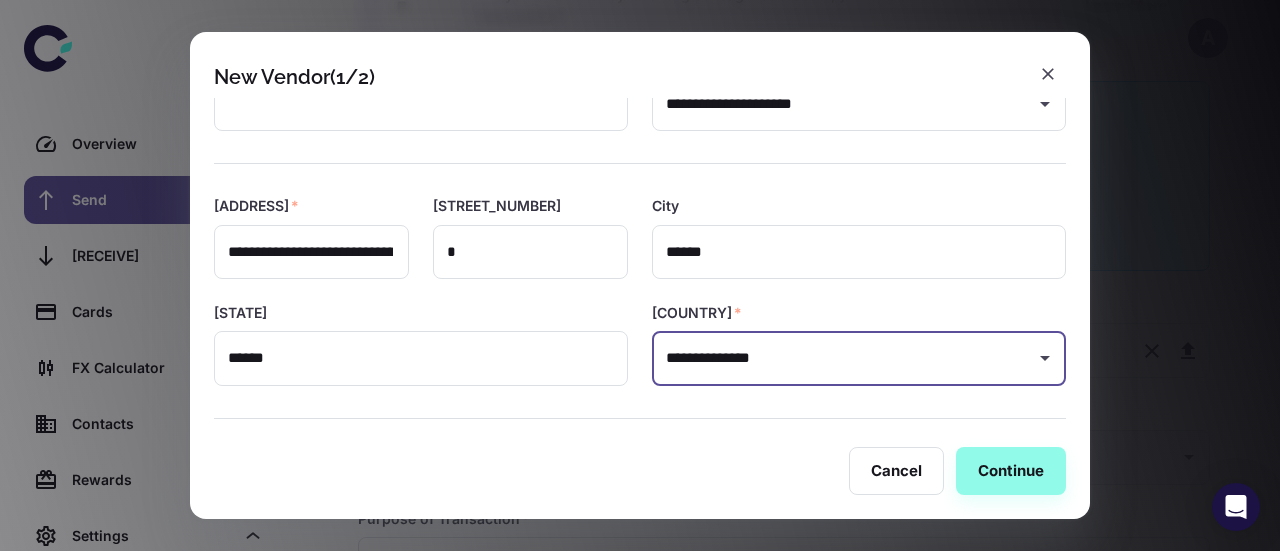 scroll, scrollTop: 313, scrollLeft: 0, axis: vertical 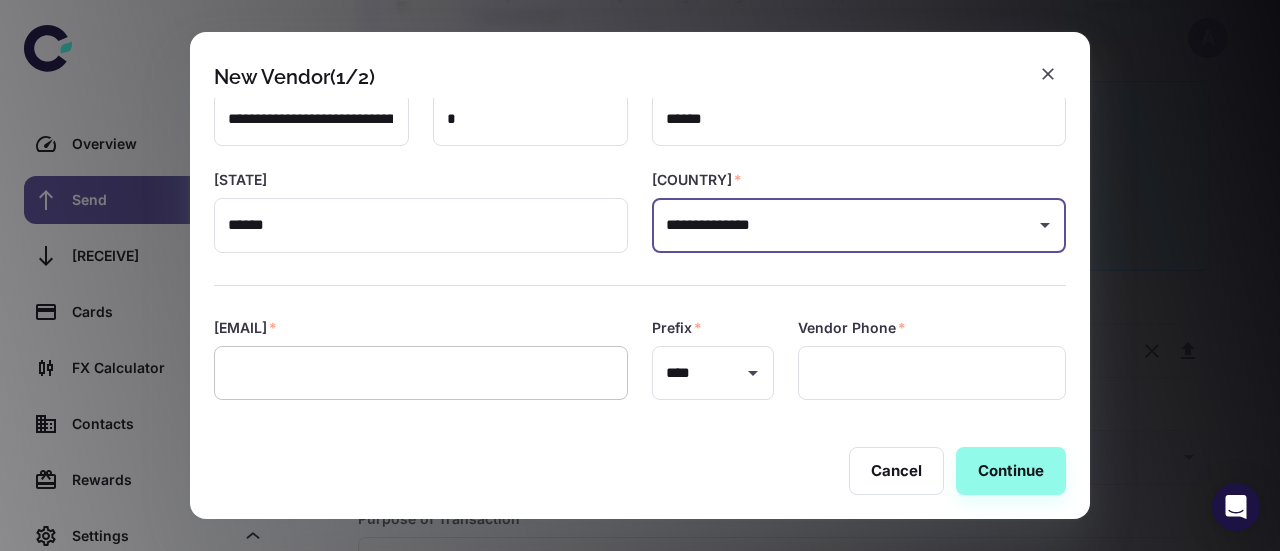 type on "**********" 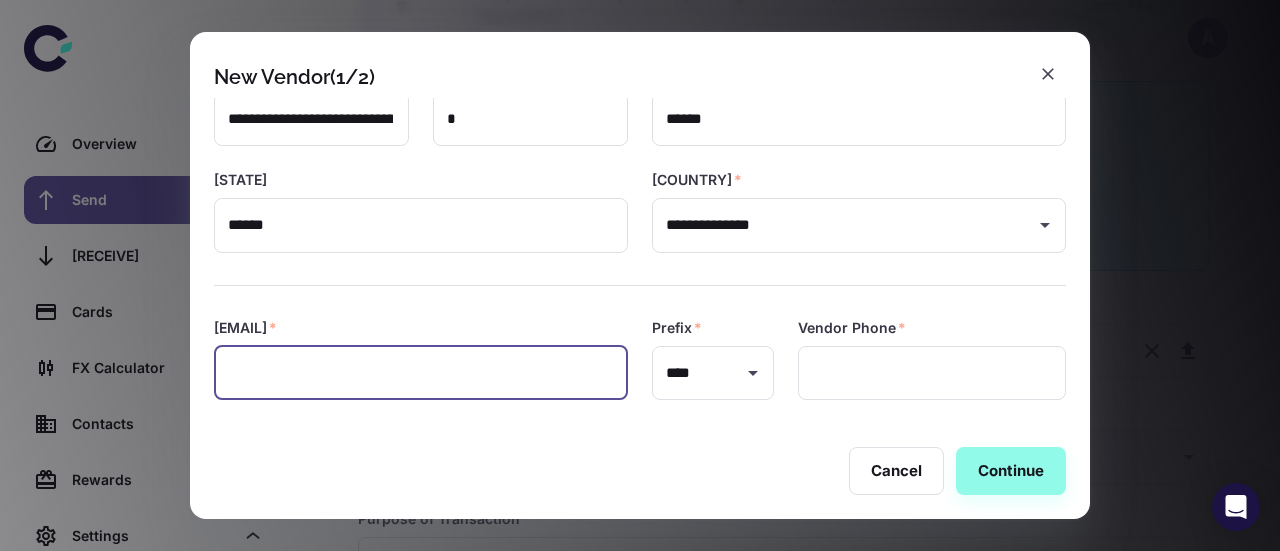 click at bounding box center (421, 373) 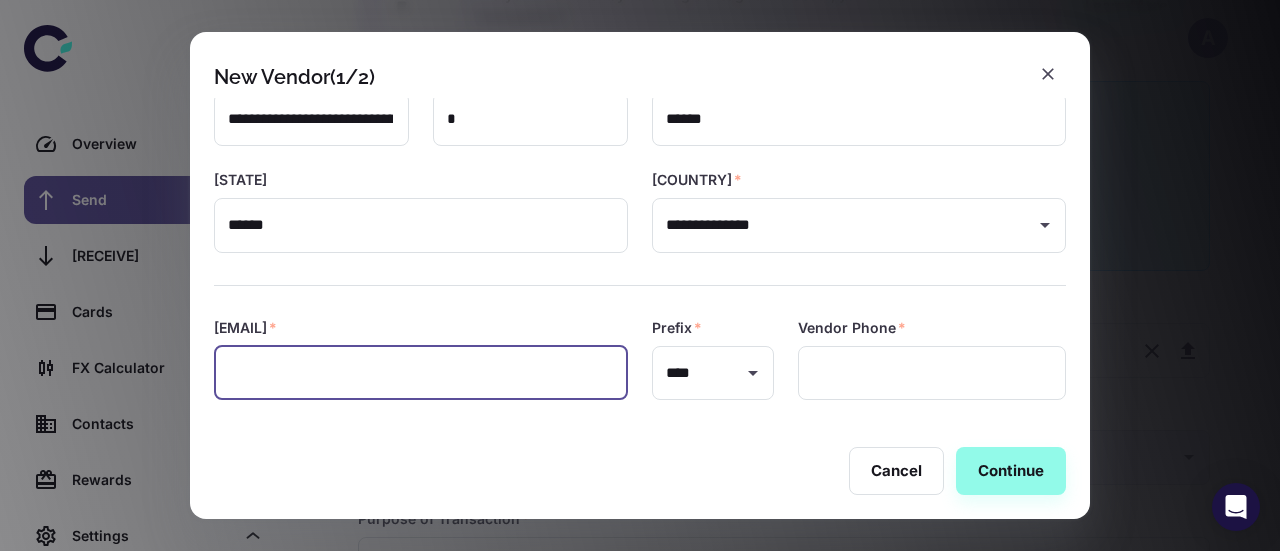 paste on "**********" 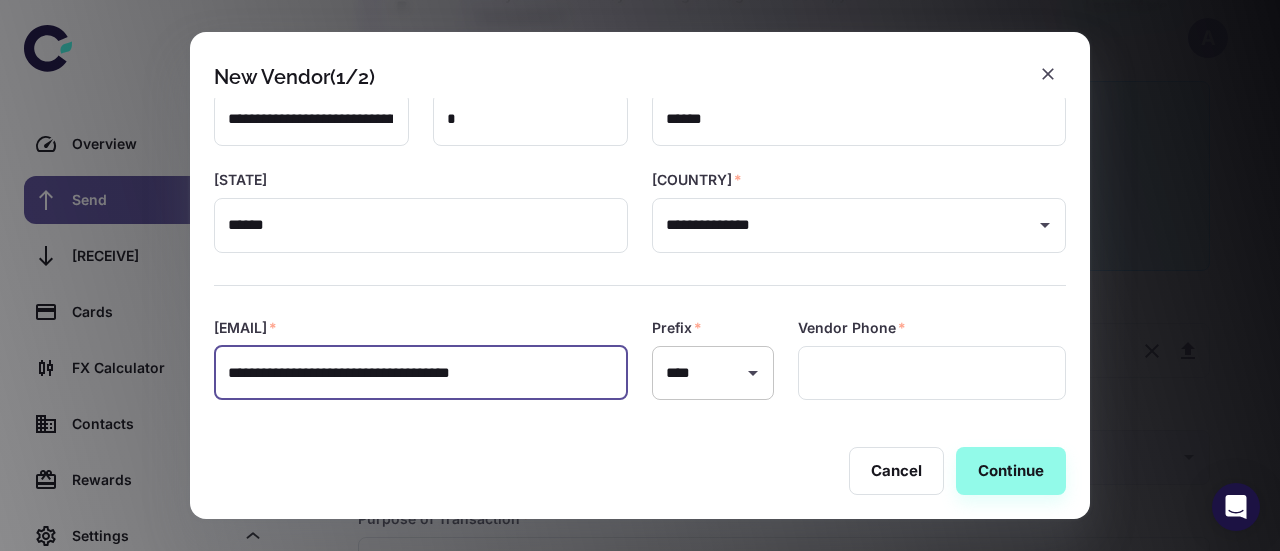 type on "**********" 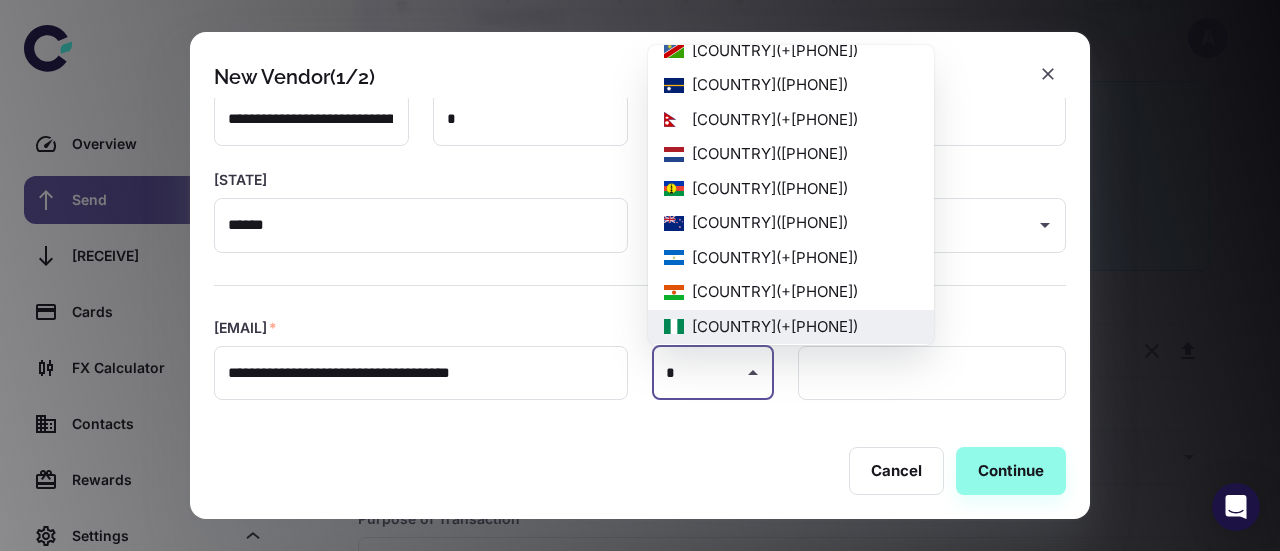 scroll, scrollTop: 0, scrollLeft: 0, axis: both 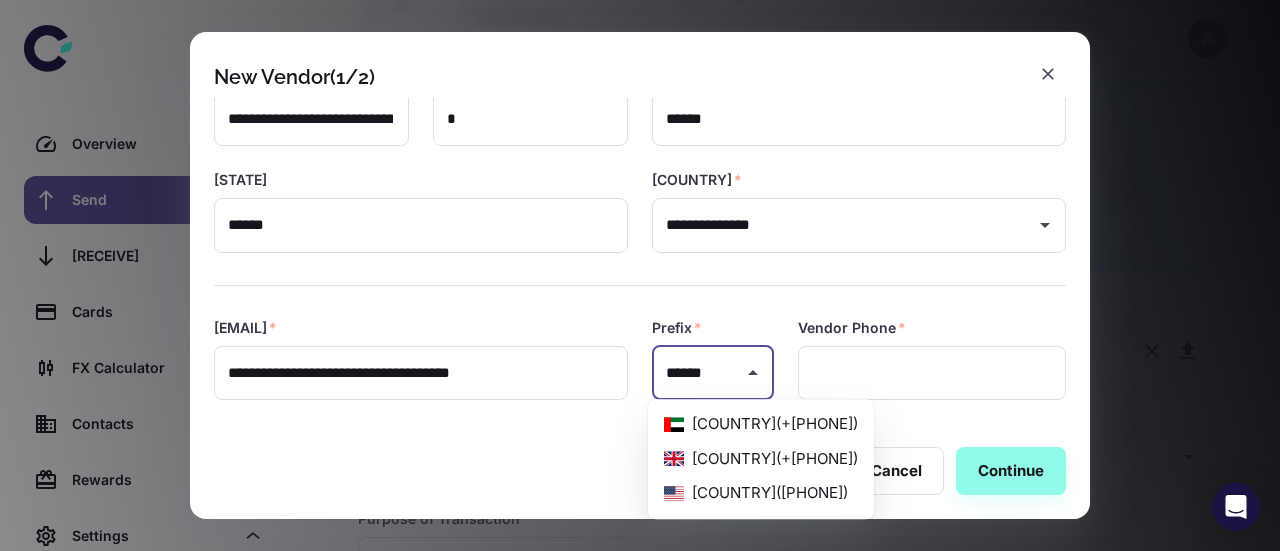click on "[COUNTRY]  ( +44 )" at bounding box center (761, 459) 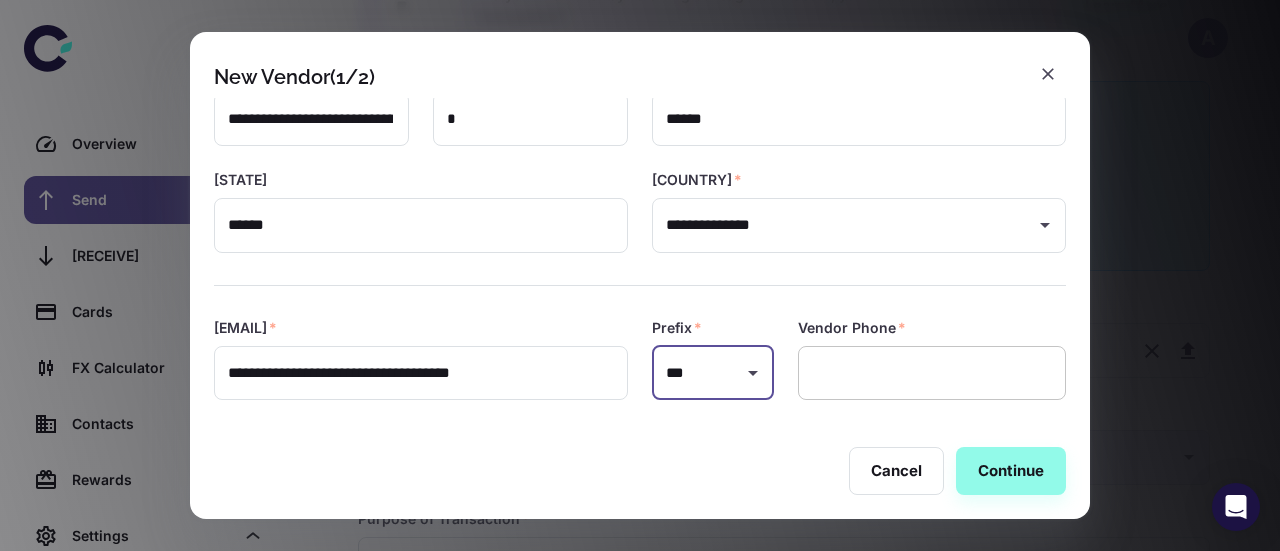type on "***" 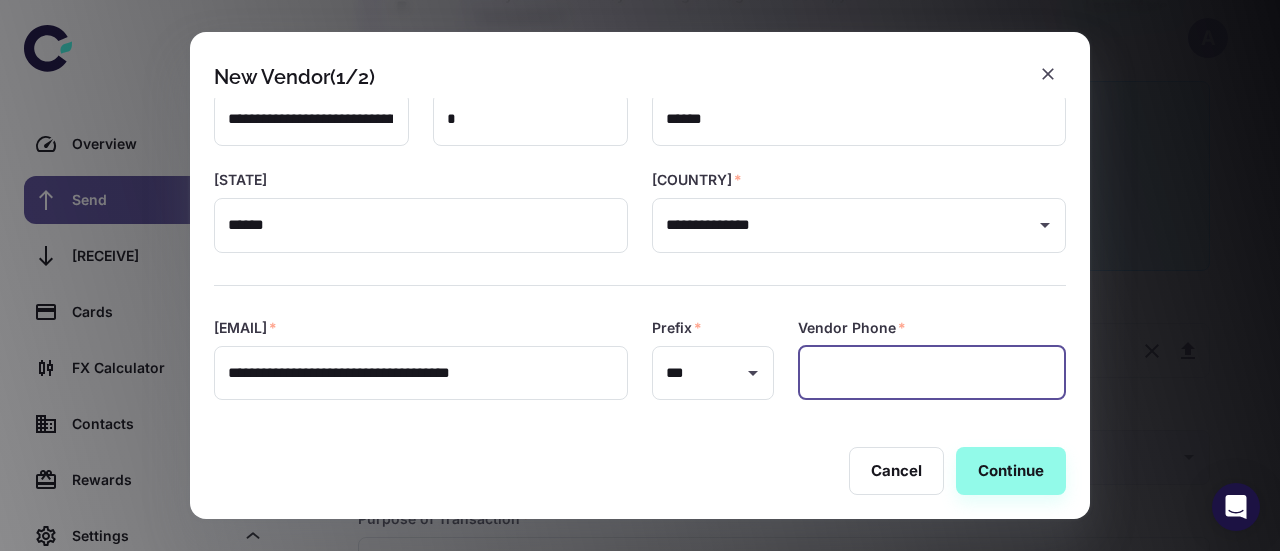 paste on "********" 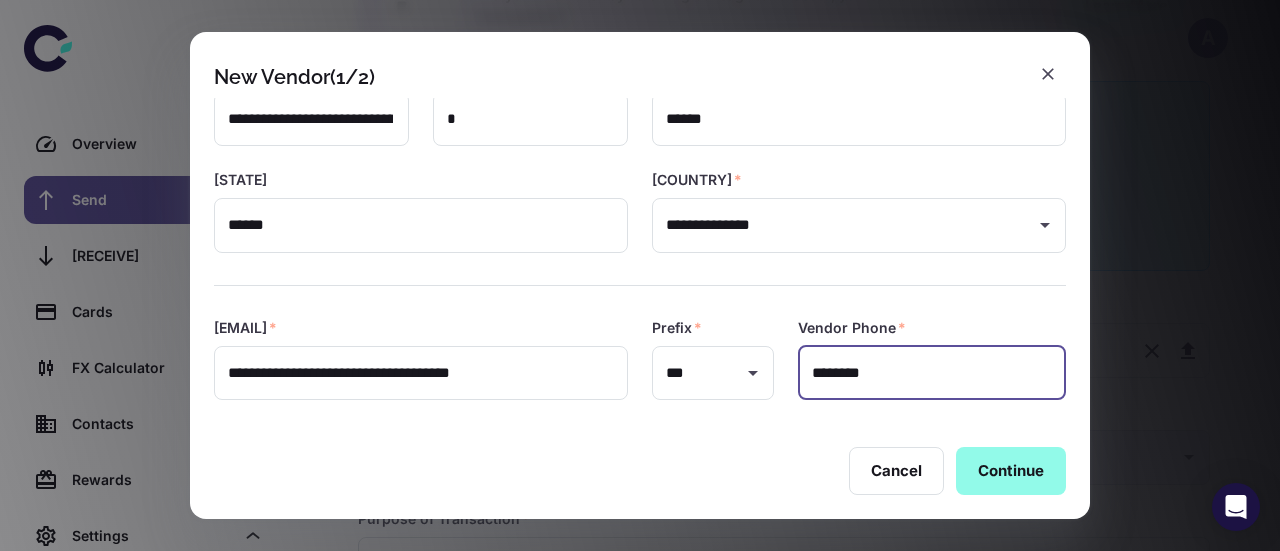 type on "********" 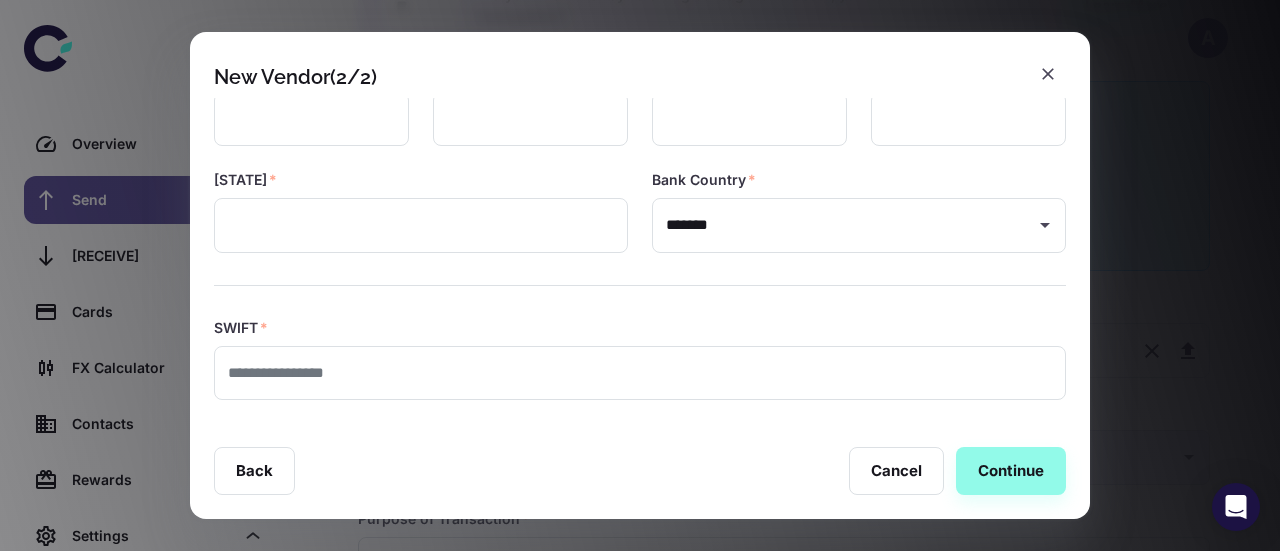scroll, scrollTop: 0, scrollLeft: 0, axis: both 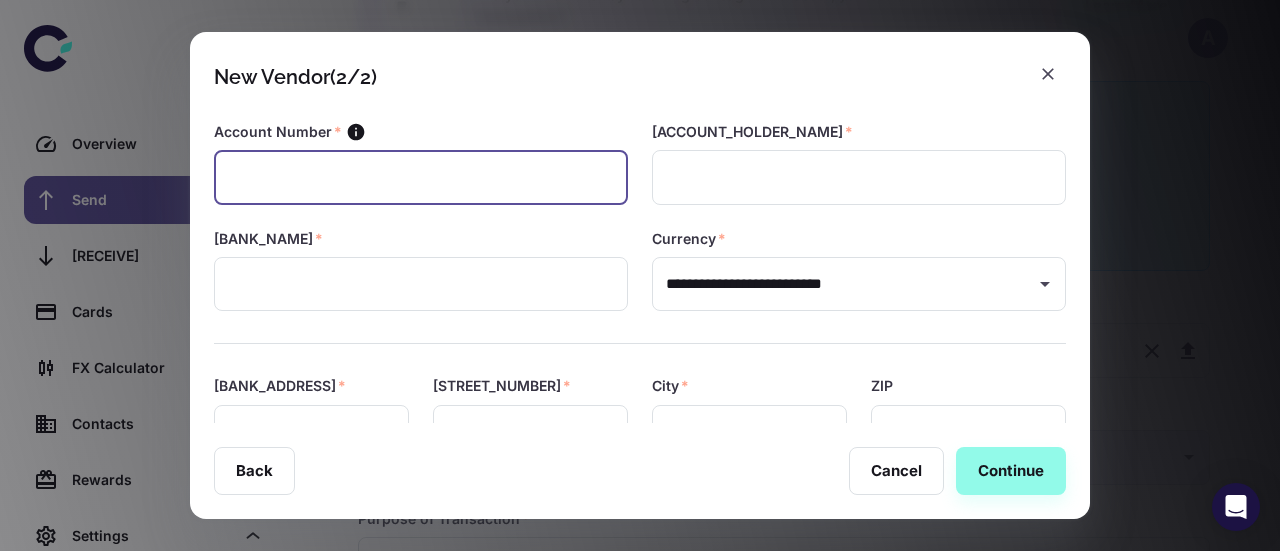click at bounding box center [421, 177] 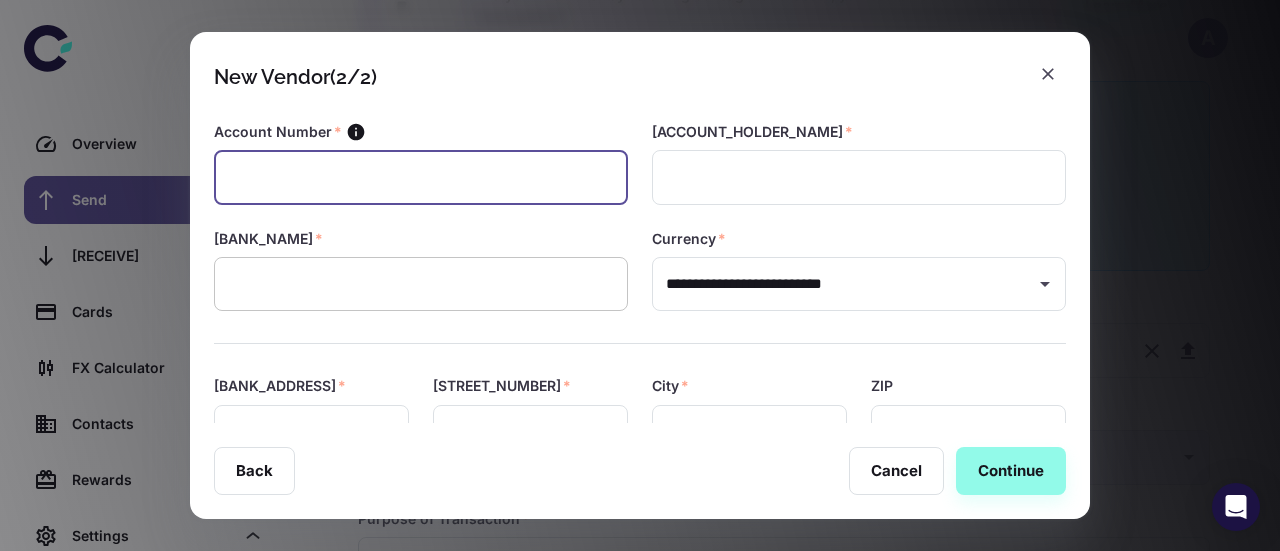 paste on "********" 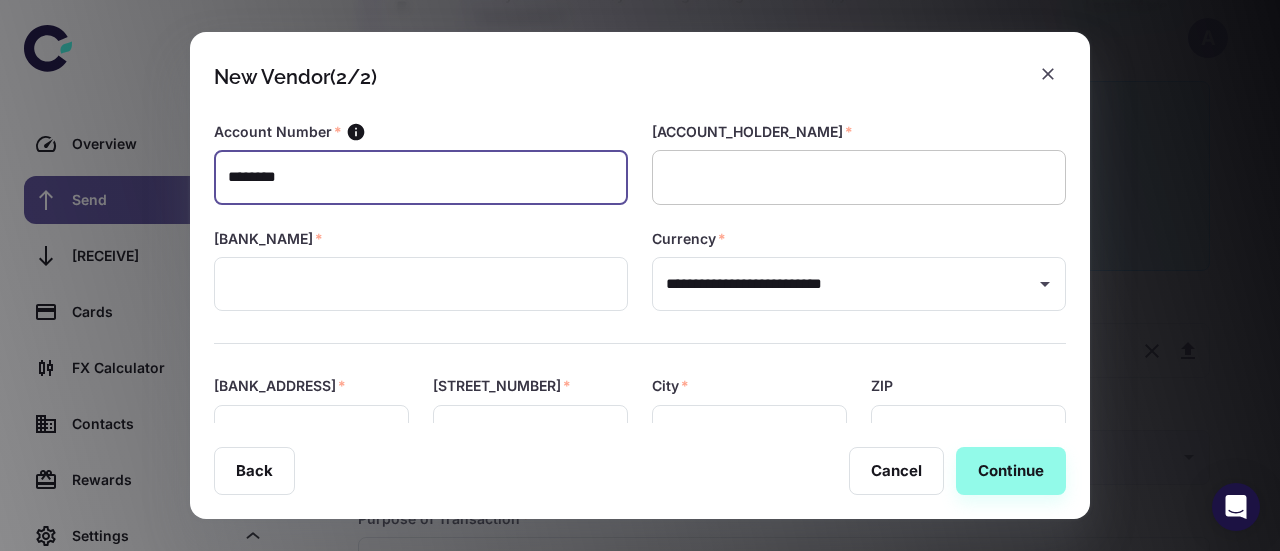 type on "********" 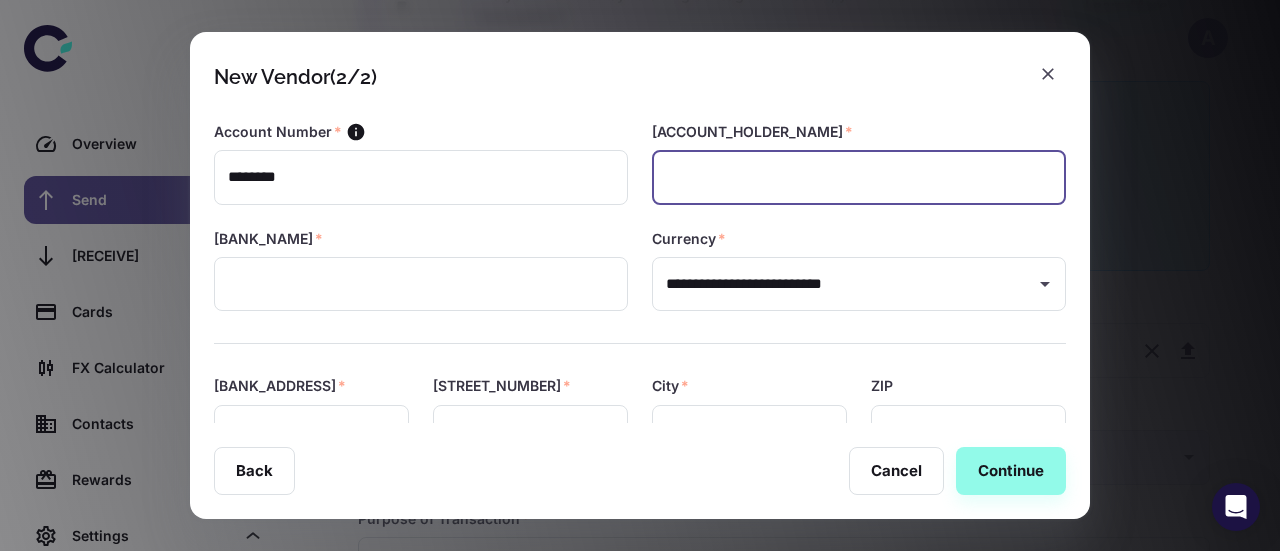 paste on "**********" 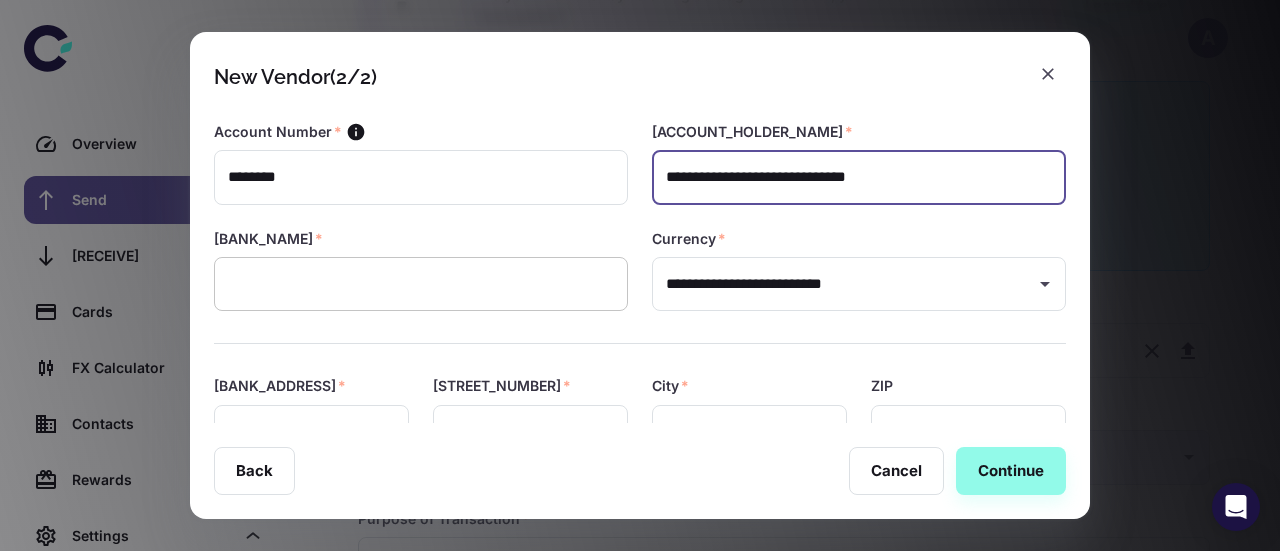 type on "**********" 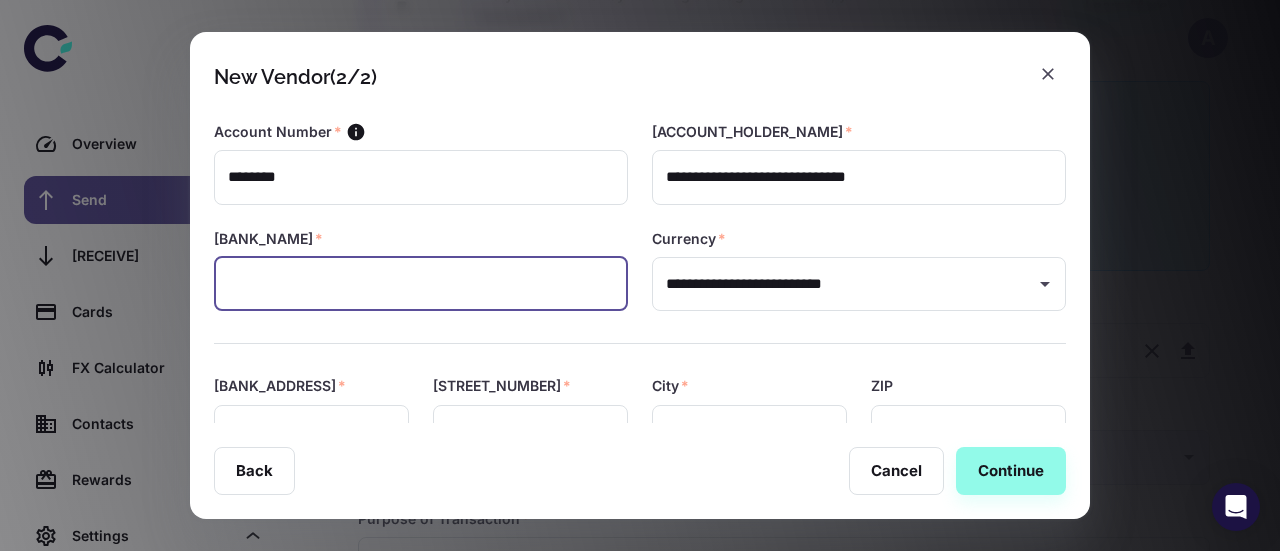 paste on "**********" 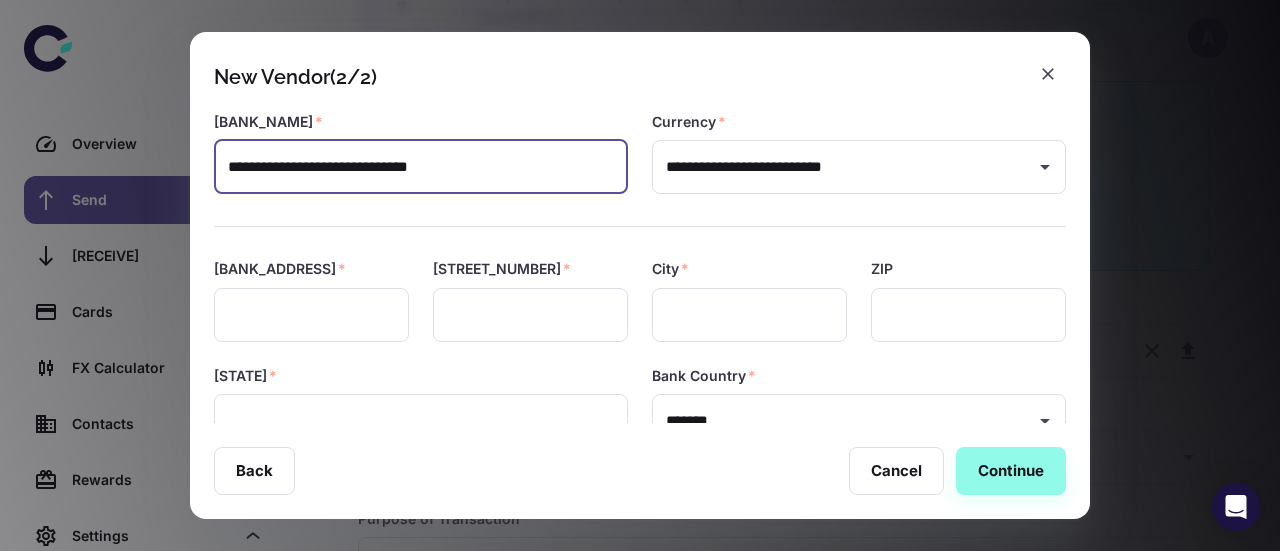 scroll, scrollTop: 119, scrollLeft: 0, axis: vertical 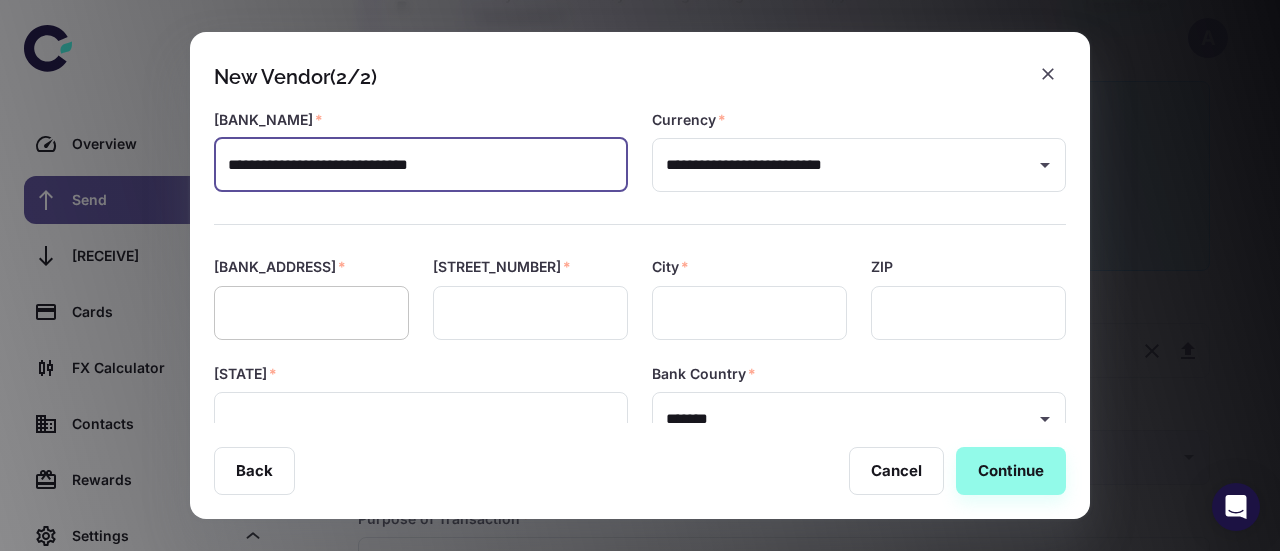 type on "**********" 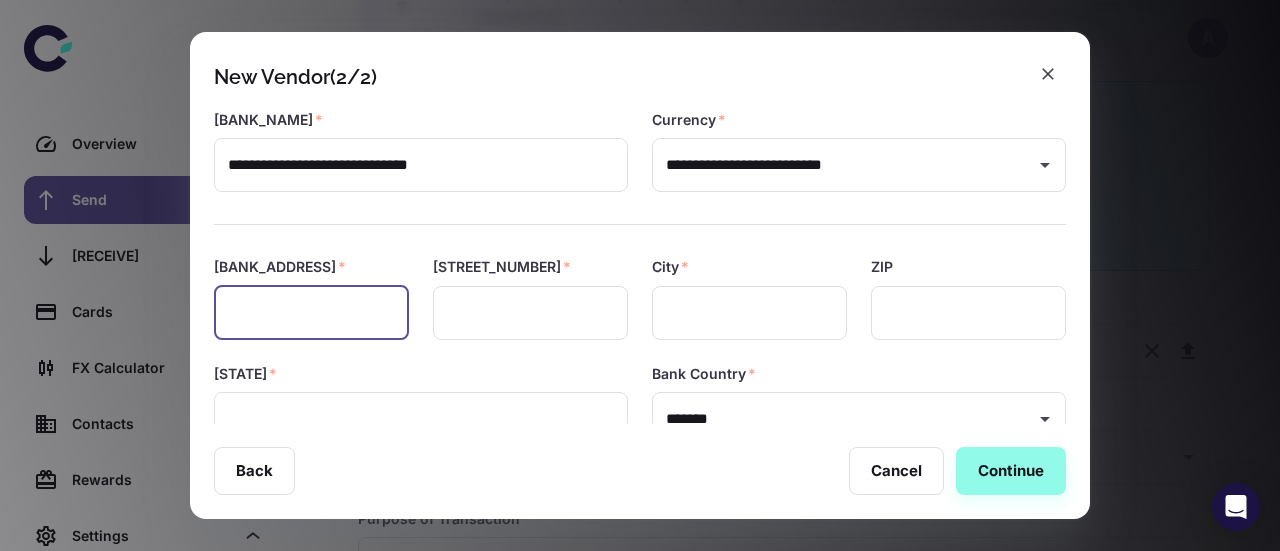 paste on "**********" 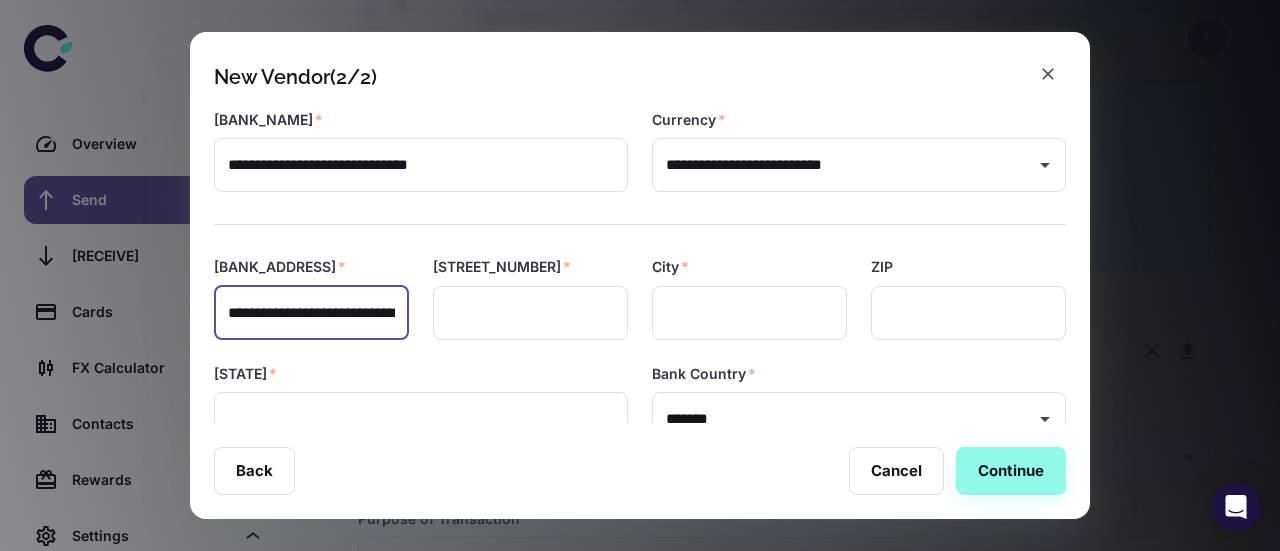 scroll, scrollTop: 0, scrollLeft: 122, axis: horizontal 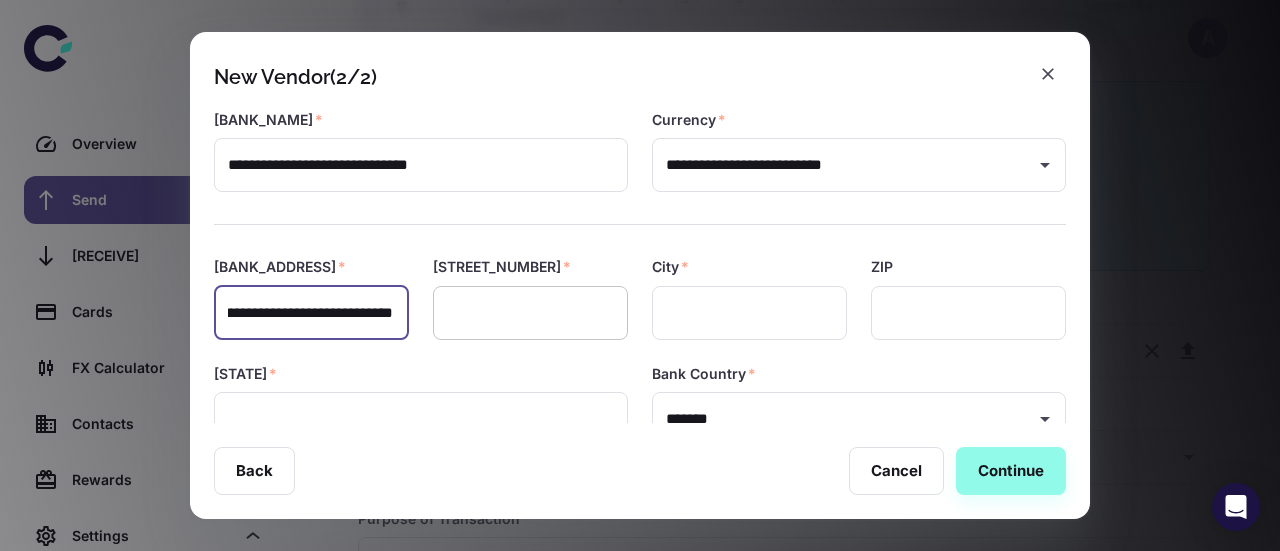 type on "**********" 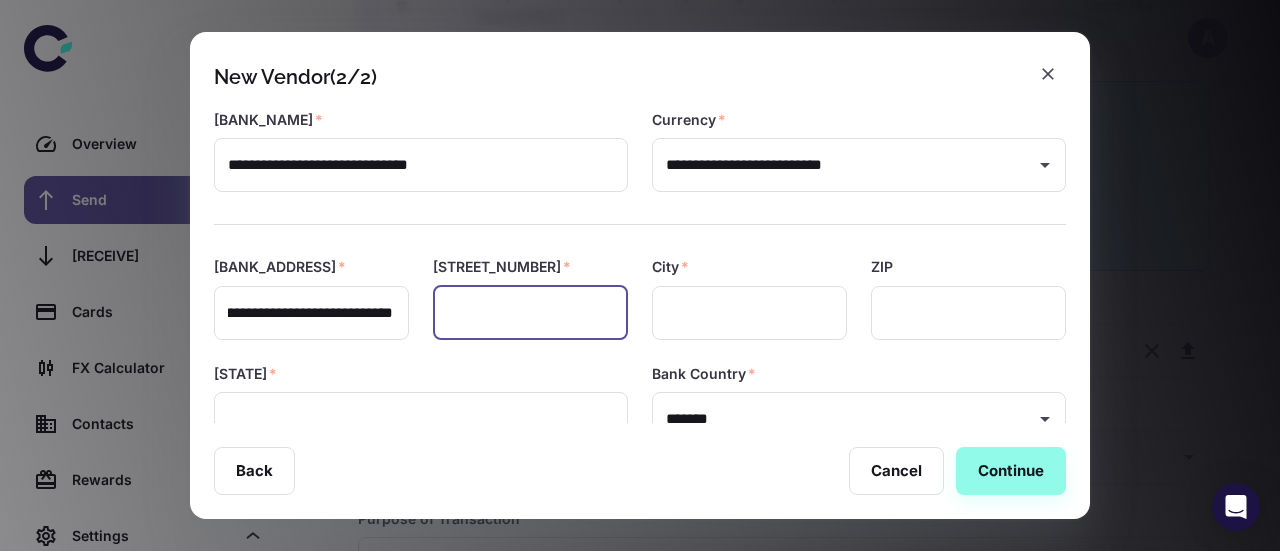 click at bounding box center [530, 313] 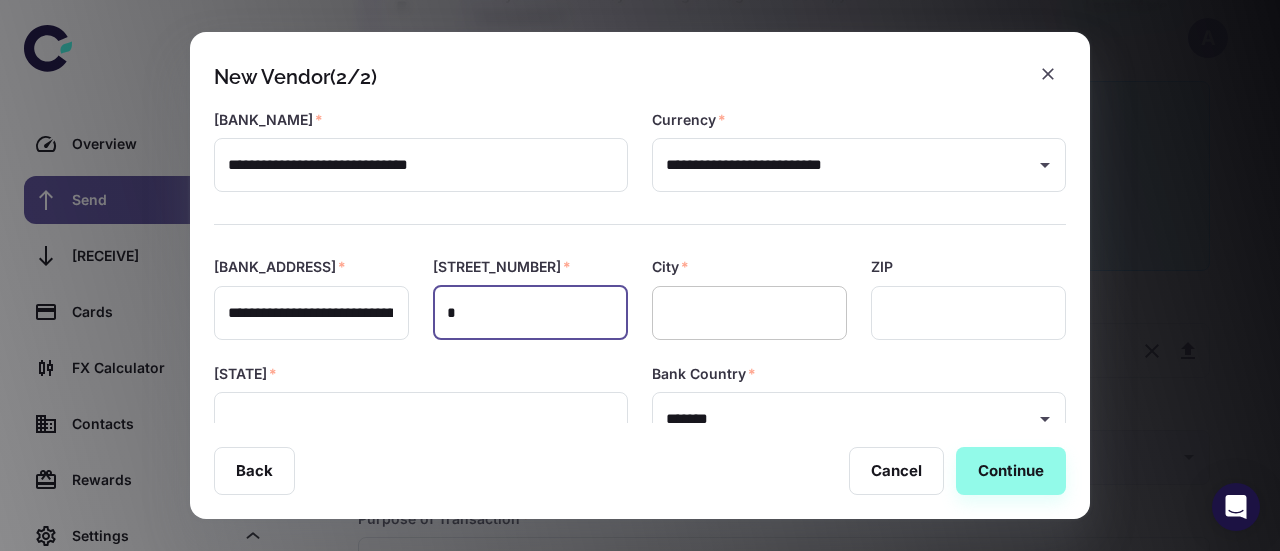 type on "*" 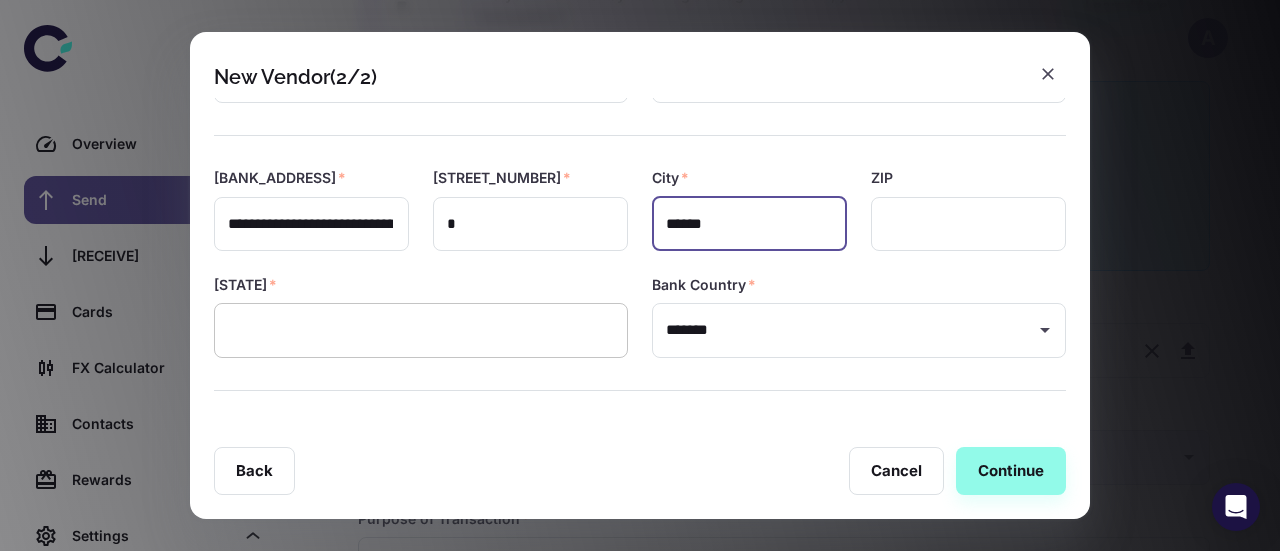 scroll, scrollTop: 209, scrollLeft: 0, axis: vertical 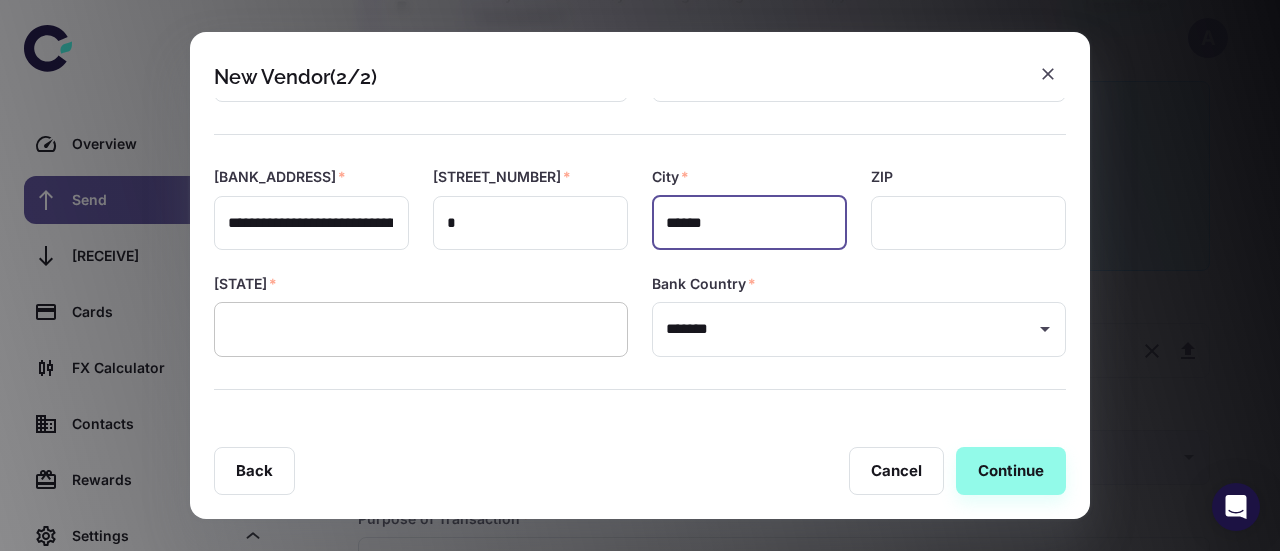 type on "******" 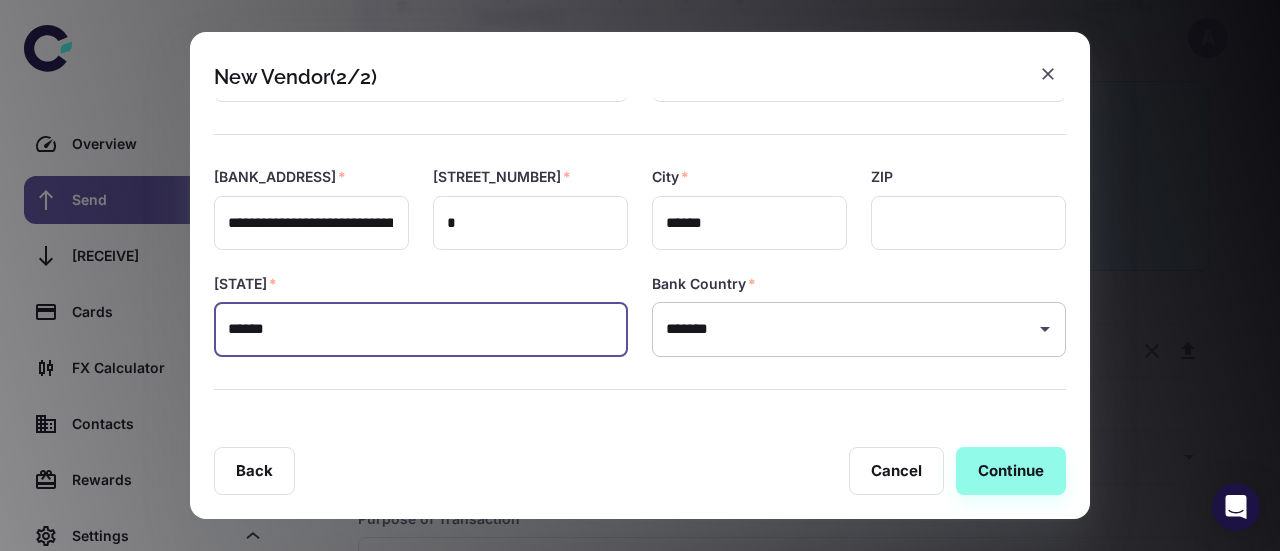 type on "******" 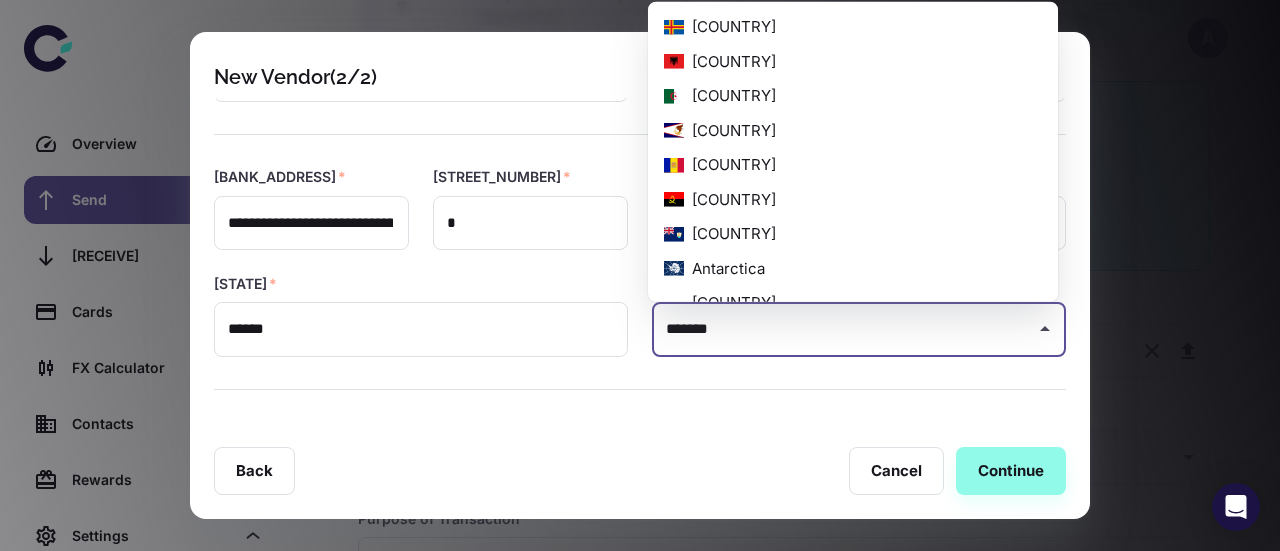 click on "*******" at bounding box center [844, 329] 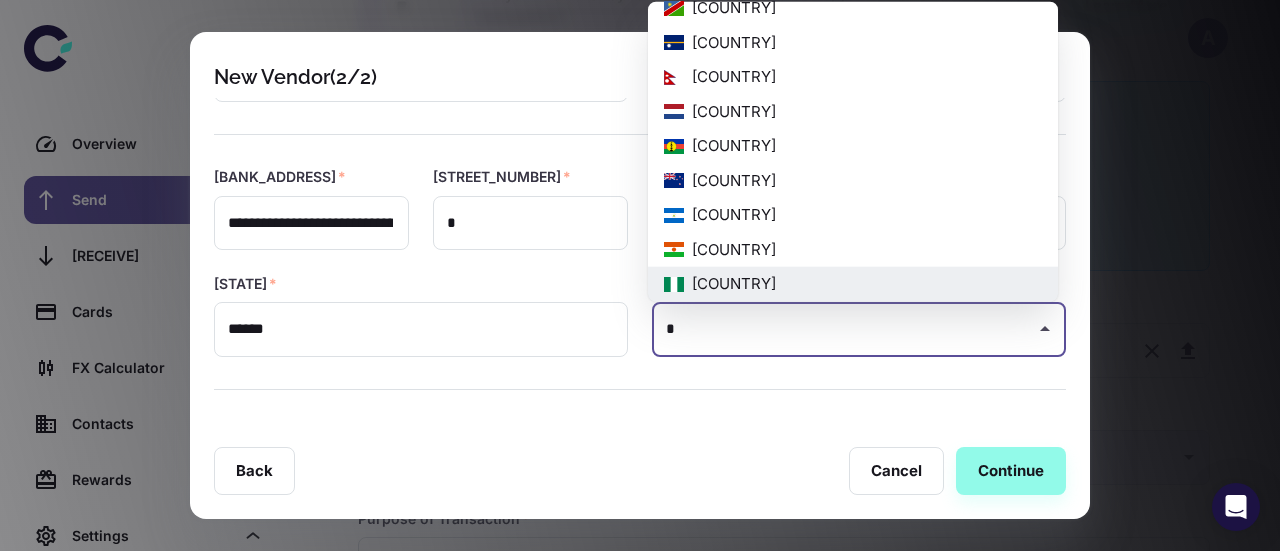 scroll, scrollTop: 0, scrollLeft: 0, axis: both 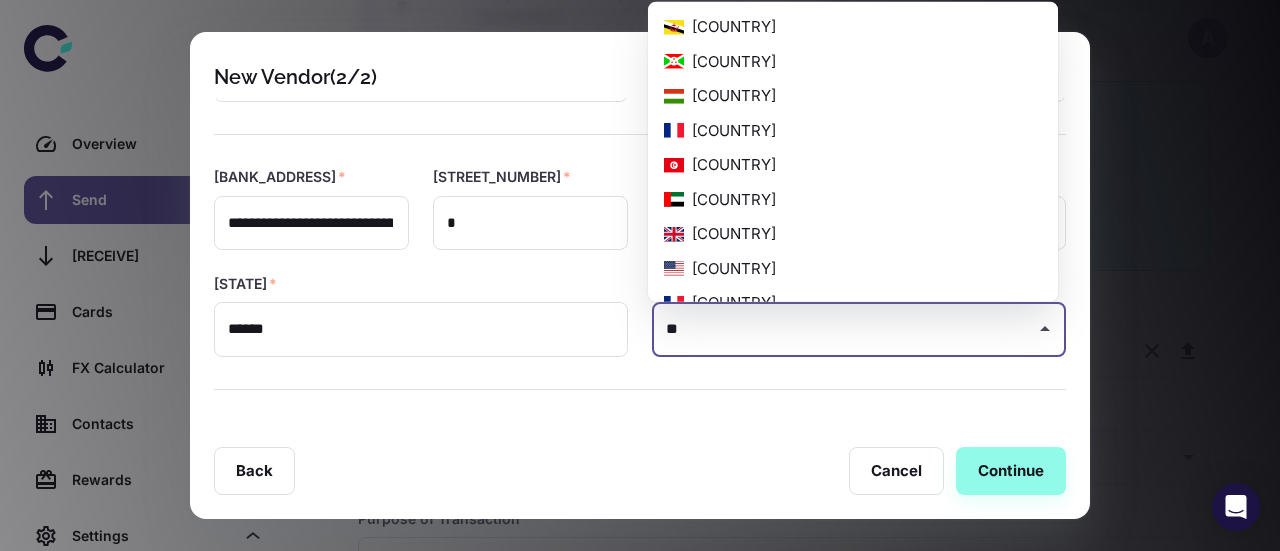 click on "[COUNTRY]" at bounding box center (853, 234) 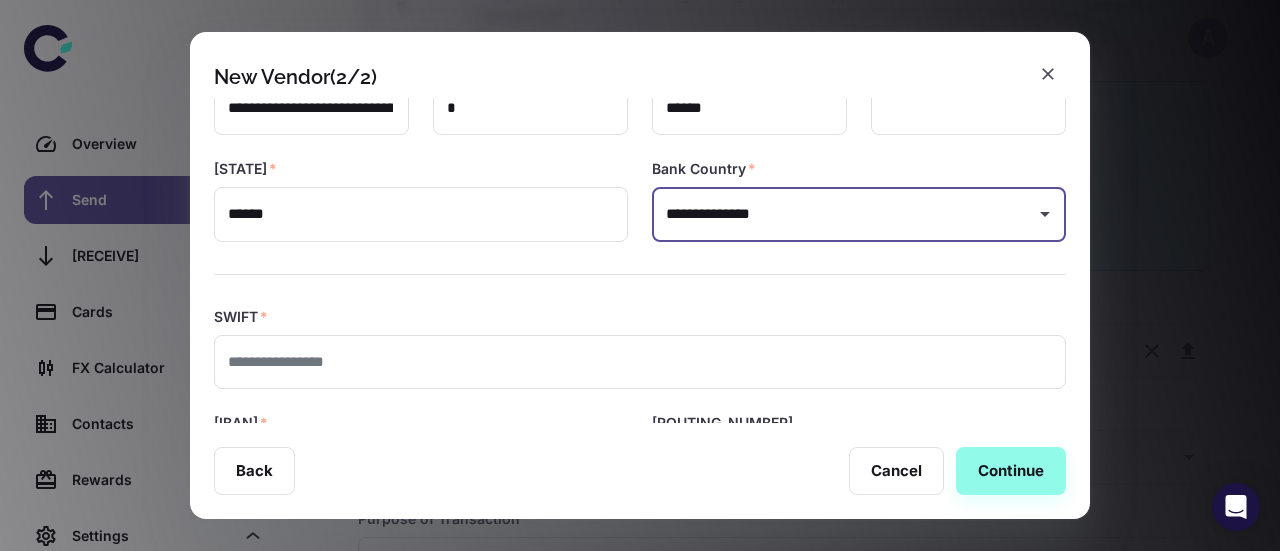 scroll, scrollTop: 360, scrollLeft: 0, axis: vertical 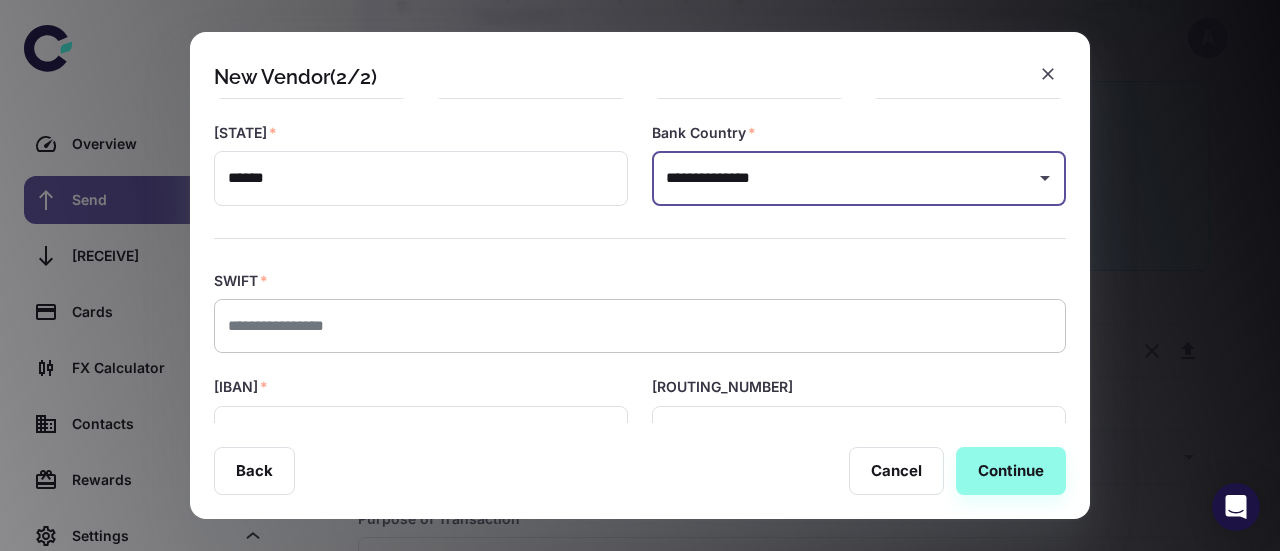 type on "**********" 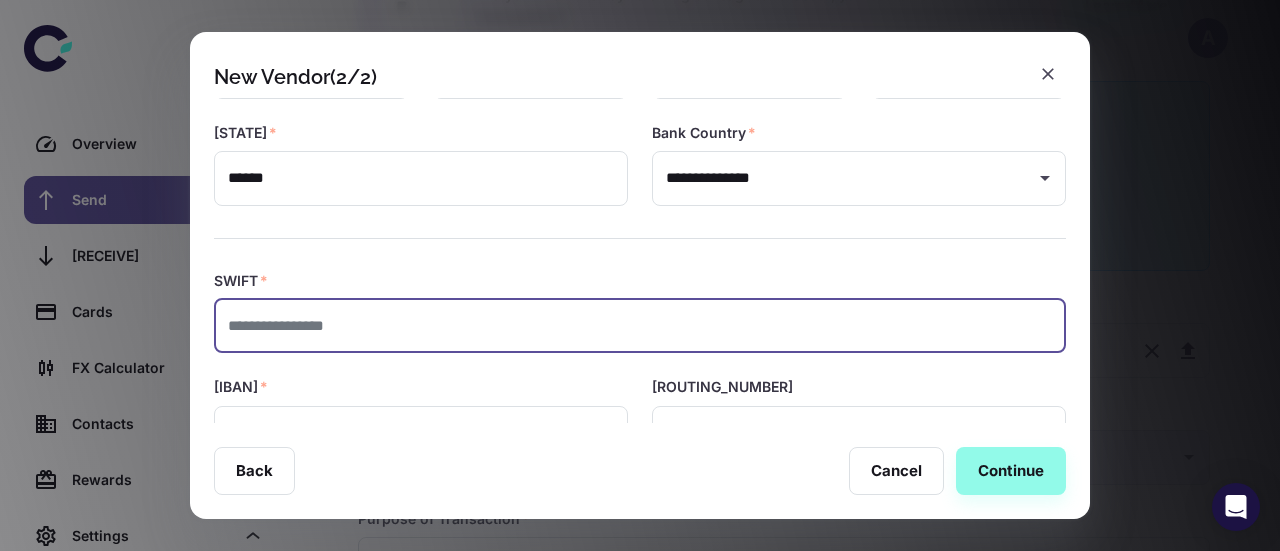 paste on "********" 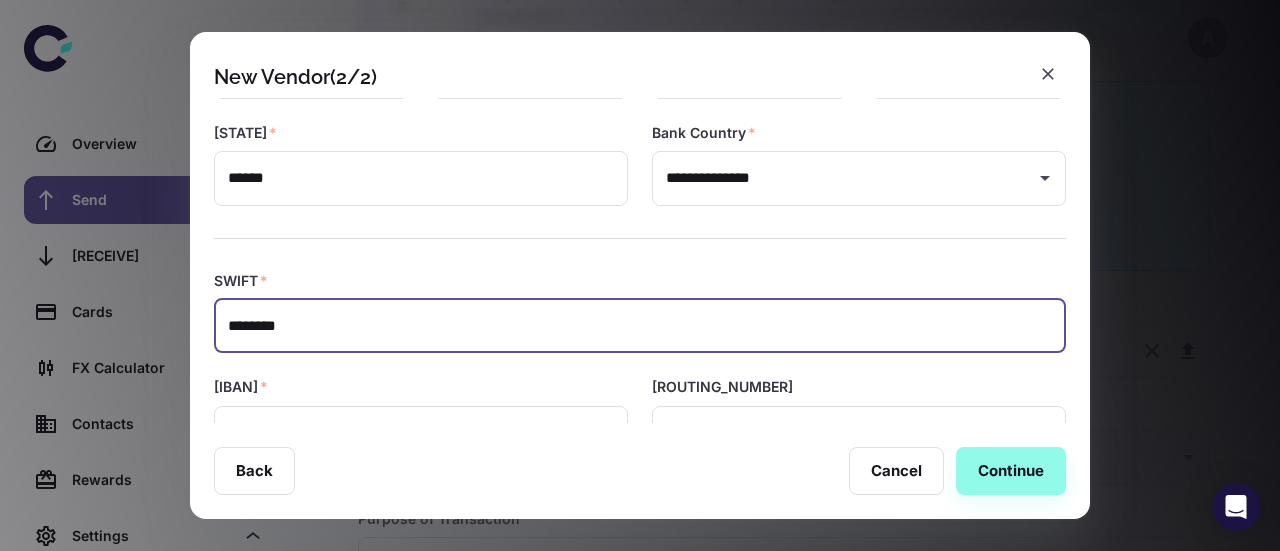 scroll, scrollTop: 526, scrollLeft: 0, axis: vertical 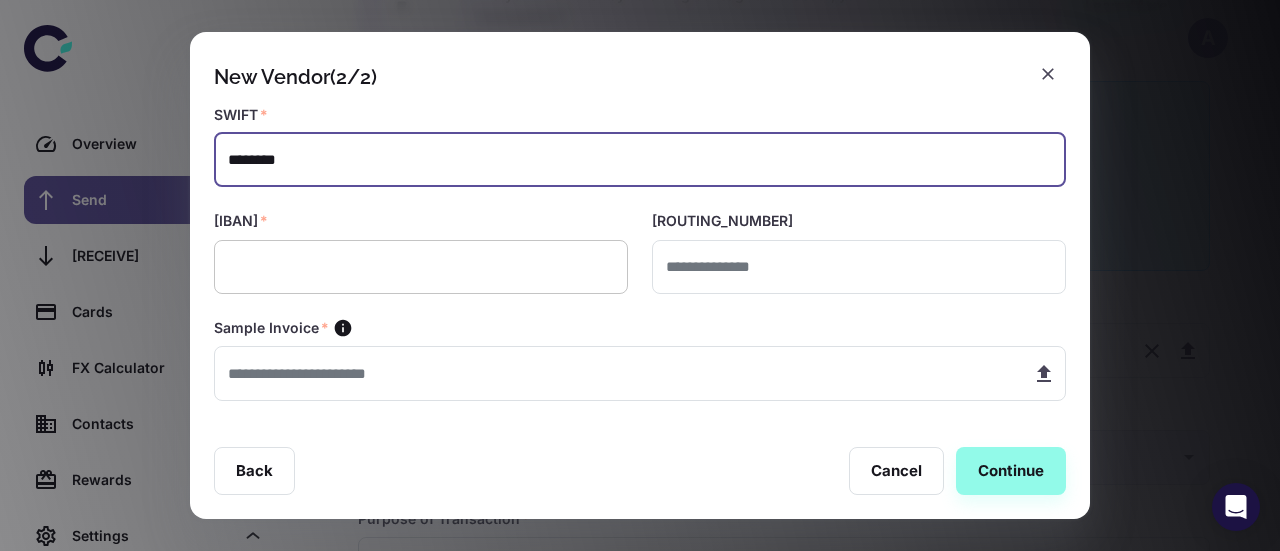 type on "********" 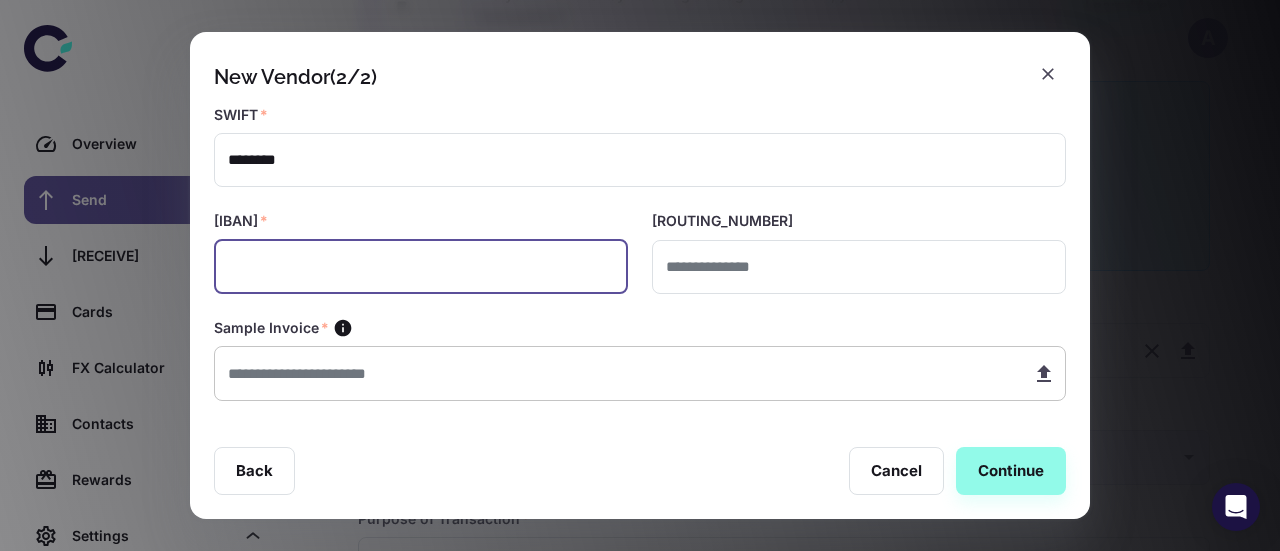 paste on "**********" 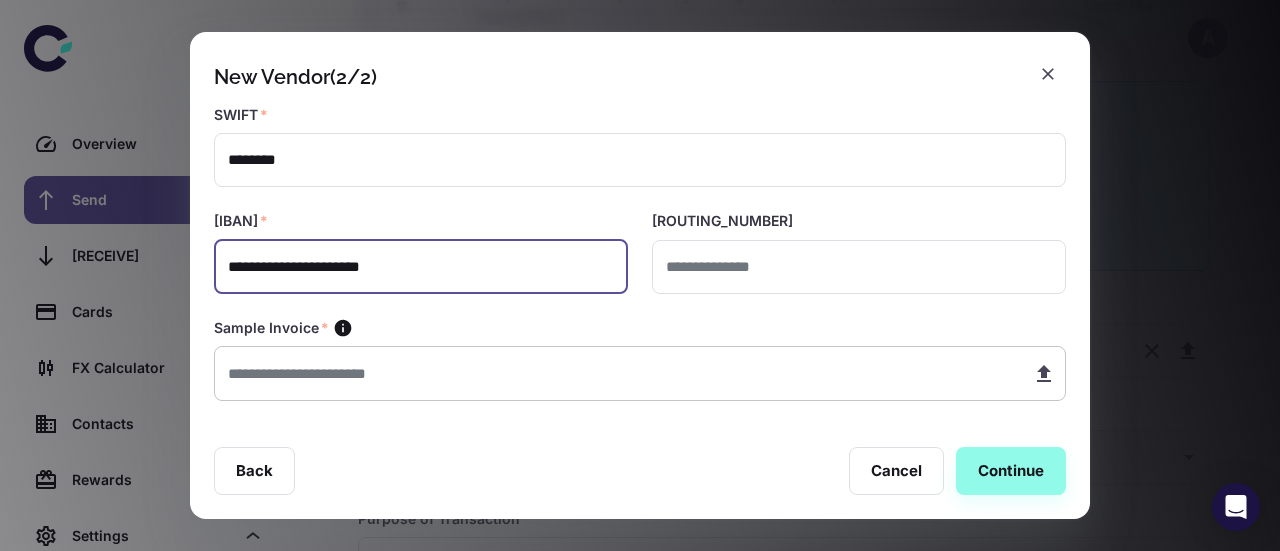 type on "**********" 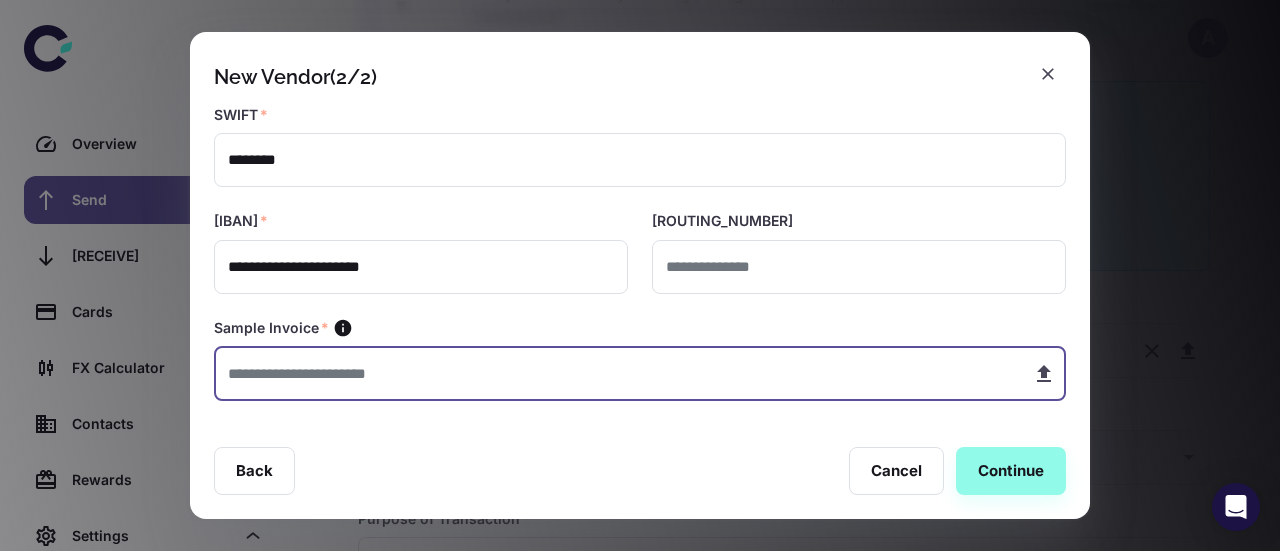 click at bounding box center (615, 373) 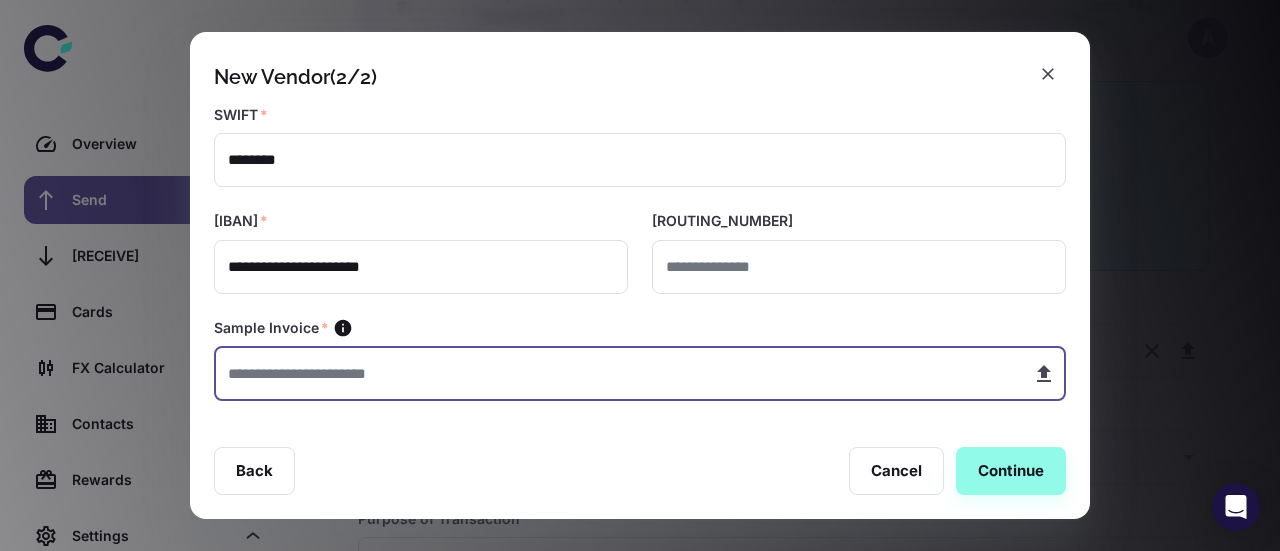 type on "**********" 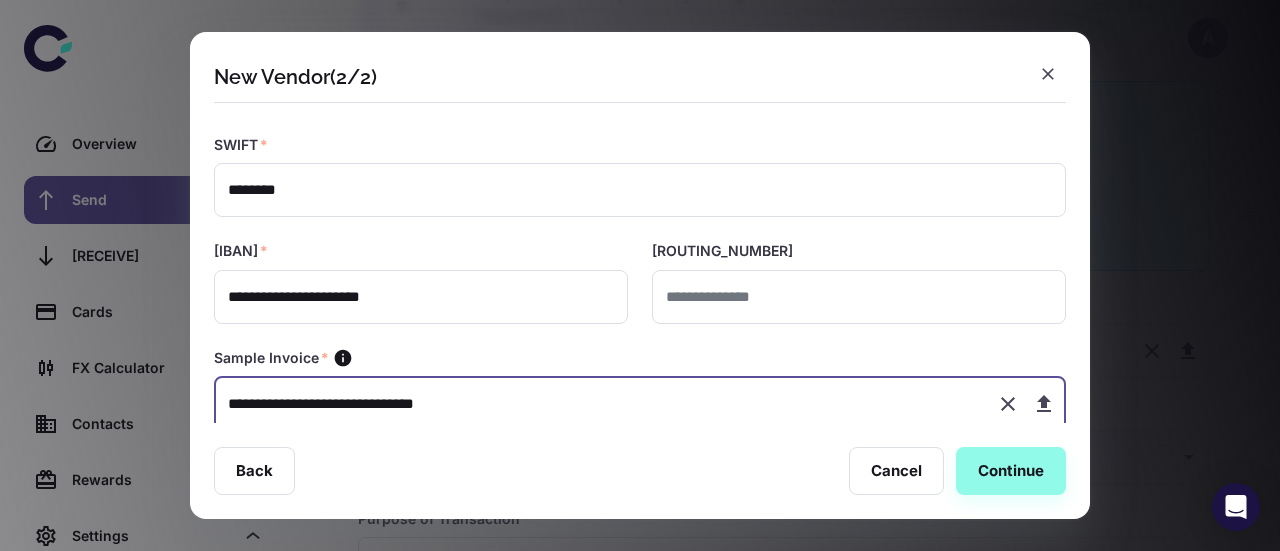 scroll, scrollTop: 526, scrollLeft: 0, axis: vertical 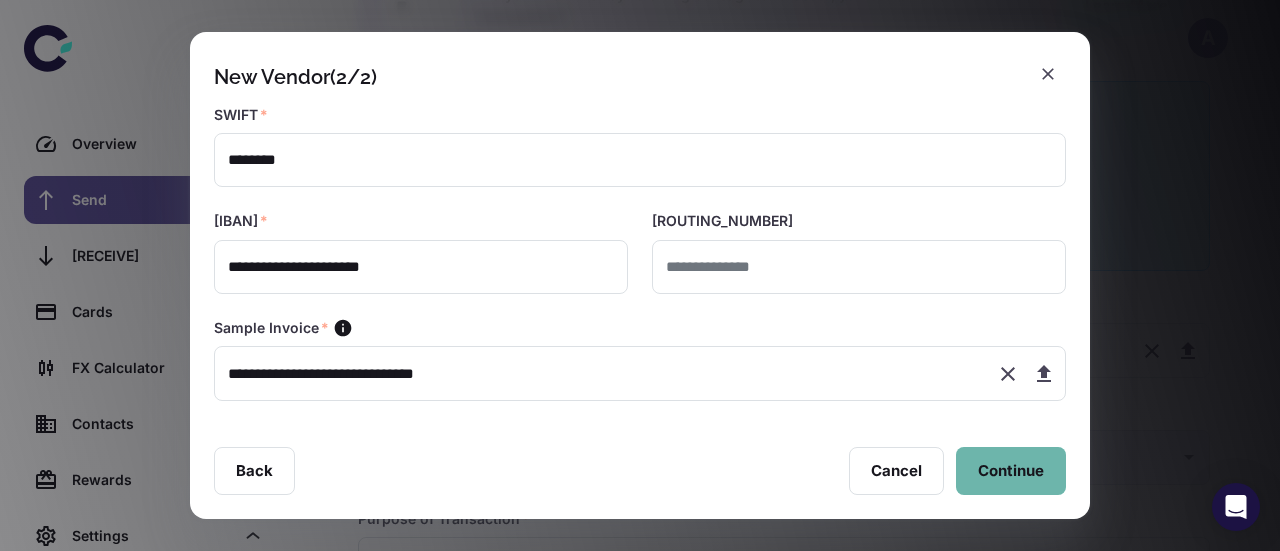 click on "Continue" at bounding box center (1011, 471) 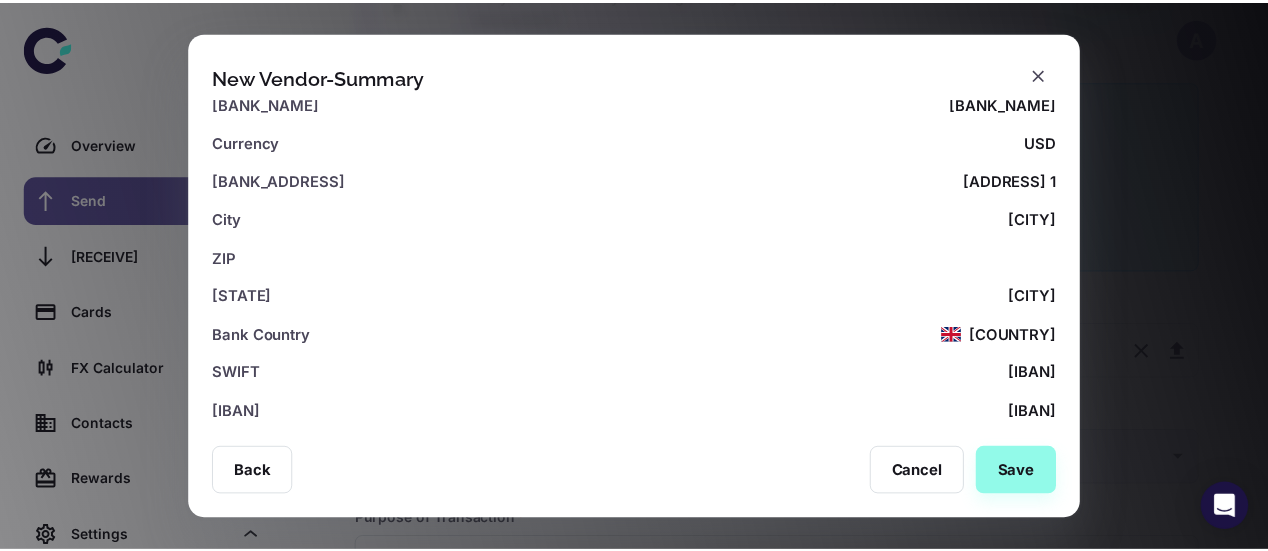 scroll, scrollTop: 594, scrollLeft: 0, axis: vertical 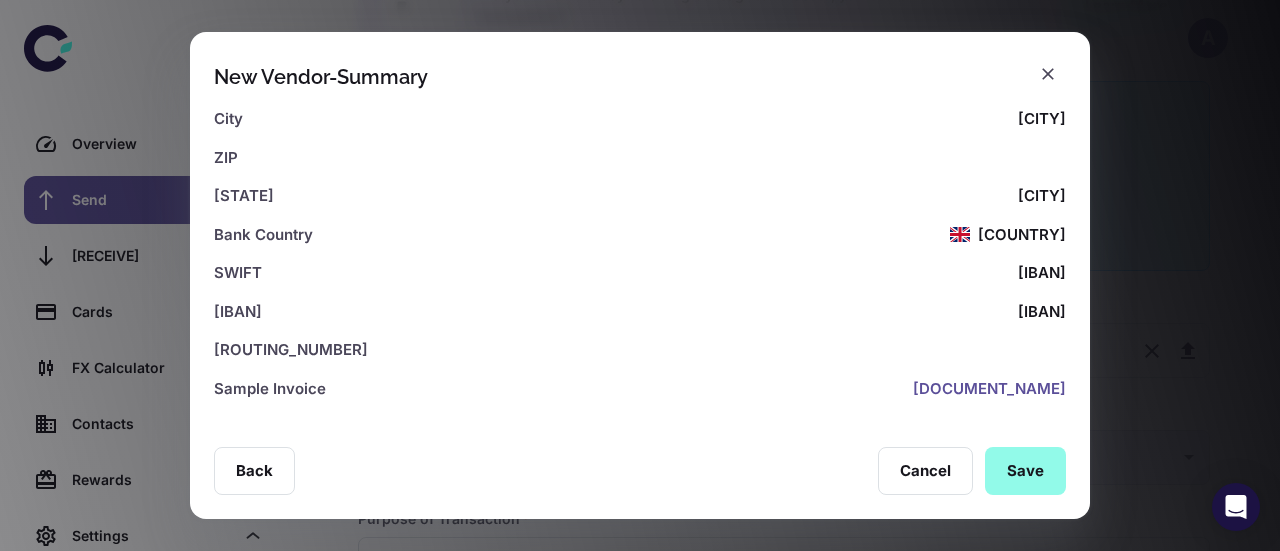 click on "Save" at bounding box center [1025, 471] 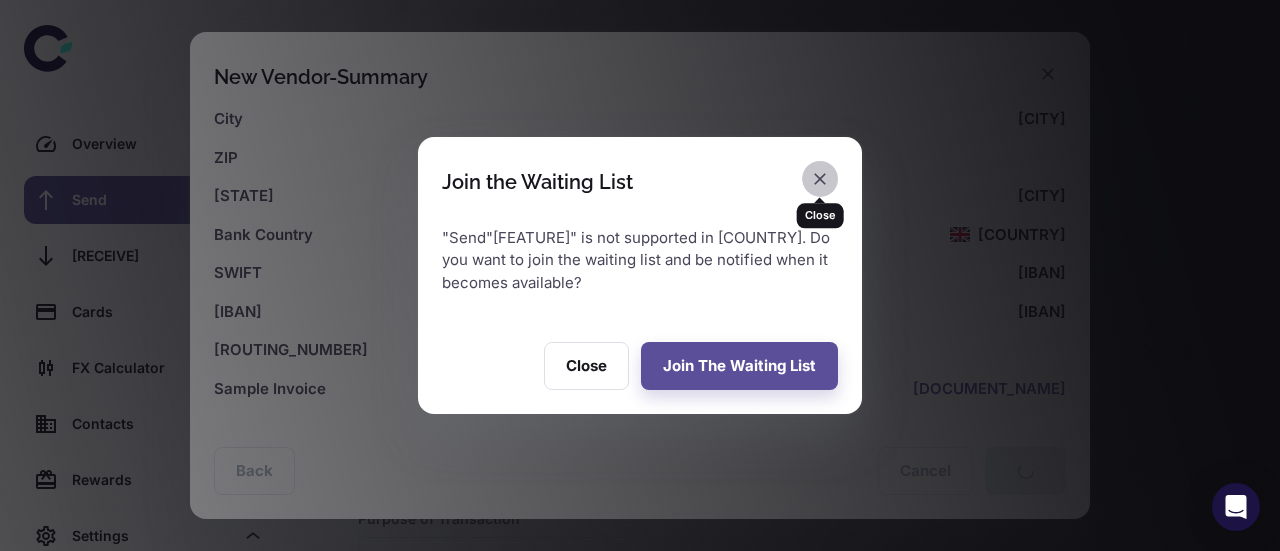 click at bounding box center [820, 179] 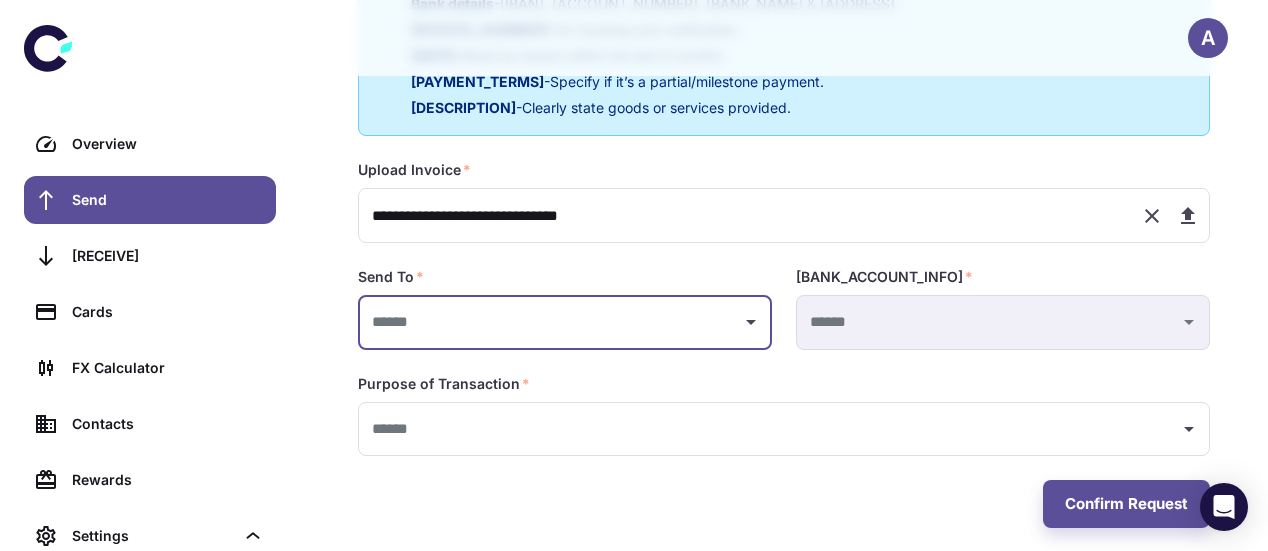 scroll, scrollTop: 500, scrollLeft: 0, axis: vertical 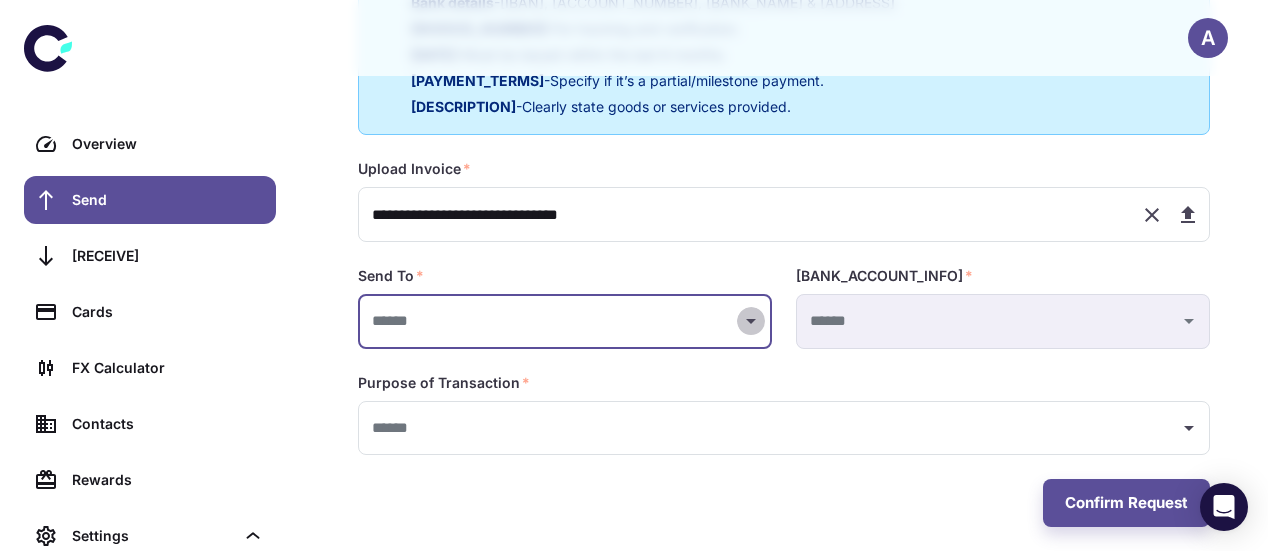 click at bounding box center [751, 321] 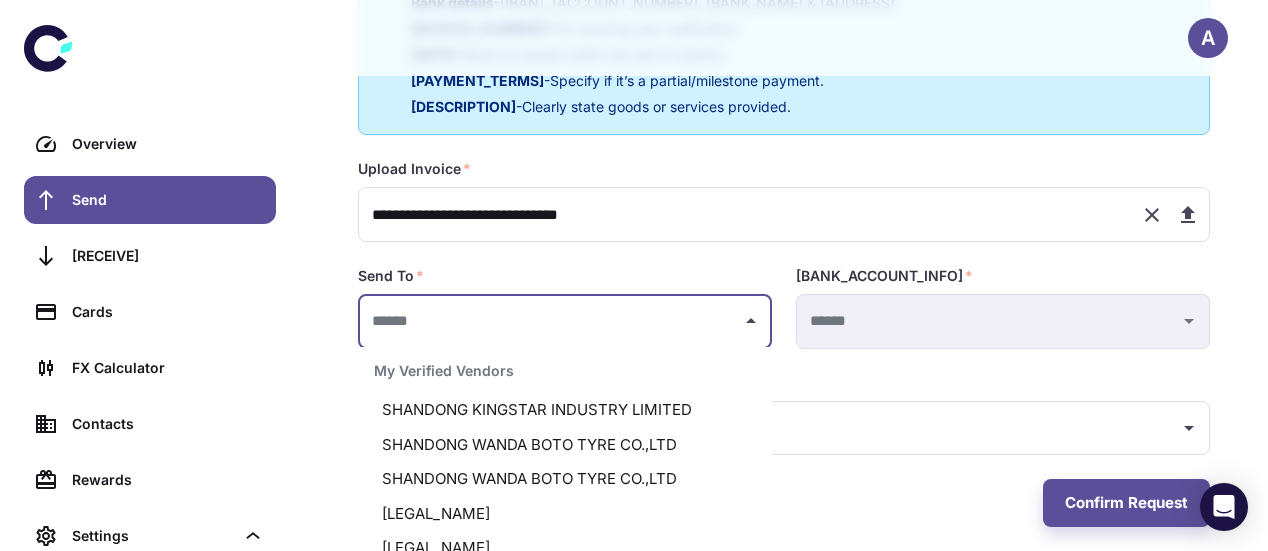 scroll, scrollTop: 1021, scrollLeft: 0, axis: vertical 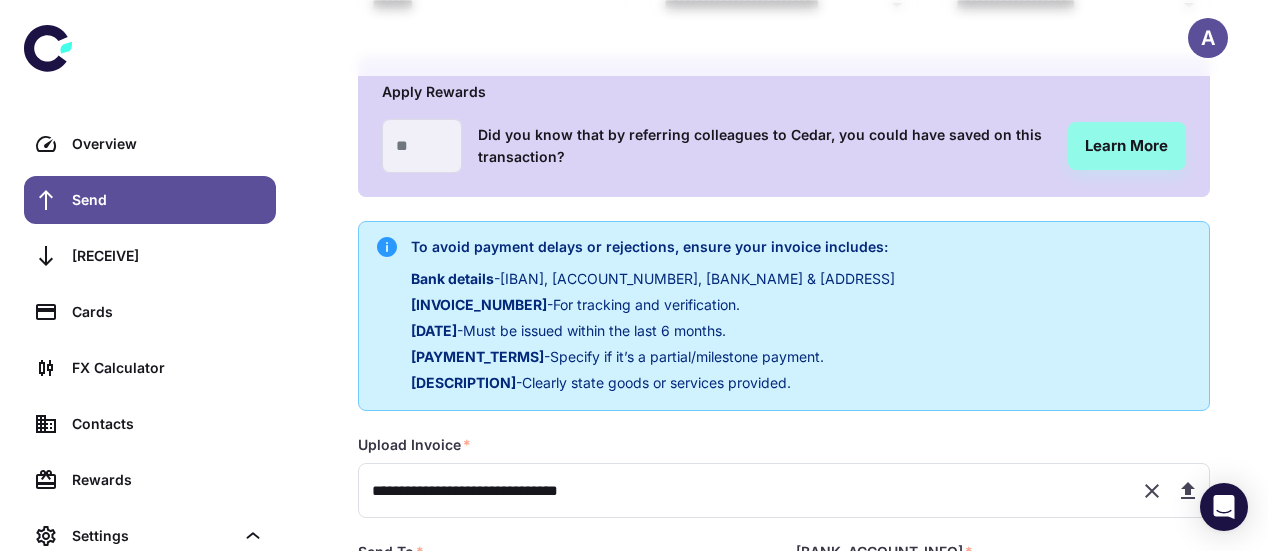 click on "Upload Invoice   *" at bounding box center [784, 445] 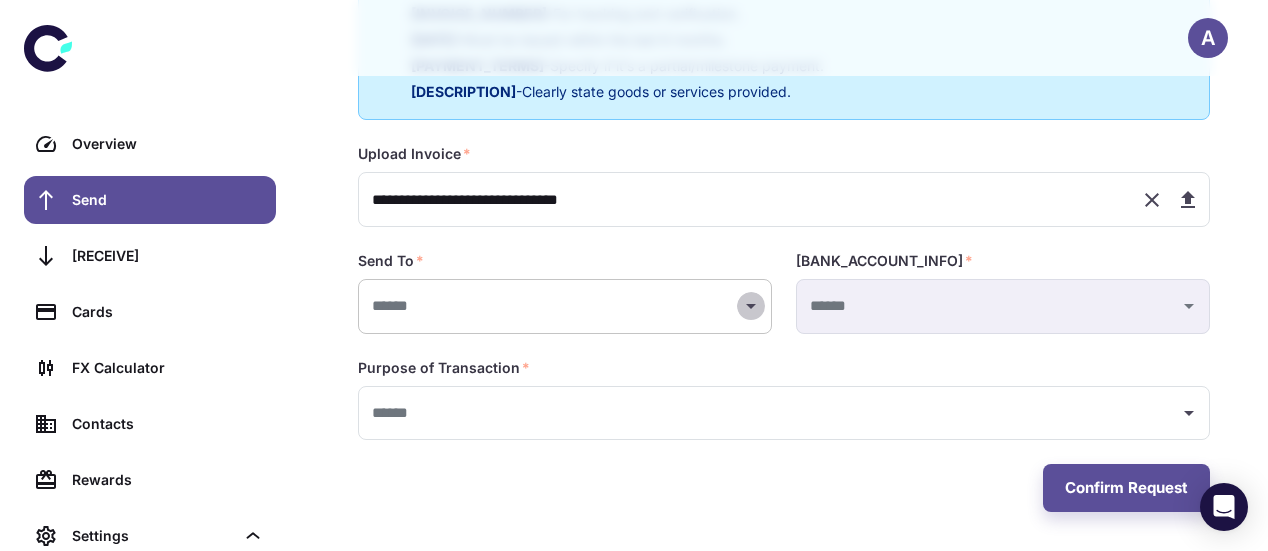click at bounding box center [751, 306] 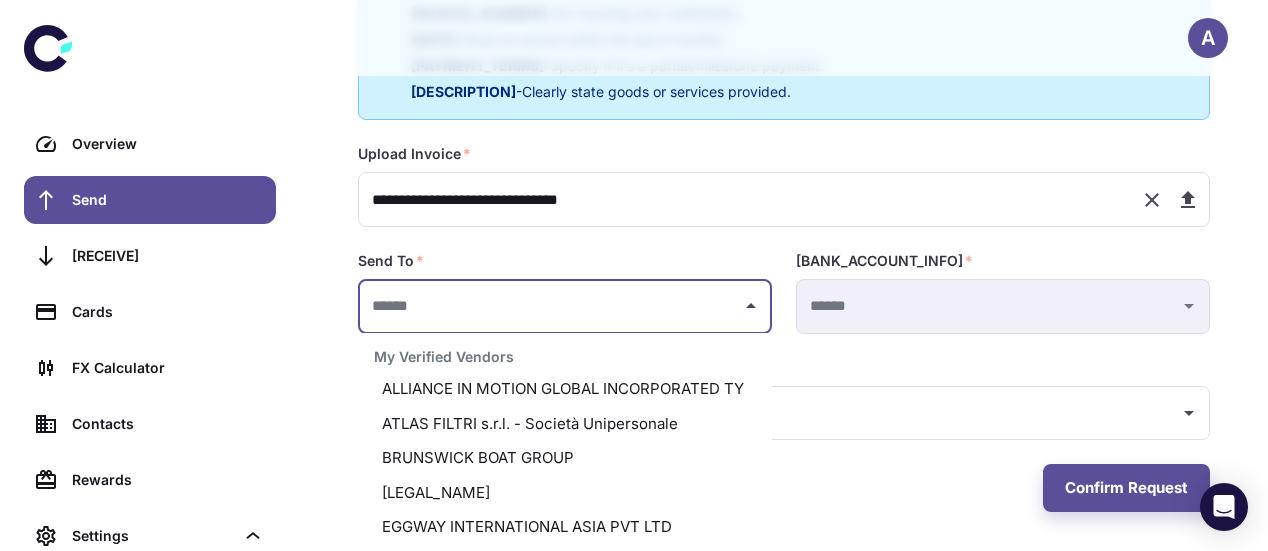 scroll, scrollTop: 0, scrollLeft: 0, axis: both 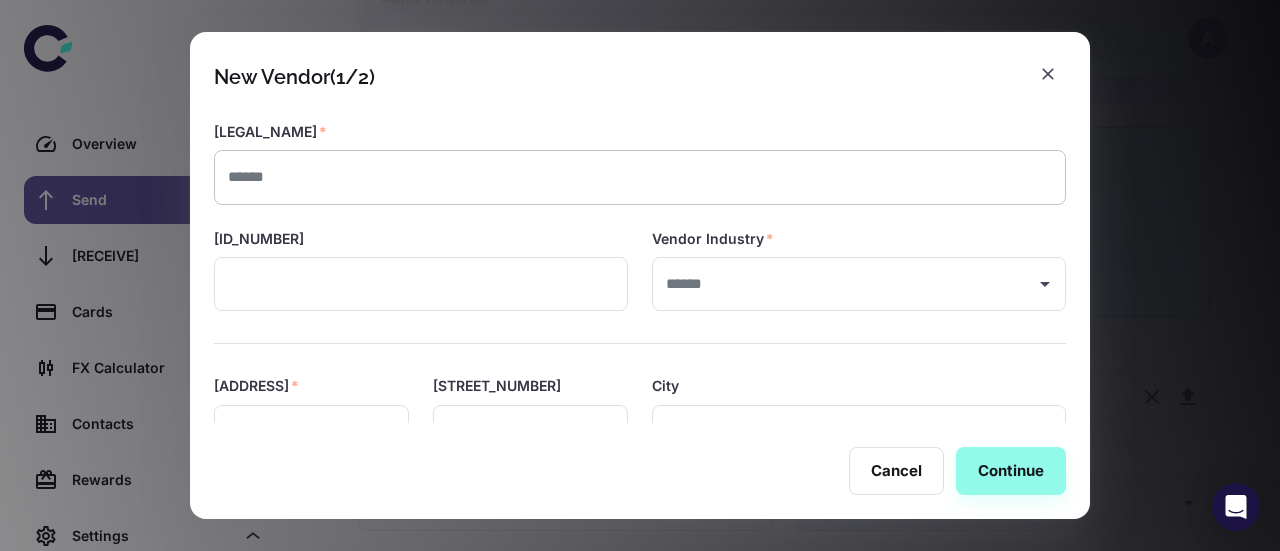 click at bounding box center (640, 177) 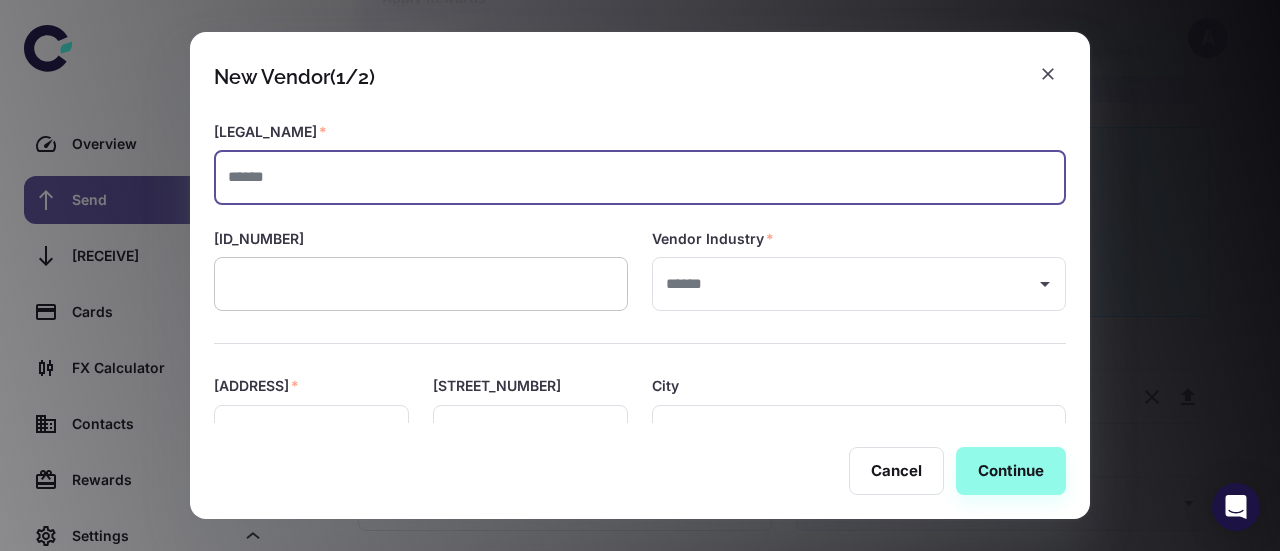 paste on "**********" 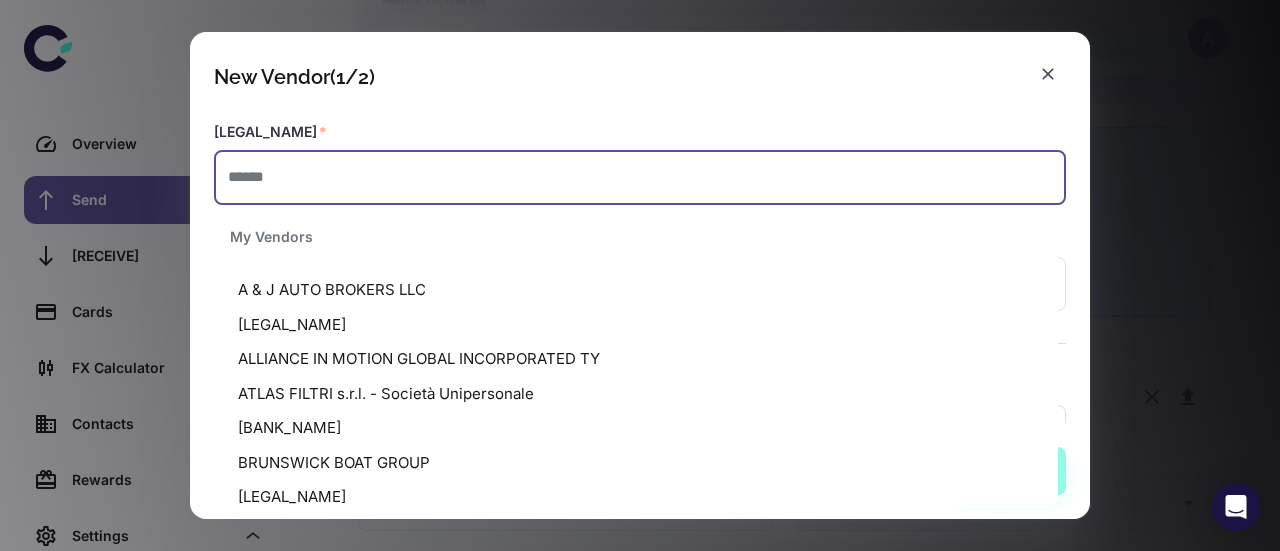 click on "Vendor Legal Name   *" at bounding box center (640, 132) 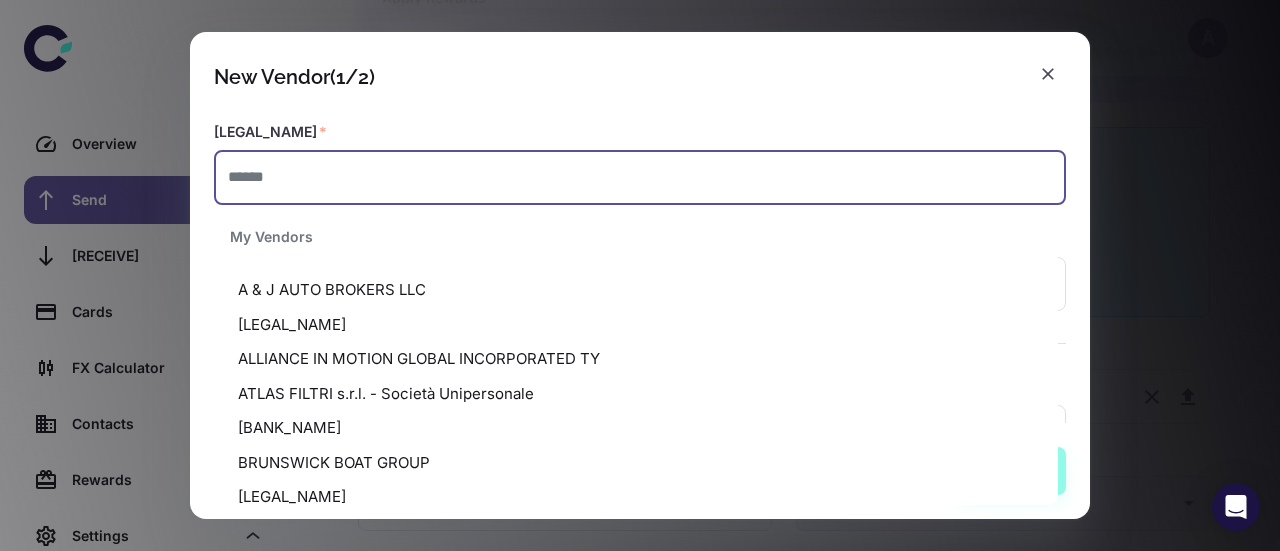 click at bounding box center [640, 177] 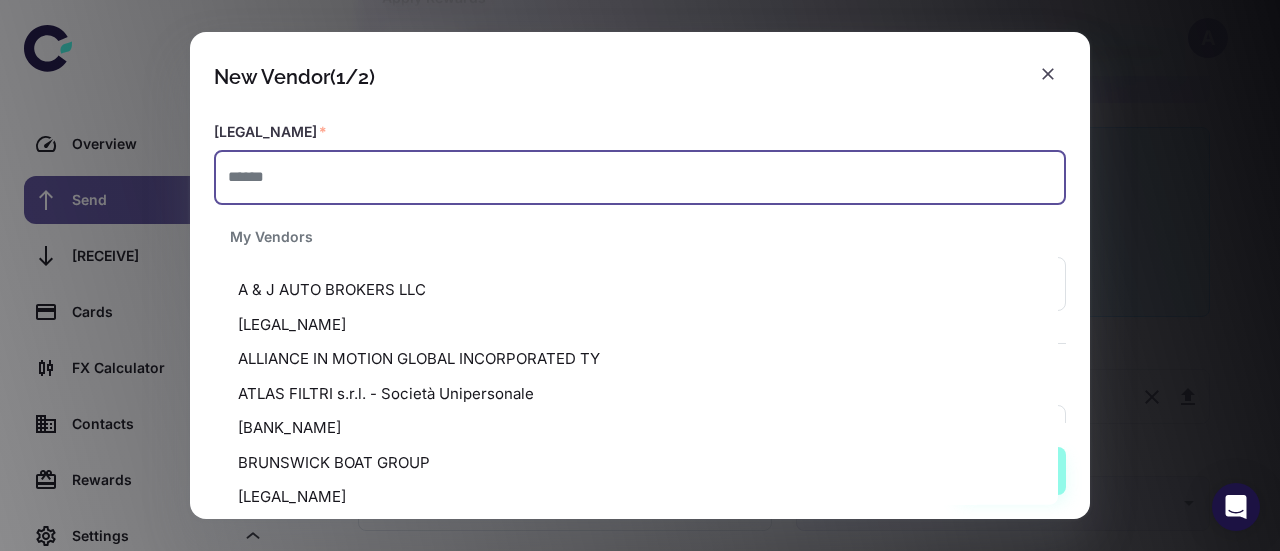 paste on "**********" 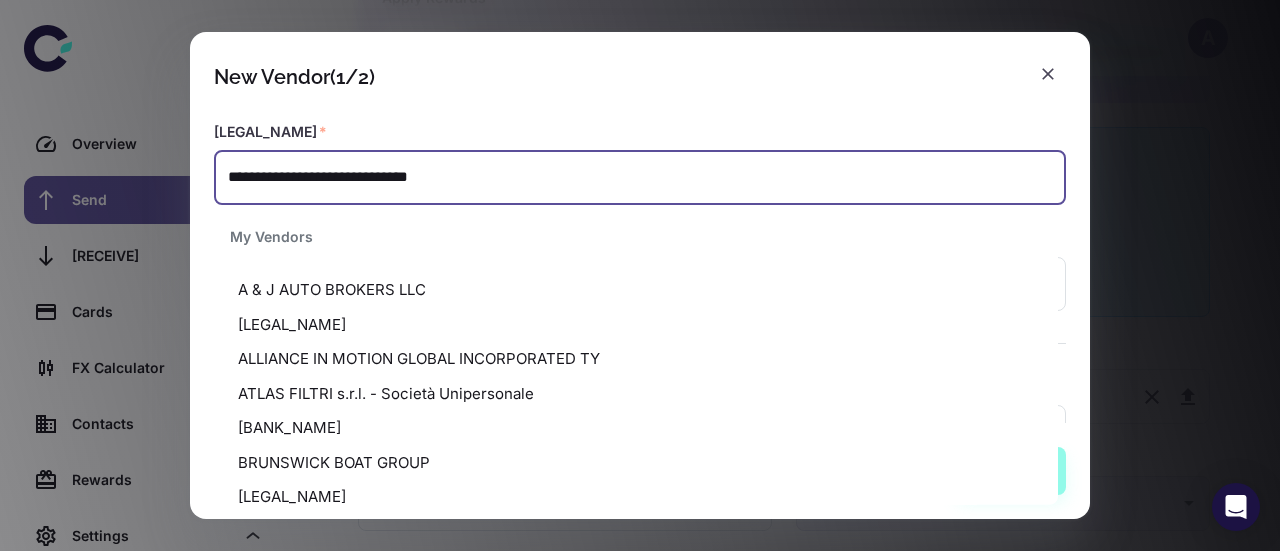 click on "**********" at bounding box center (640, 177) 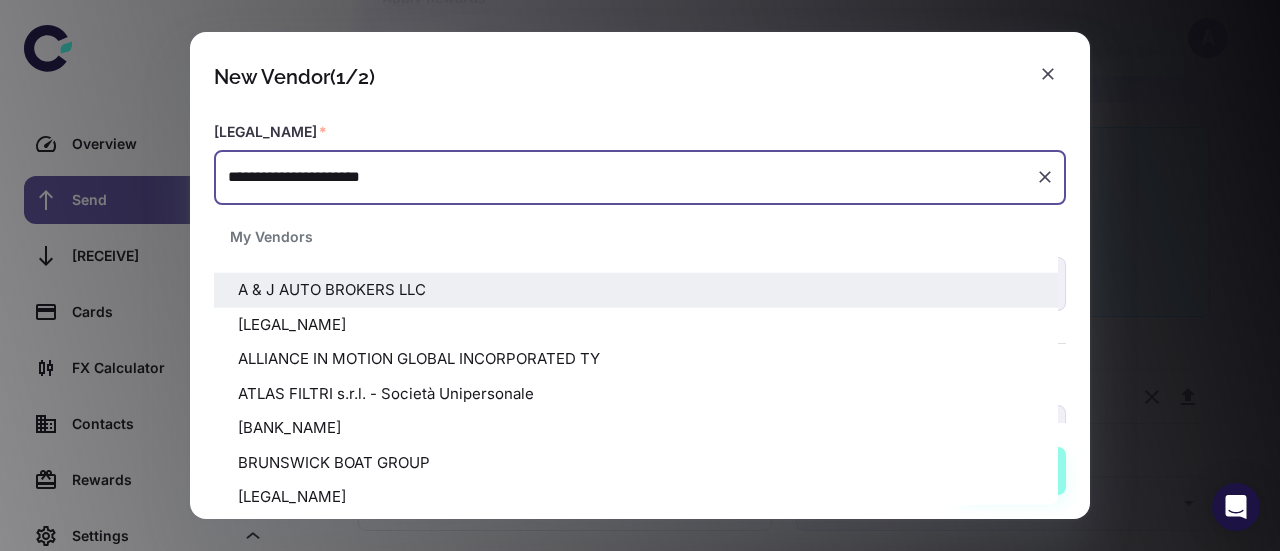click on "**********" at bounding box center [625, 177] 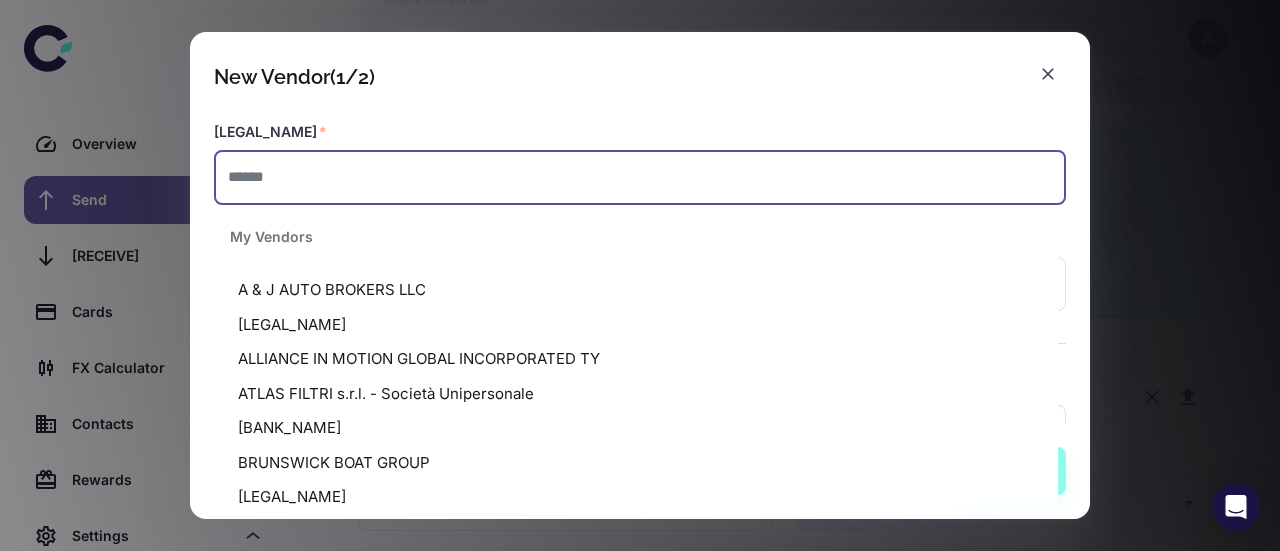 paste on "**********" 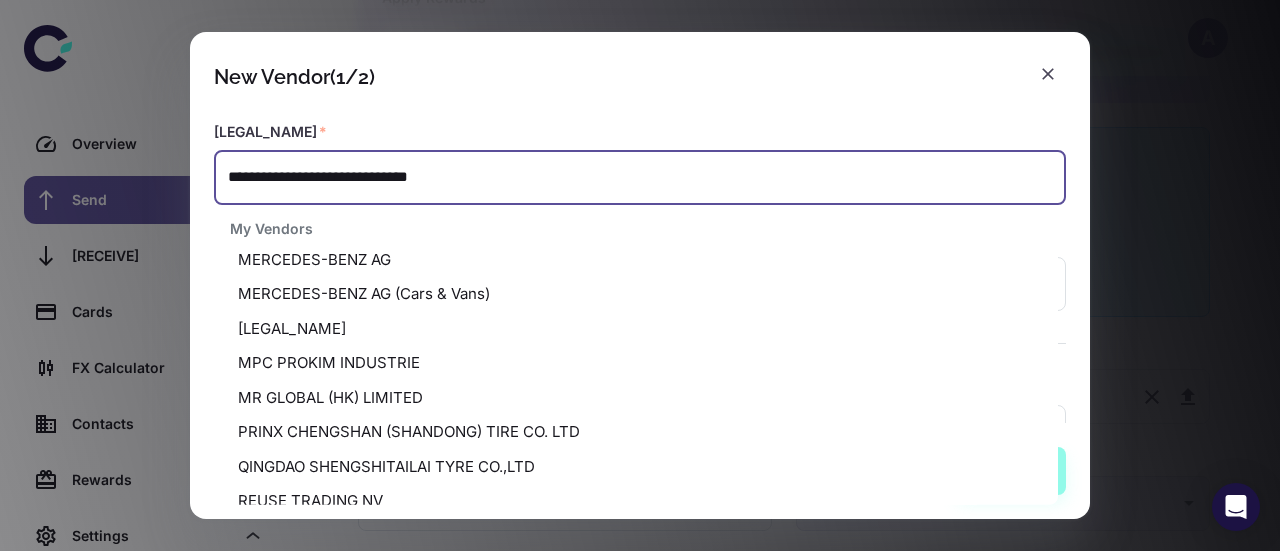 scroll, scrollTop: 983, scrollLeft: 0, axis: vertical 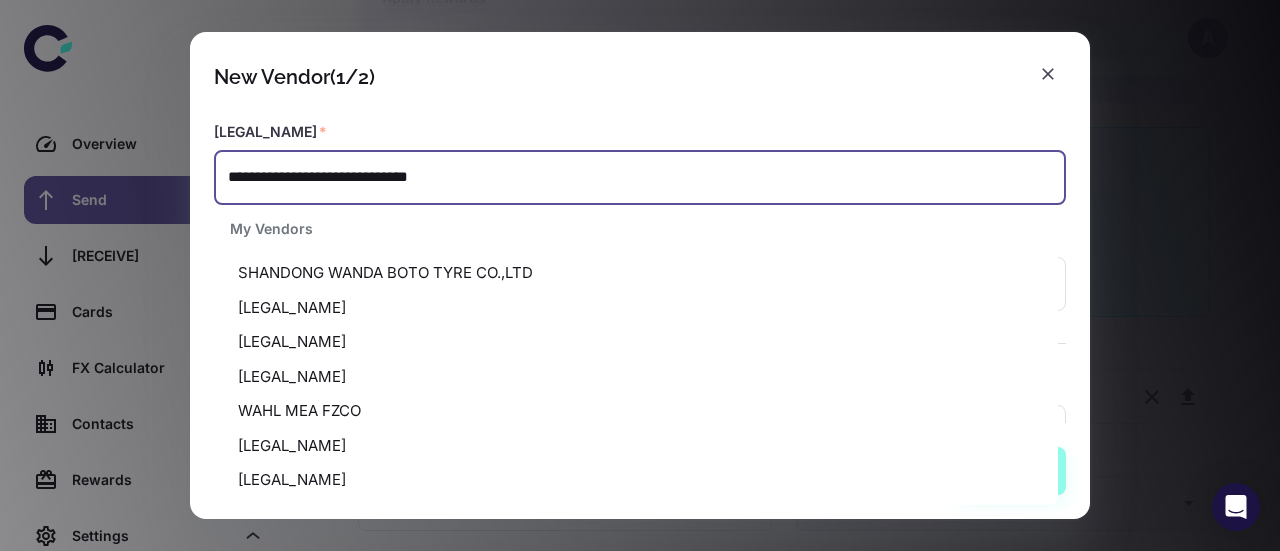 click on "**********" at bounding box center [640, 177] 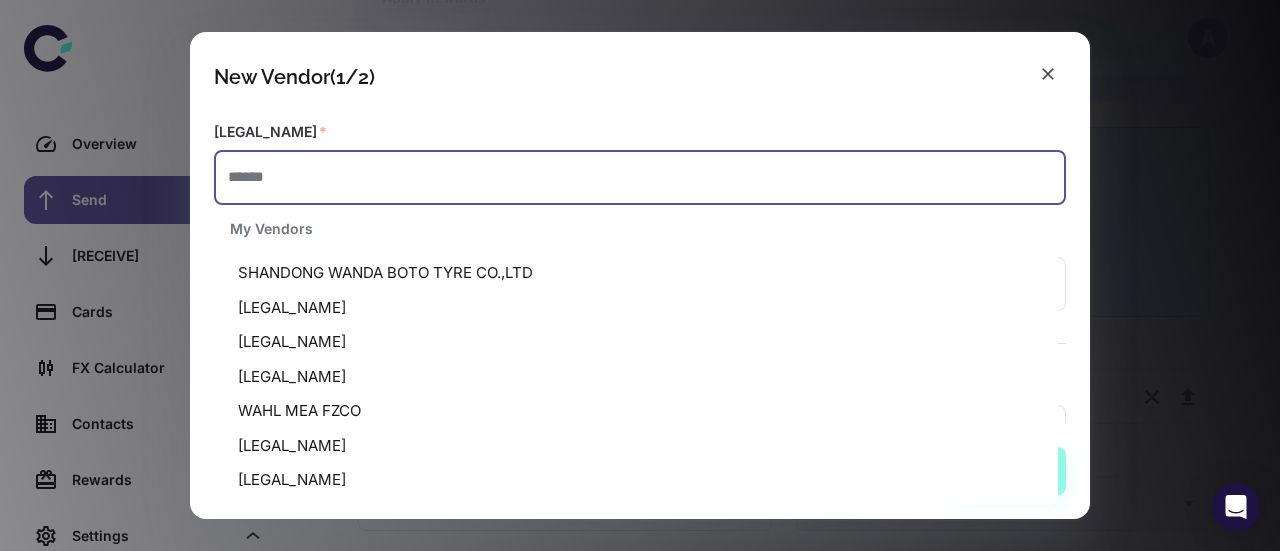 click on "[LEGAL_NAME]" at bounding box center [628, 151] 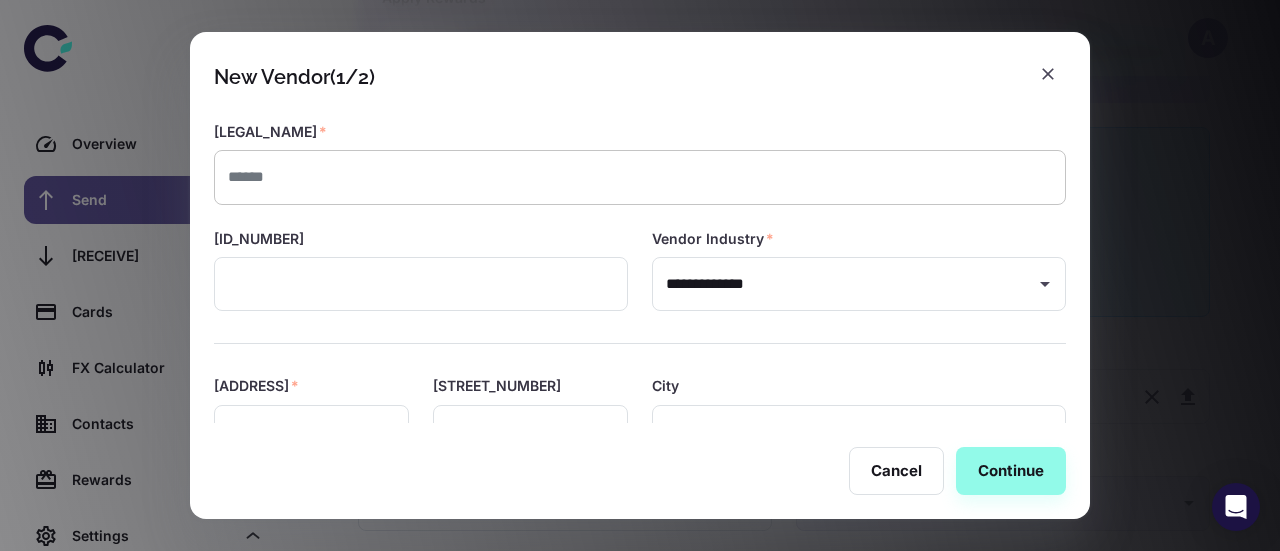 click at bounding box center (640, 177) 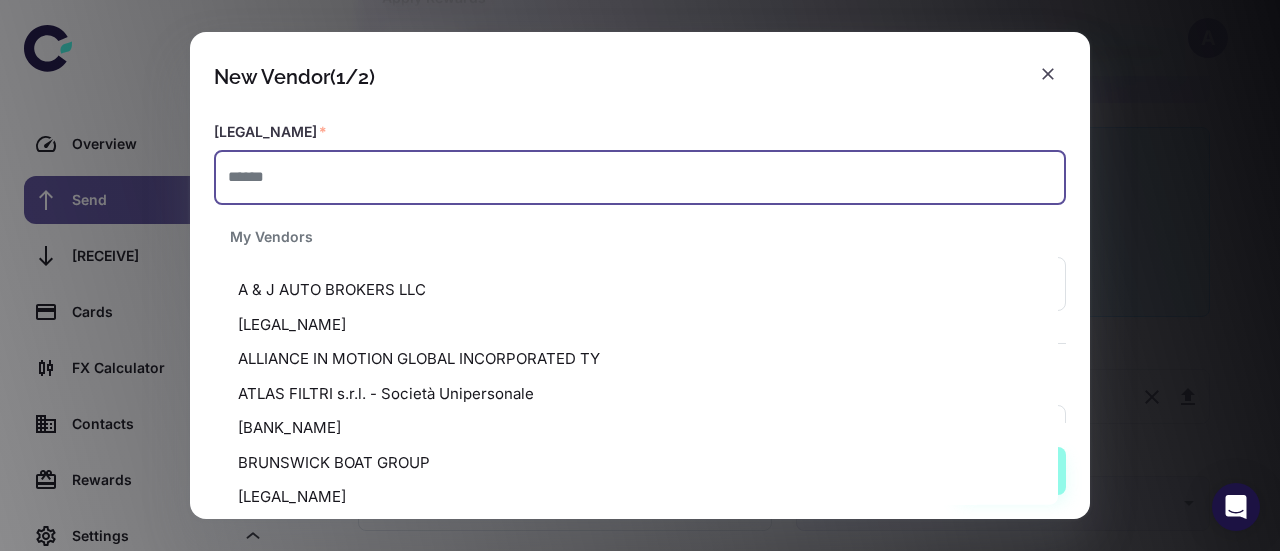 paste on "**********" 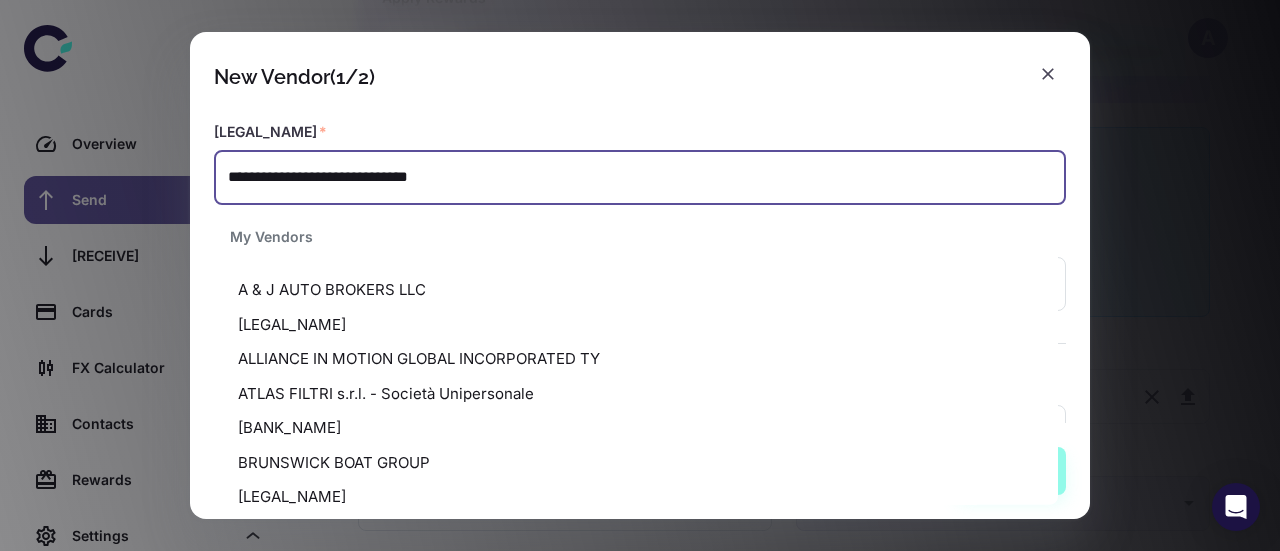 type on "**********" 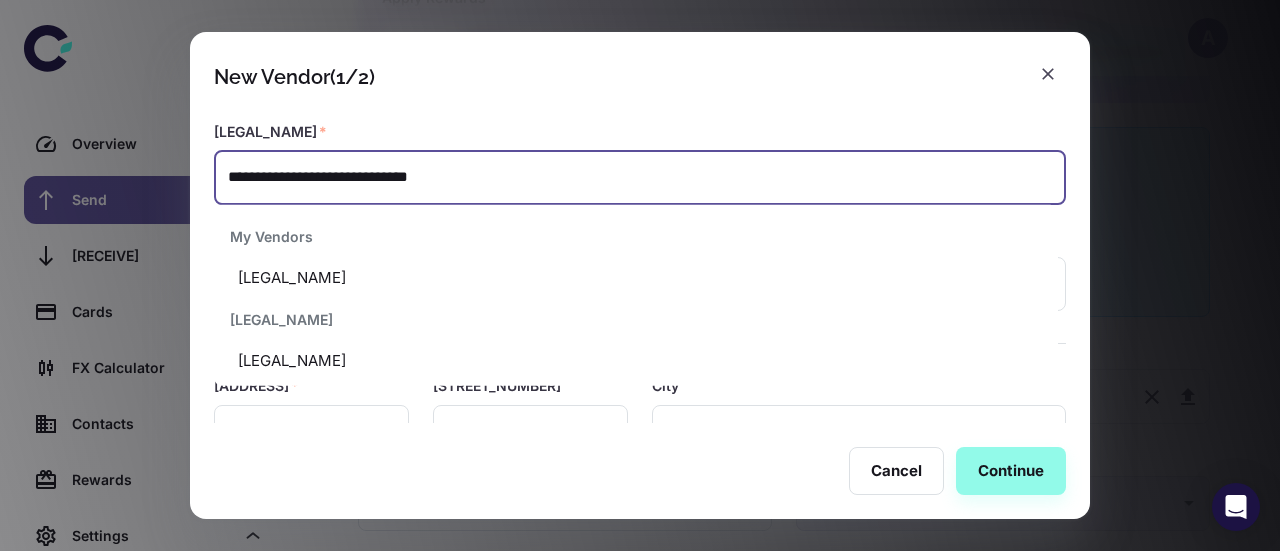 click on "[LEGAL_NAME]" at bounding box center (636, 278) 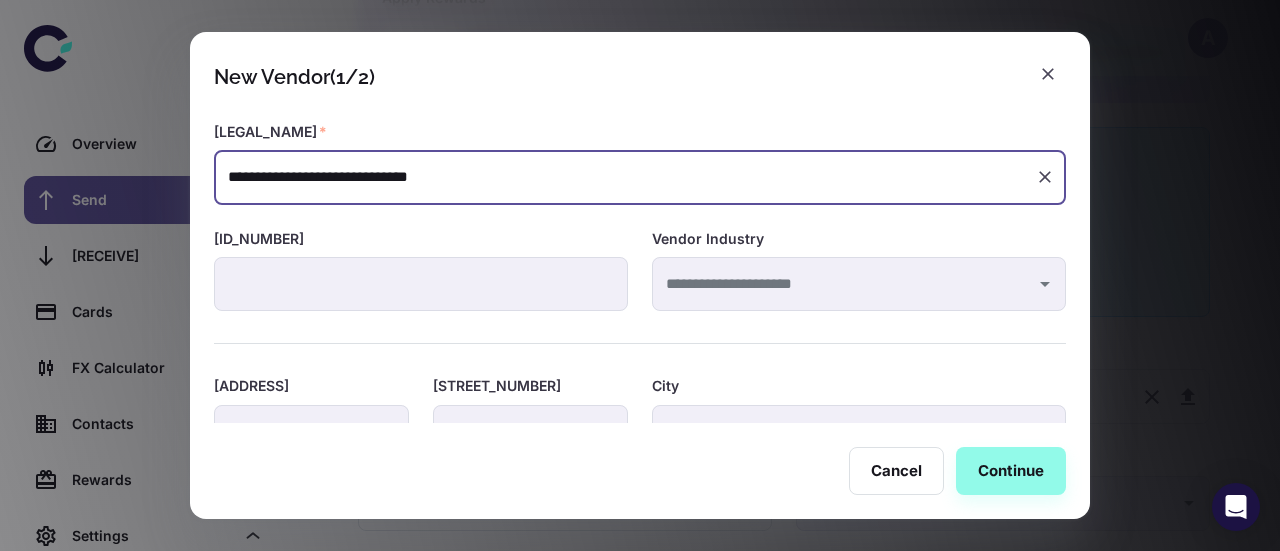 scroll, scrollTop: 313, scrollLeft: 0, axis: vertical 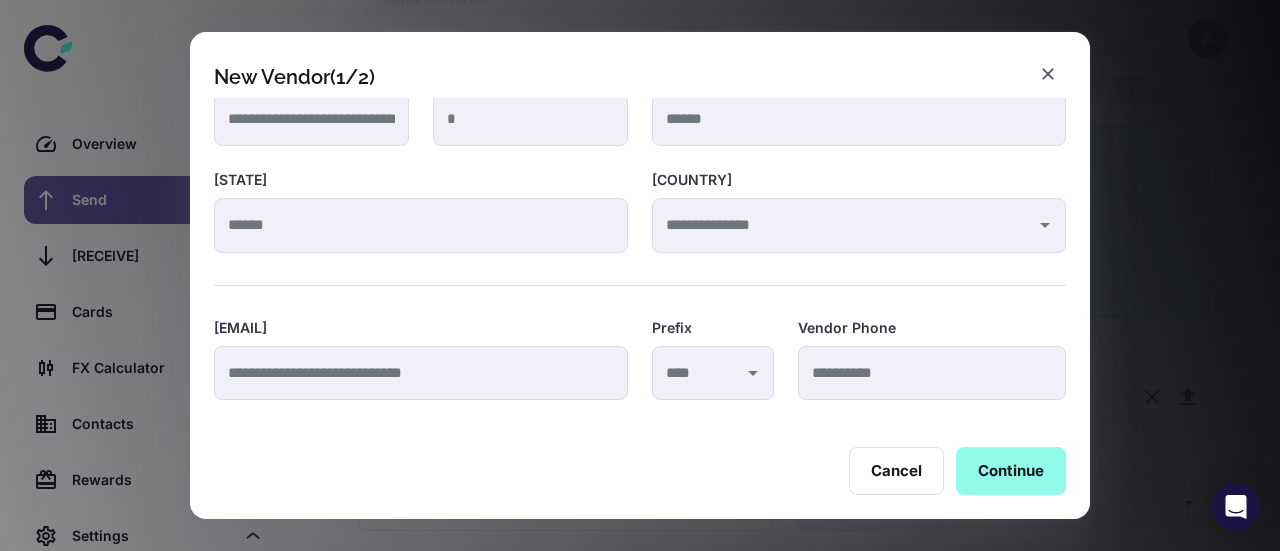 click on "Continue" at bounding box center (1011, 471) 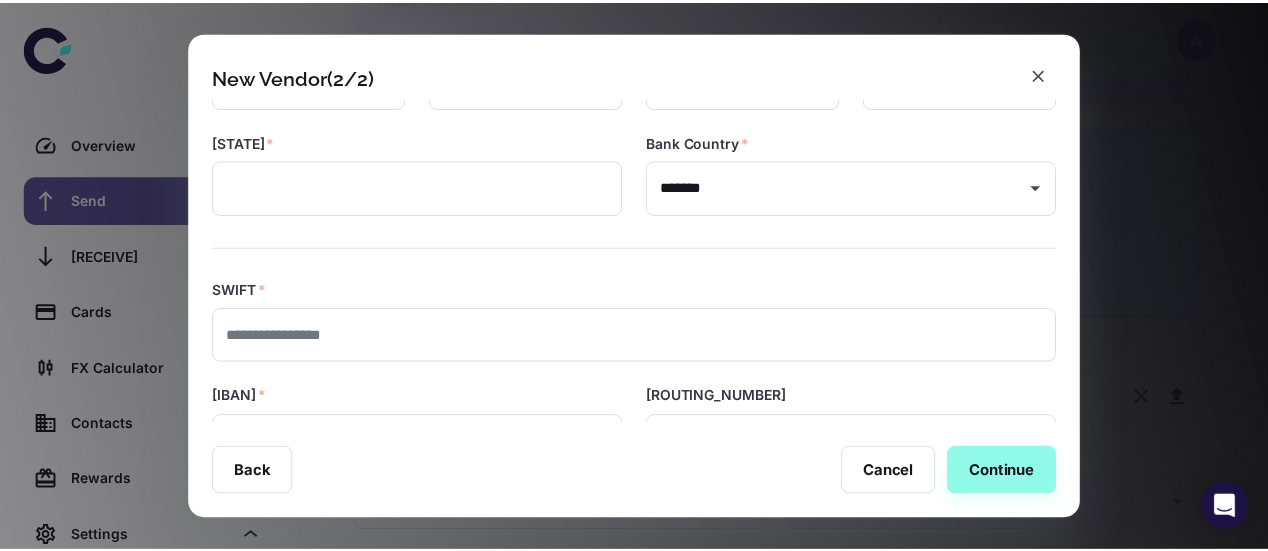 scroll, scrollTop: 526, scrollLeft: 0, axis: vertical 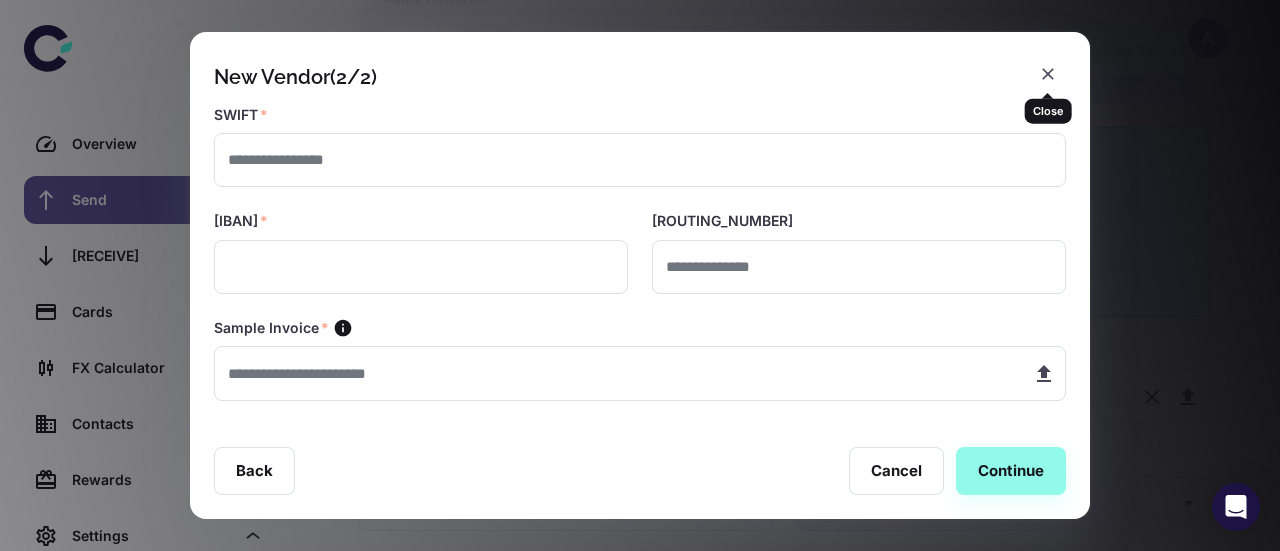 click on "Close" at bounding box center [1048, 104] 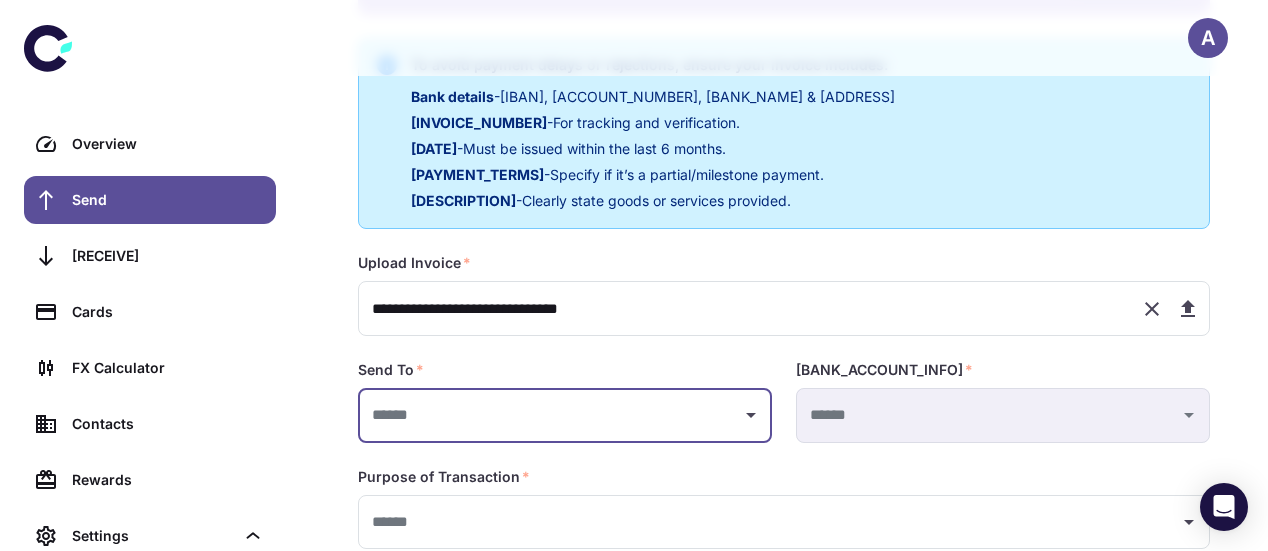 scroll, scrollTop: 407, scrollLeft: 0, axis: vertical 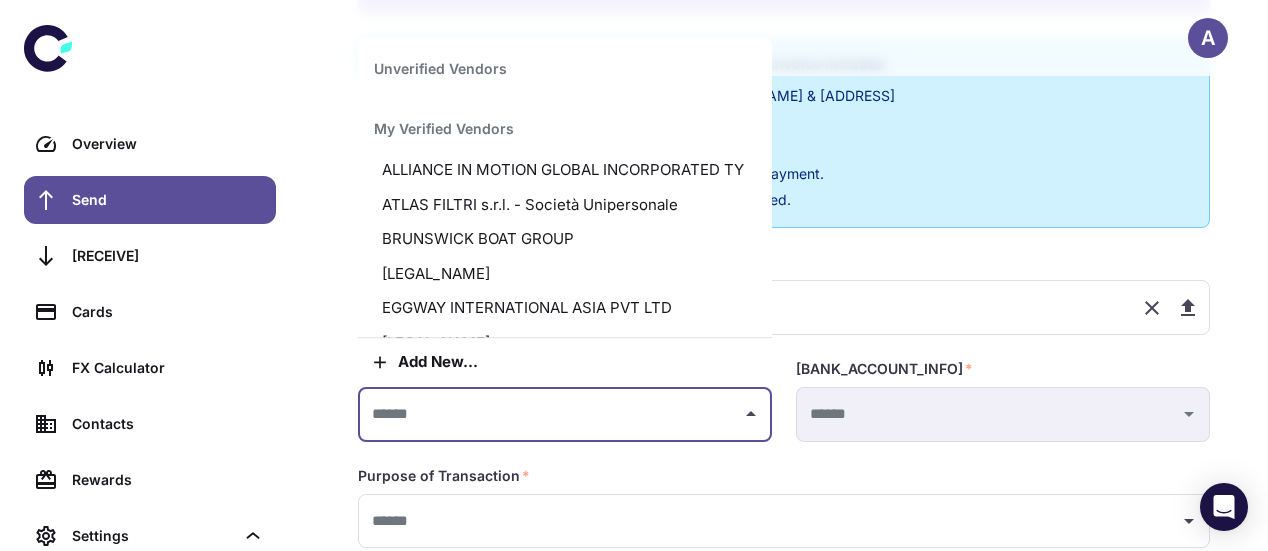click at bounding box center (550, 414) 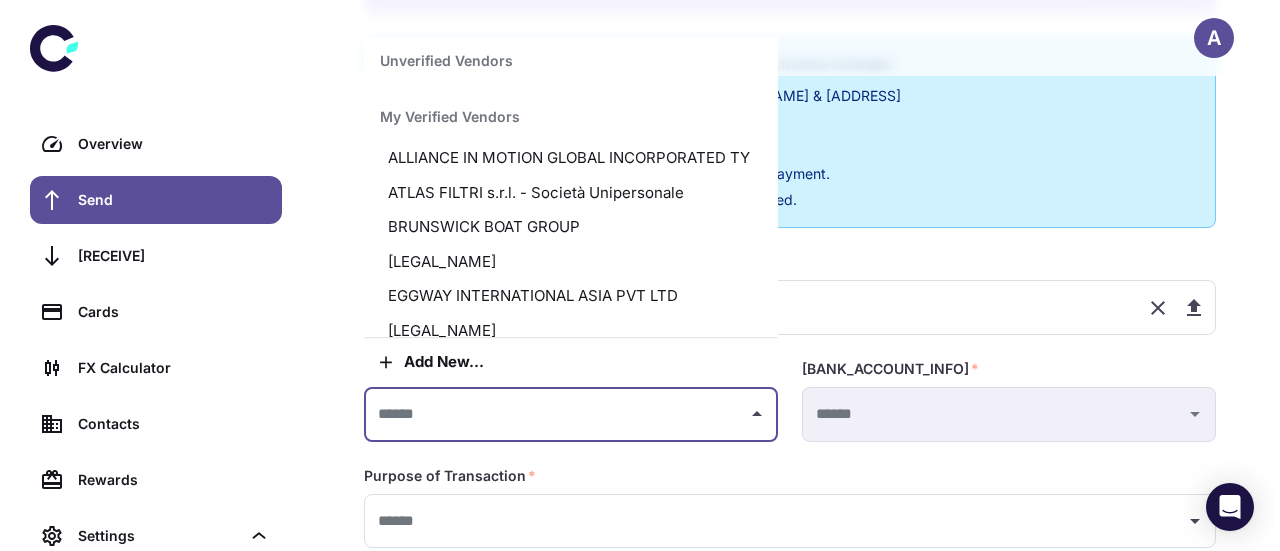 scroll, scrollTop: 0, scrollLeft: 0, axis: both 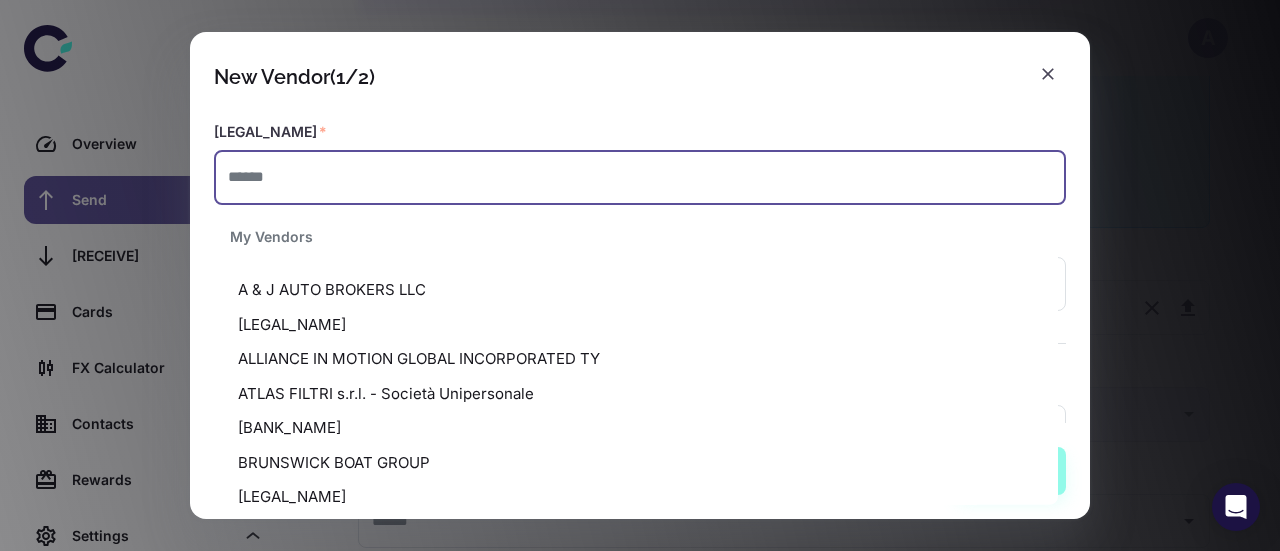 click at bounding box center [640, 177] 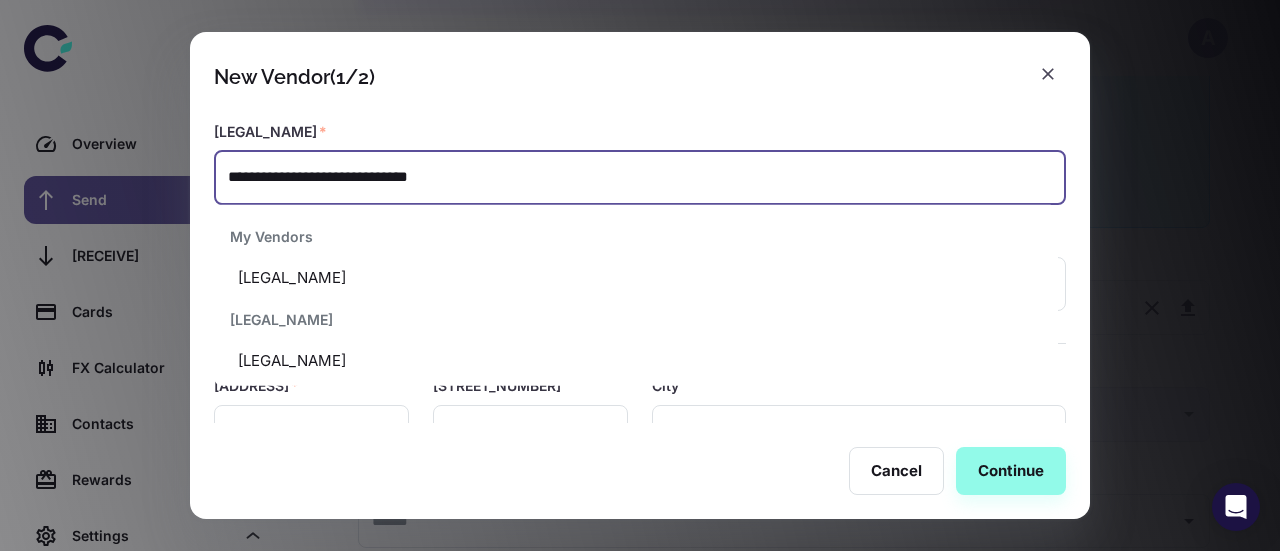 click on "[LEGAL_NAME]" at bounding box center (636, 278) 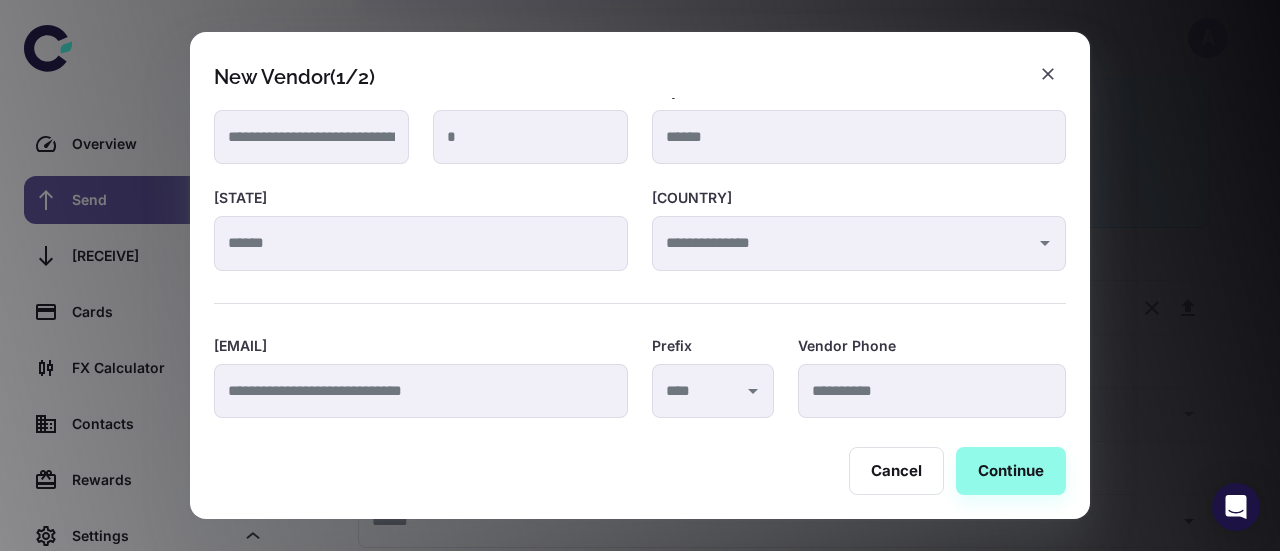 scroll, scrollTop: 313, scrollLeft: 0, axis: vertical 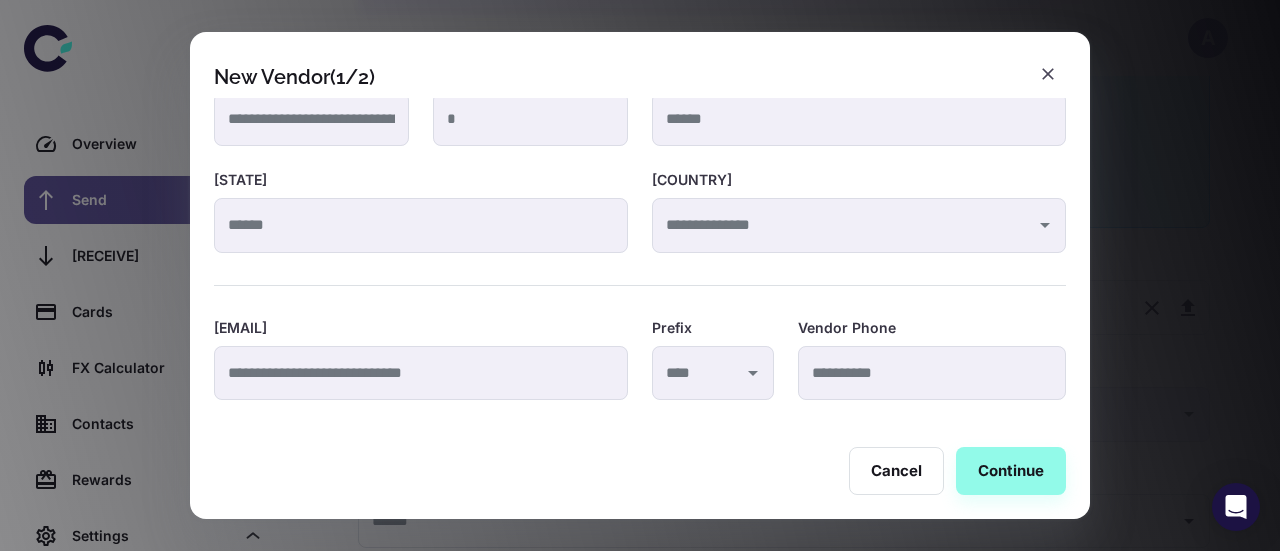 click at bounding box center [752, 373] 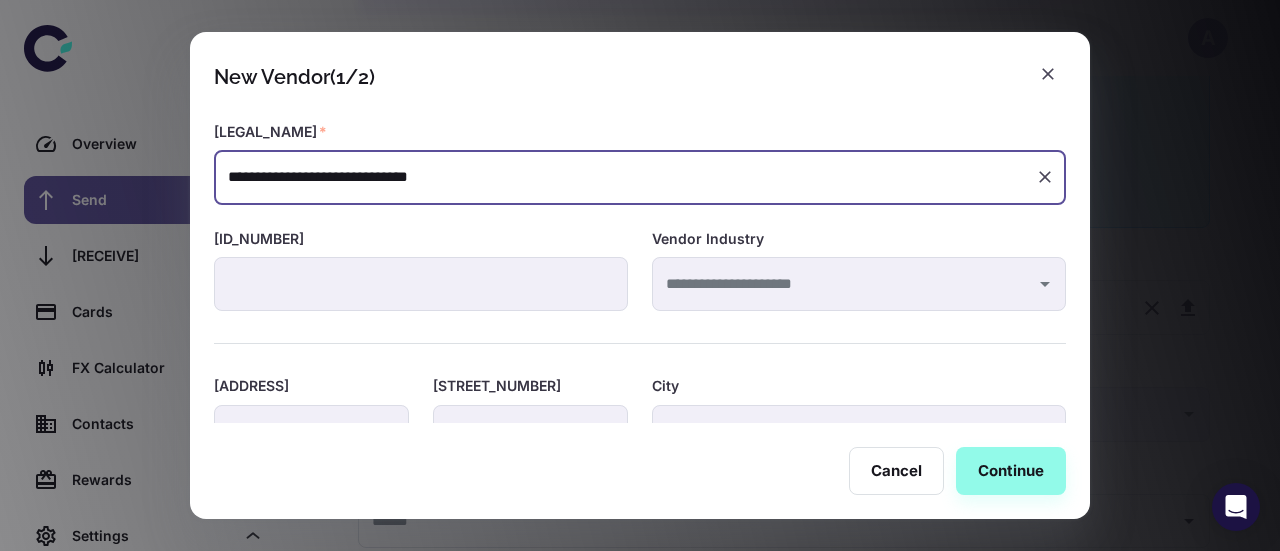 click on "**********" at bounding box center [640, 177] 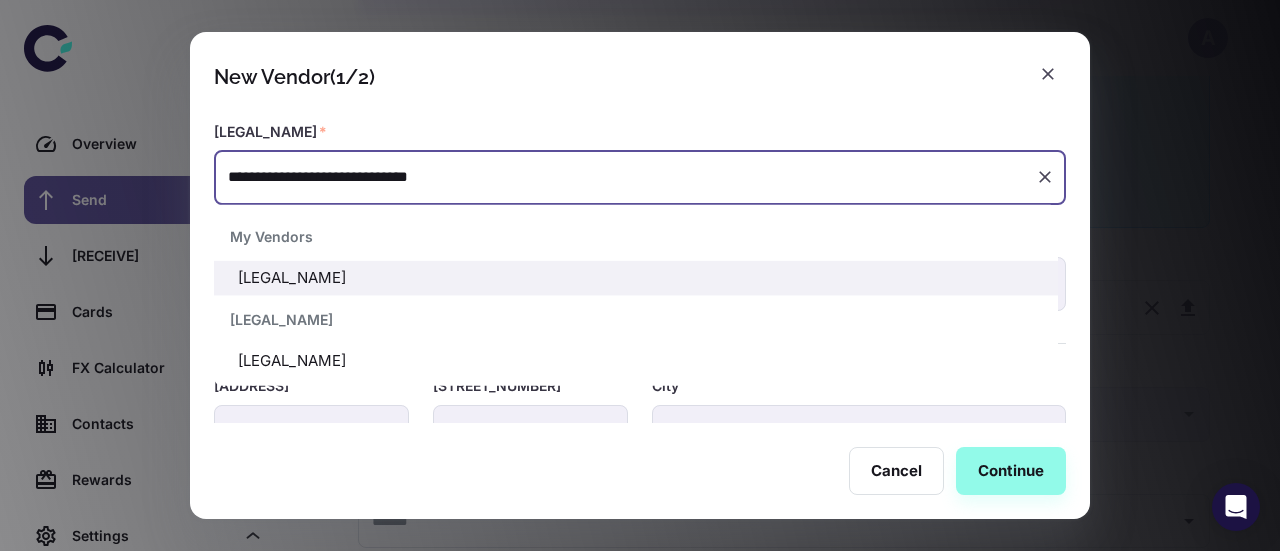 click on "[LEGAL_NAME]" at bounding box center (636, 360) 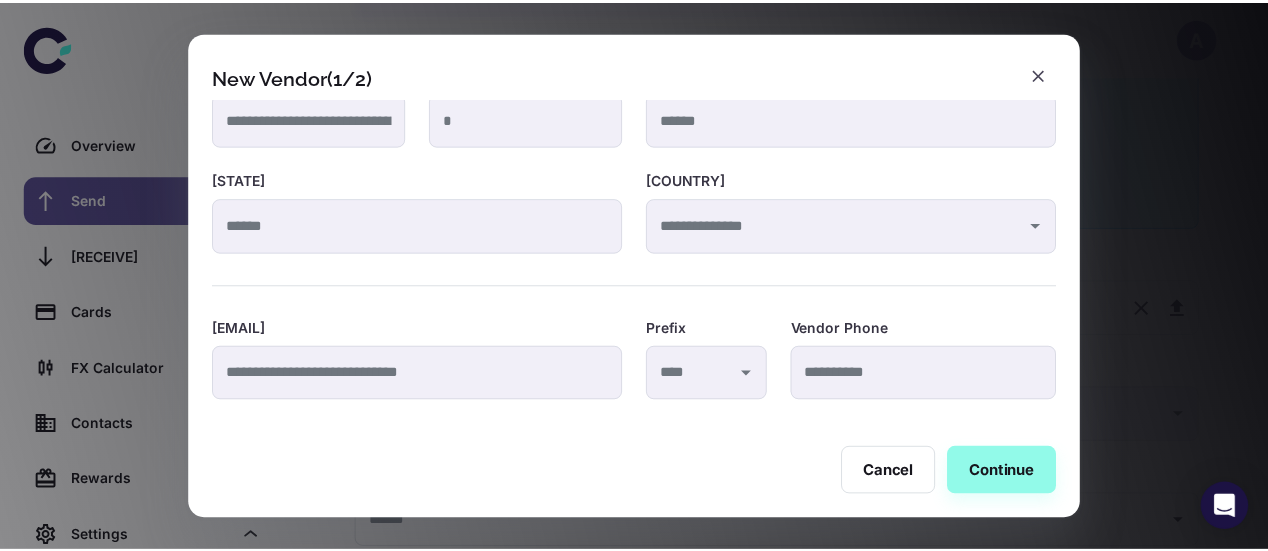 scroll, scrollTop: 0, scrollLeft: 0, axis: both 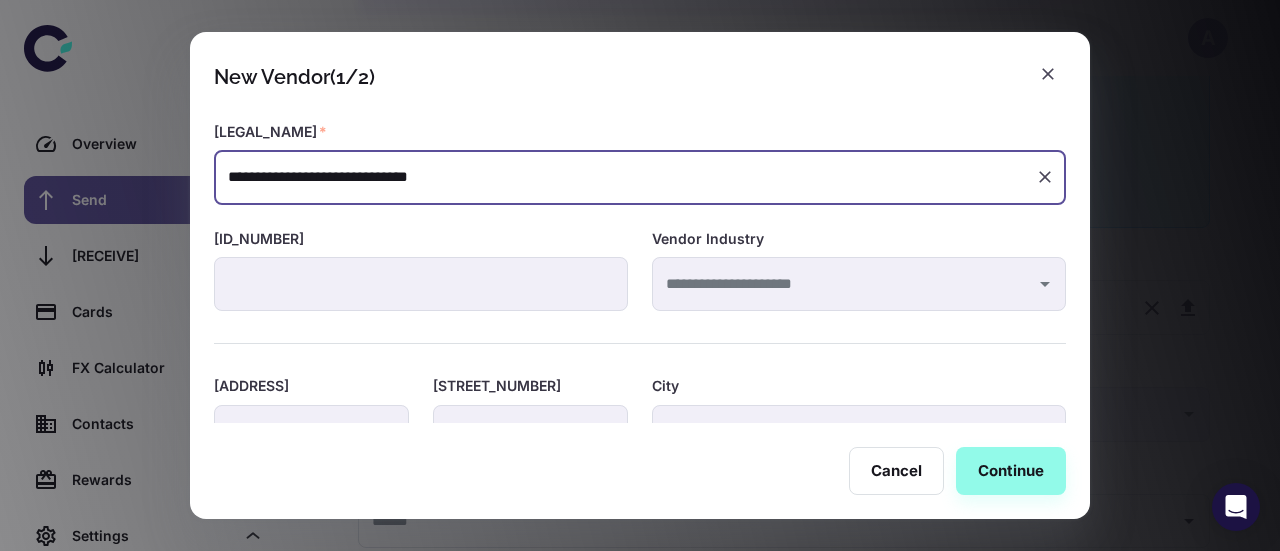 click on "**********" at bounding box center (625, 177) 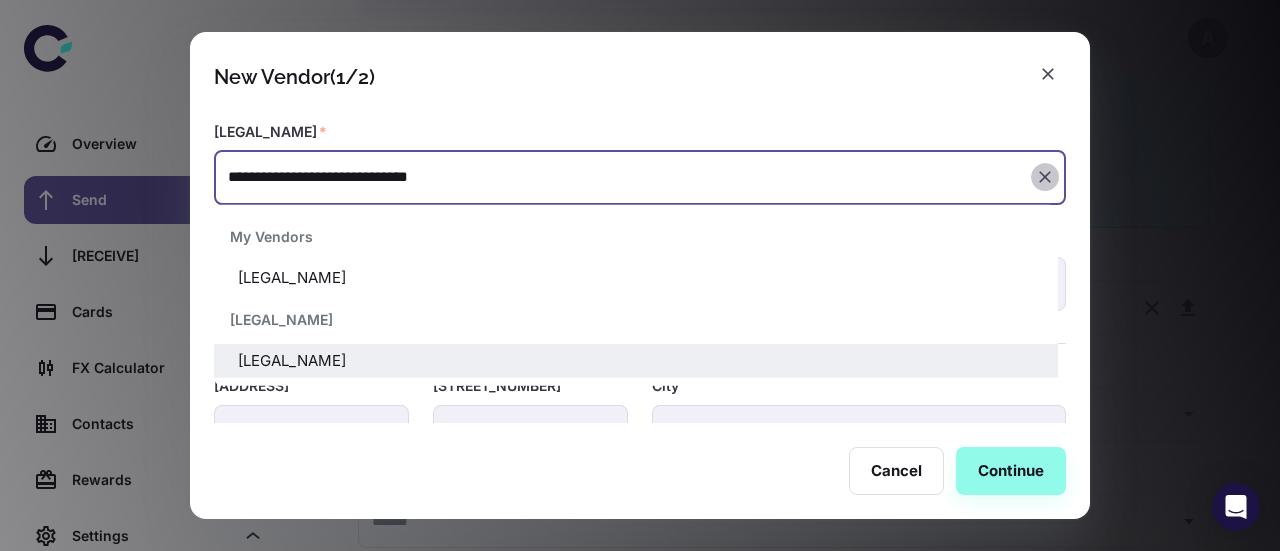 click at bounding box center [1045, 177] 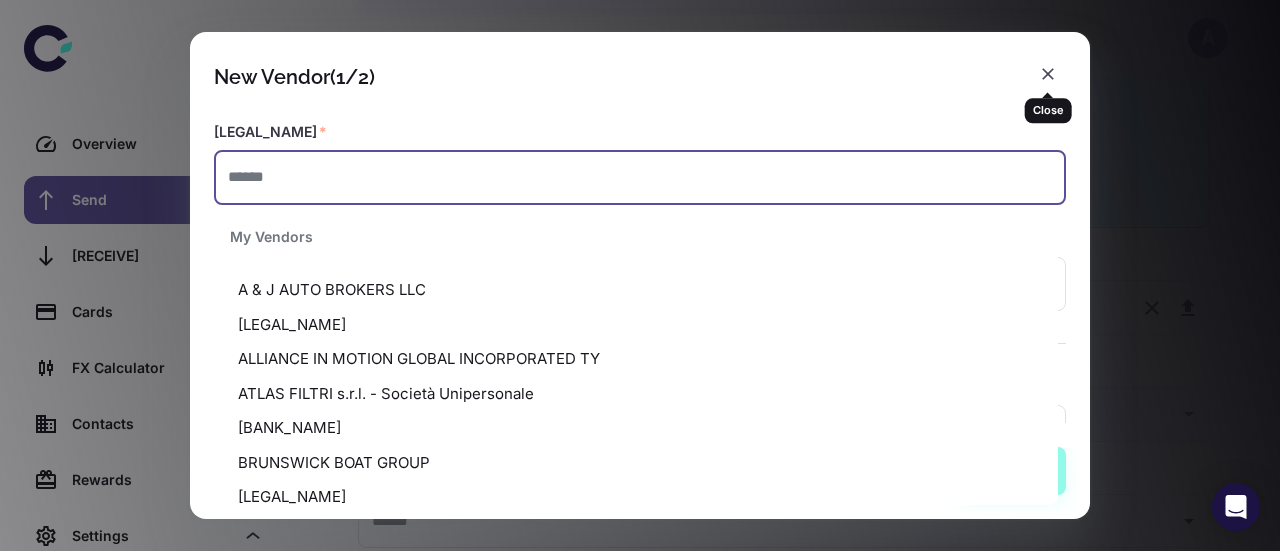 click at bounding box center [1048, 74] 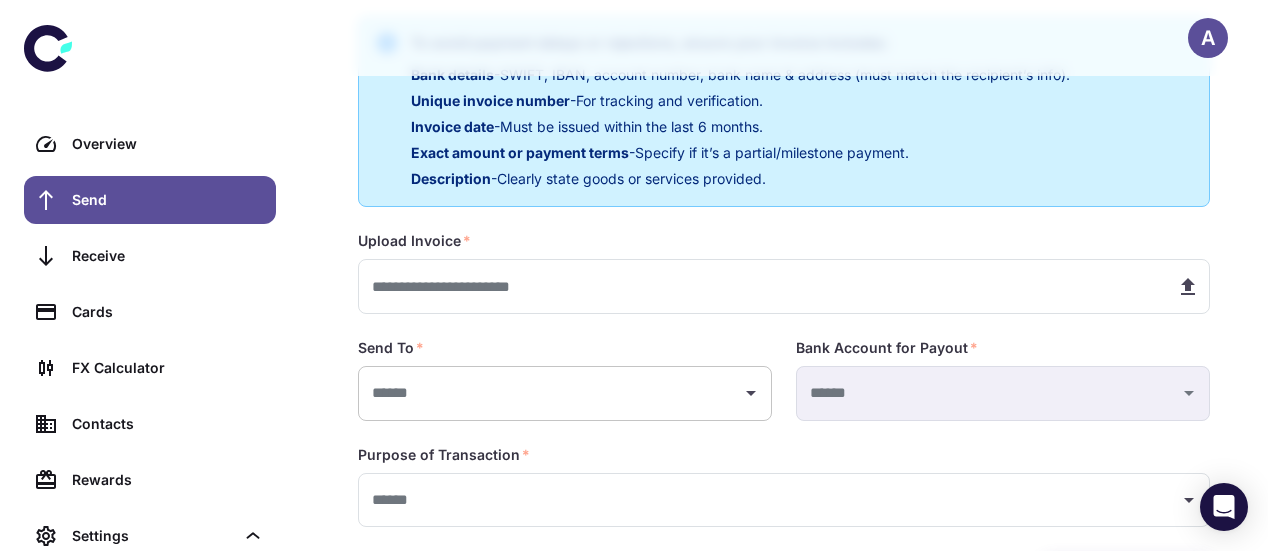scroll, scrollTop: 429, scrollLeft: 0, axis: vertical 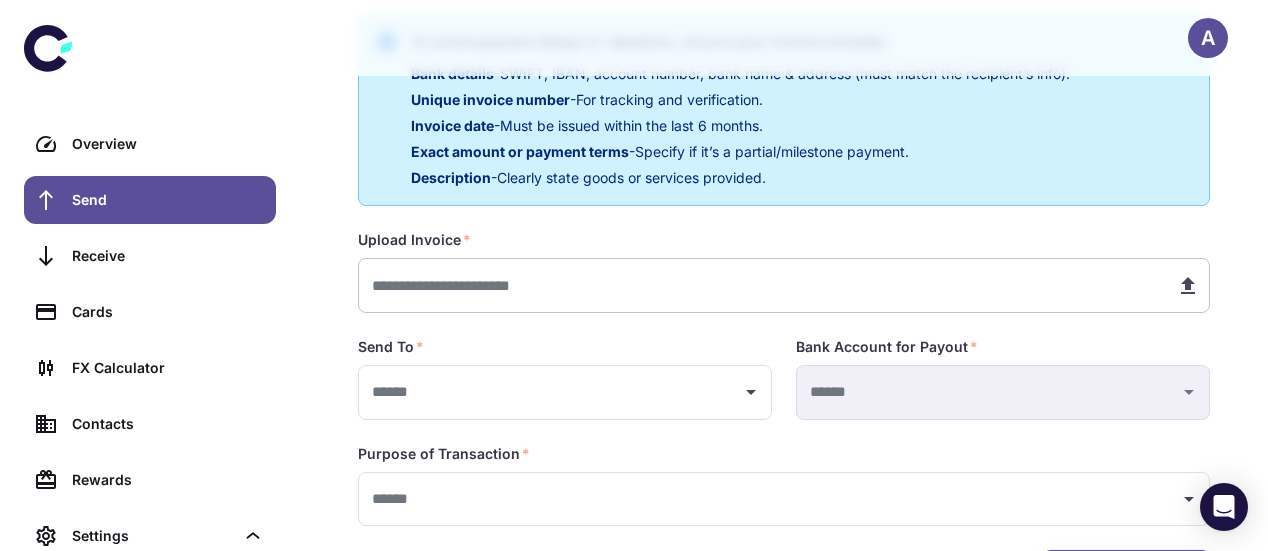 click at bounding box center (759, 285) 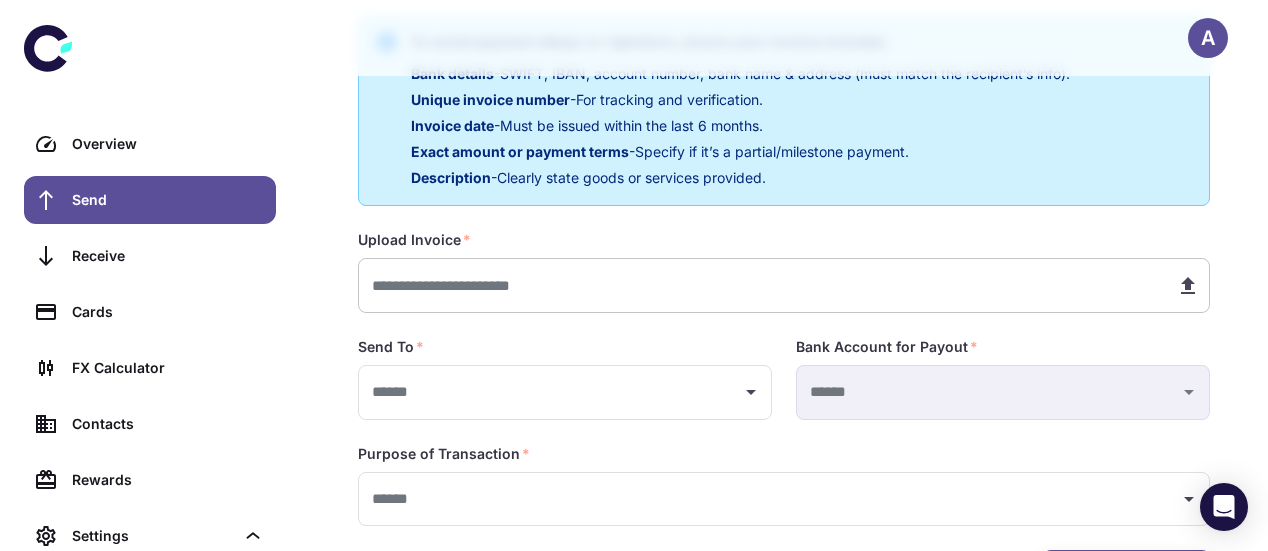 type on "**********" 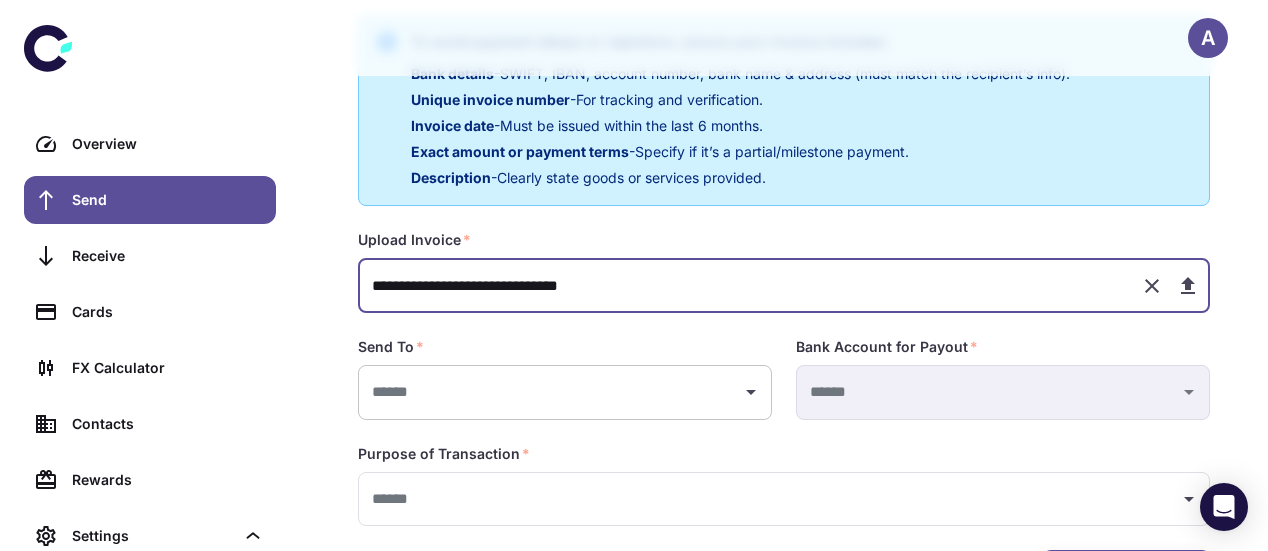 click on "​" at bounding box center [565, 392] 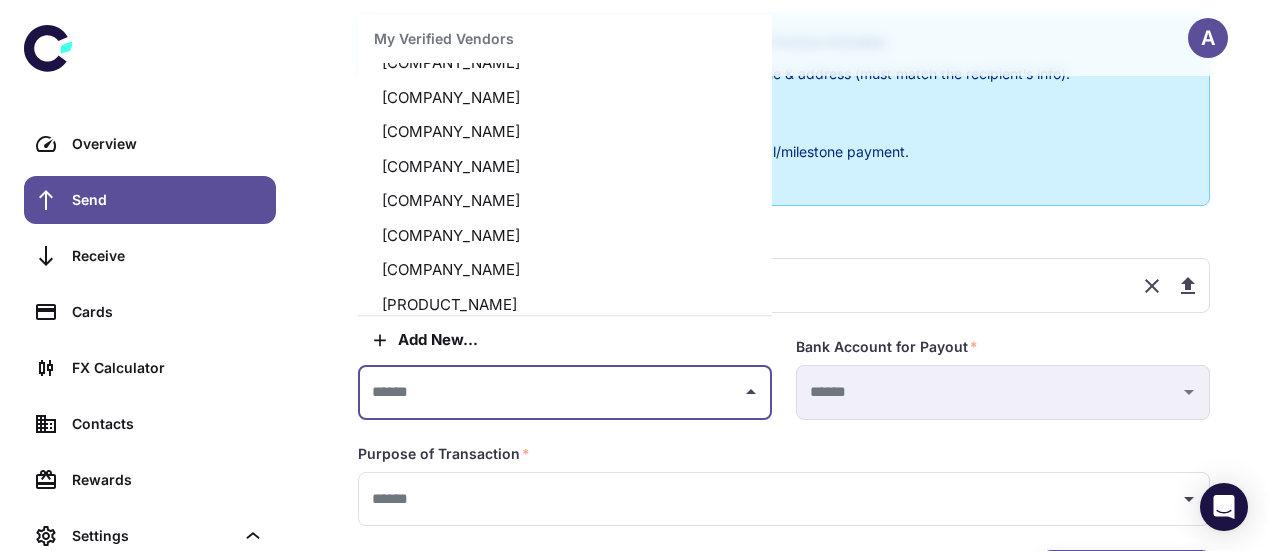 scroll, scrollTop: 1055, scrollLeft: 0, axis: vertical 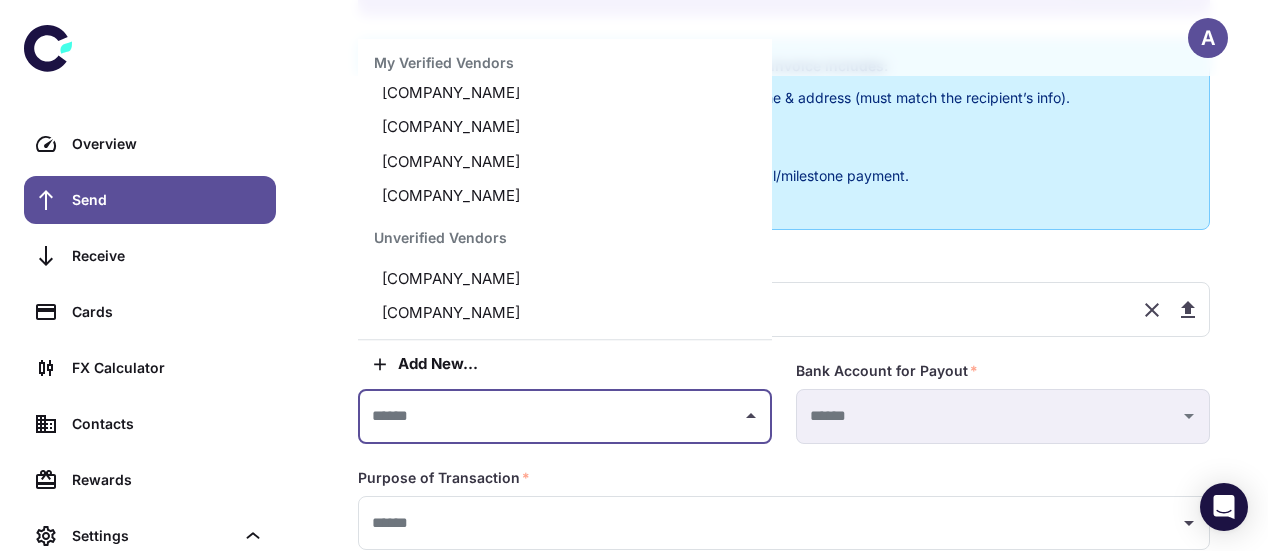 click on "[COMPANY_NAME]" at bounding box center [565, 313] 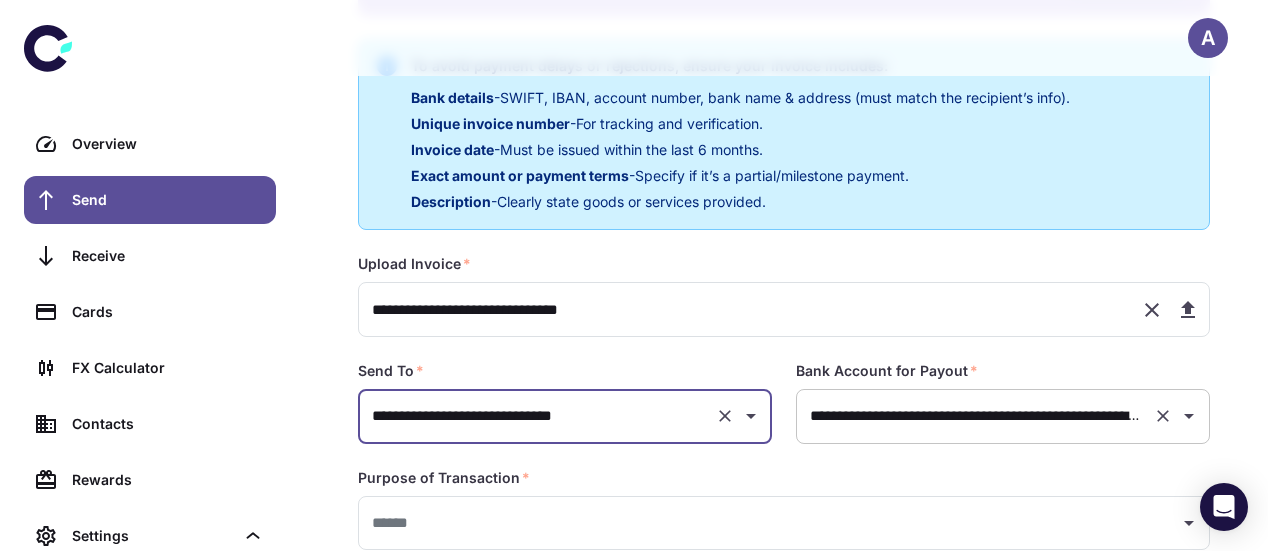 scroll, scrollTop: 515, scrollLeft: 0, axis: vertical 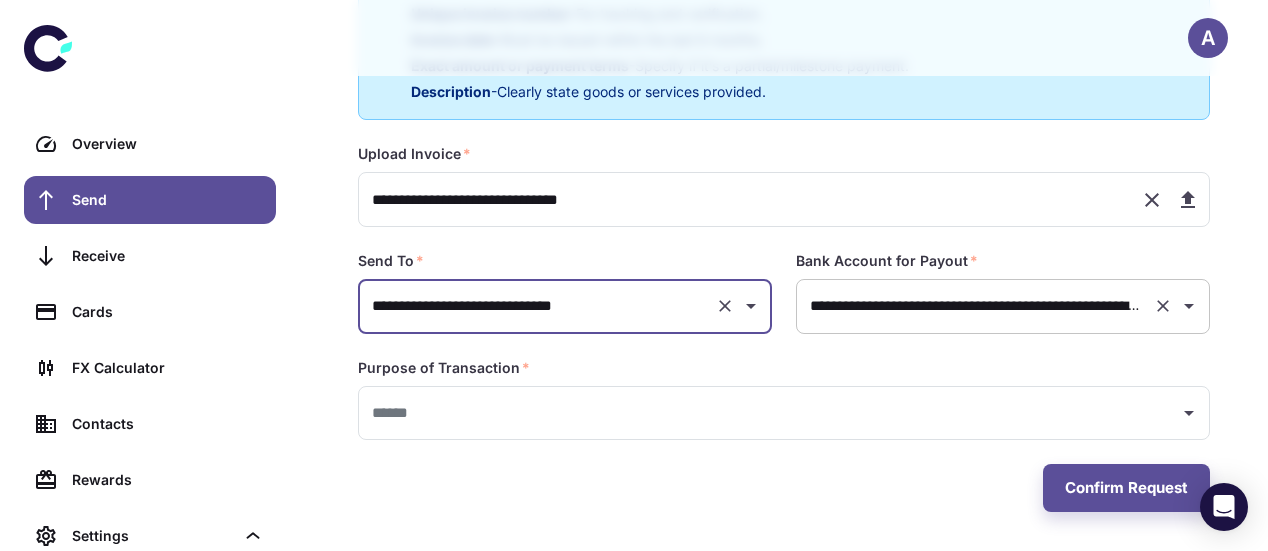 click on "**********" at bounding box center [565, 306] 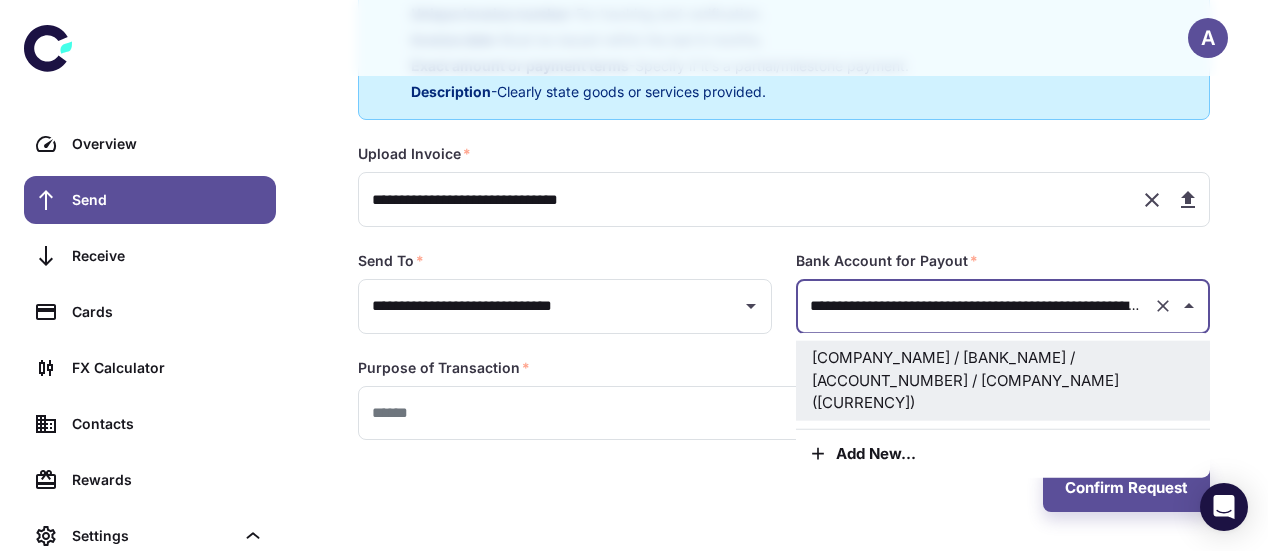 scroll, scrollTop: 0, scrollLeft: 680, axis: horizontal 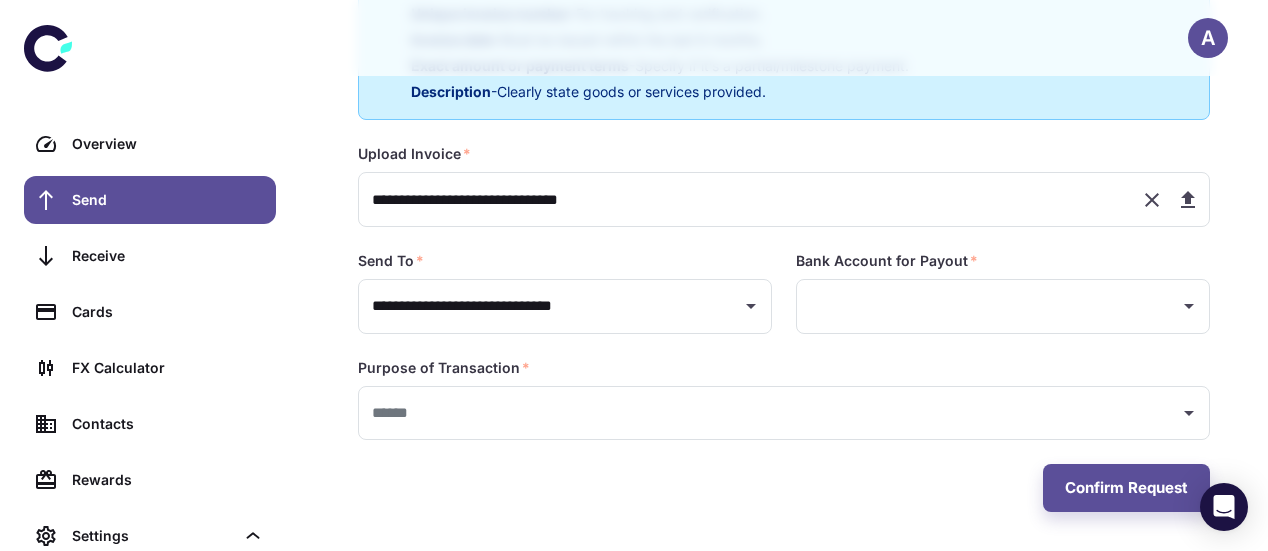 click on "Purpose of Transaction   *" at bounding box center [784, 154] 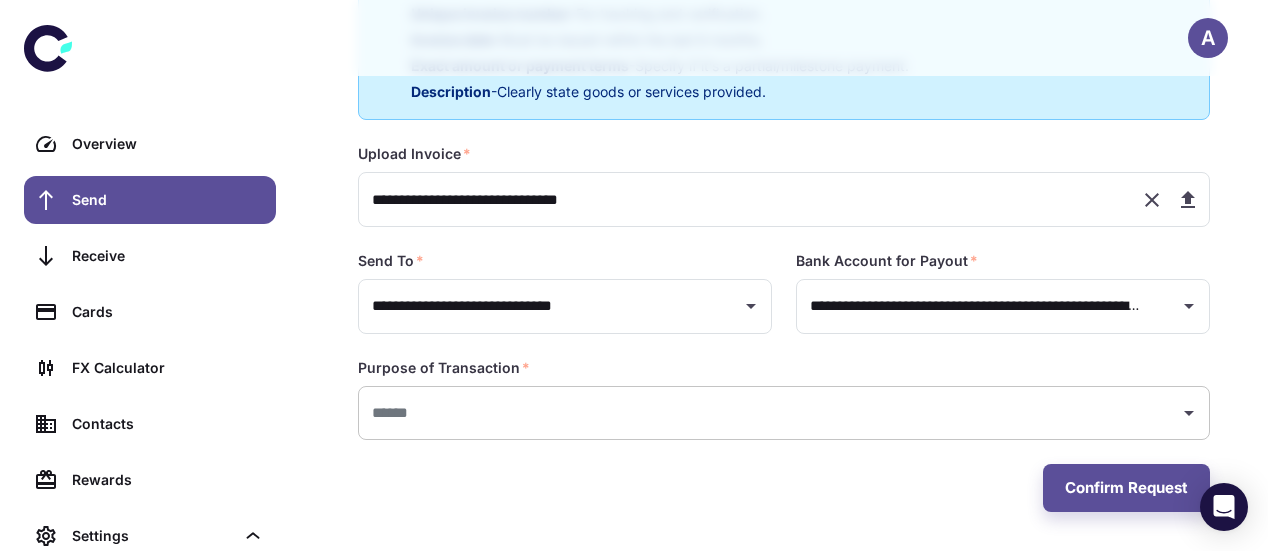 click at bounding box center [769, 413] 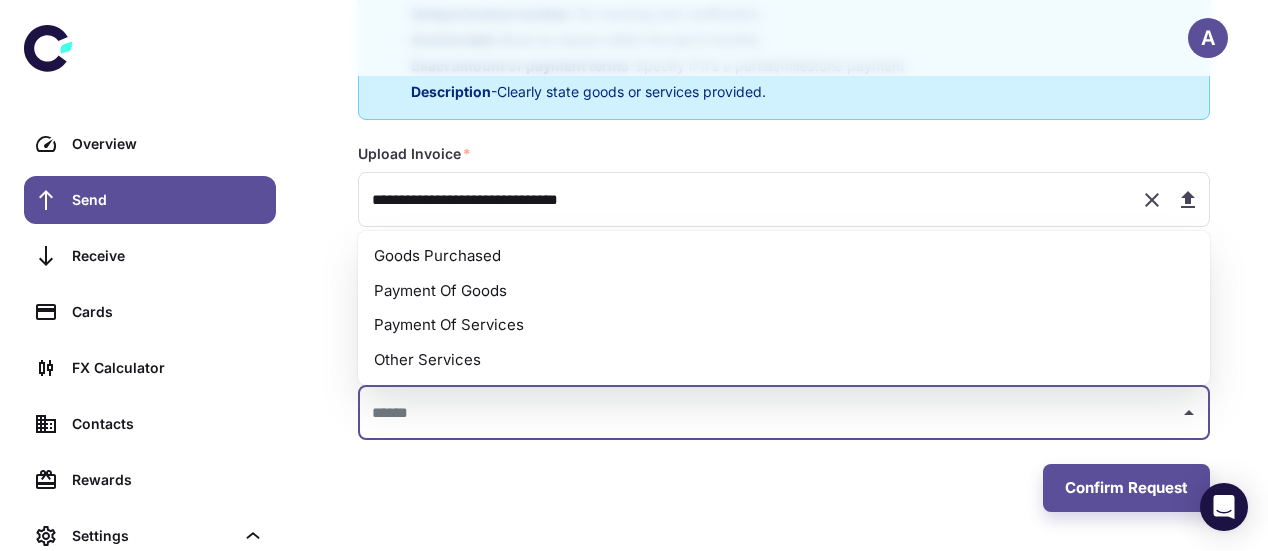 click on "Payment Of Services" at bounding box center [784, 325] 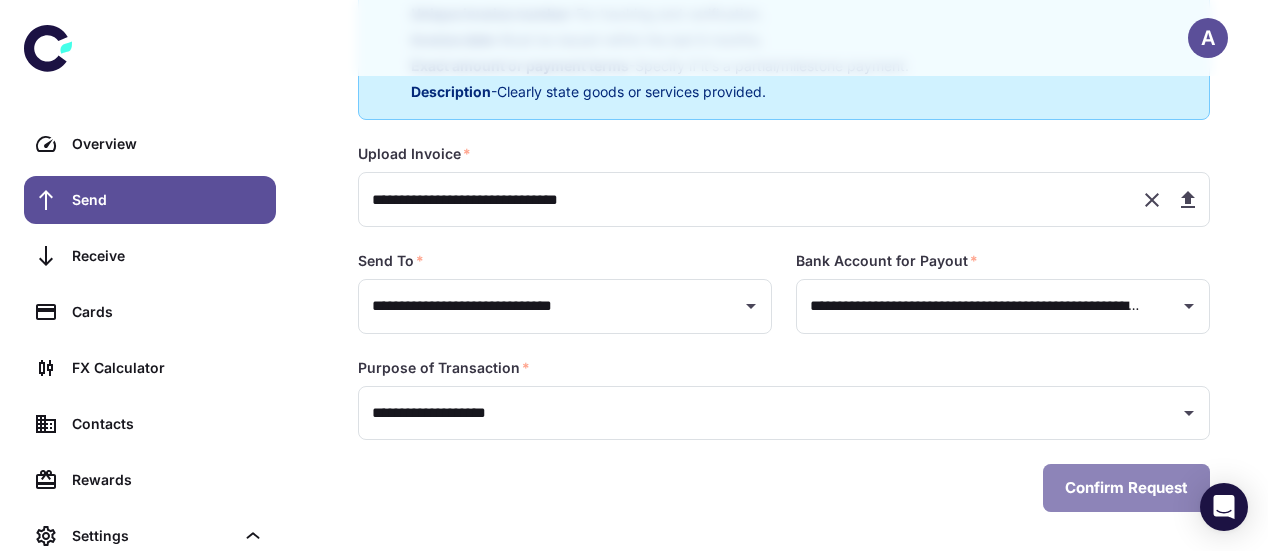 click on "Confirm Request" at bounding box center (1126, 488) 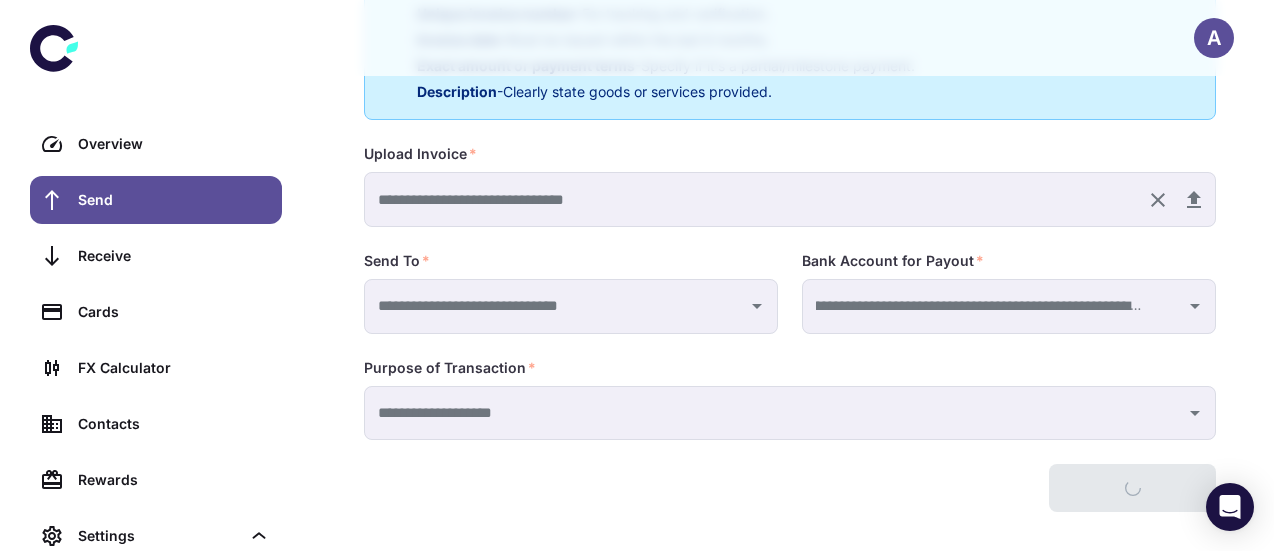 scroll, scrollTop: 0, scrollLeft: 31, axis: horizontal 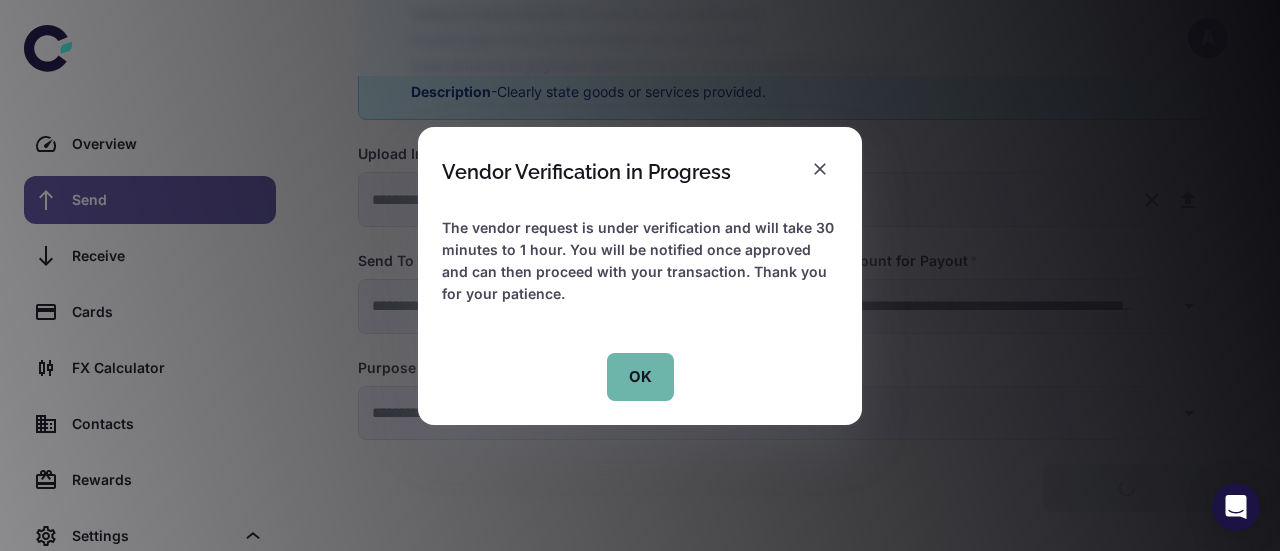 click on "OK" at bounding box center [640, 377] 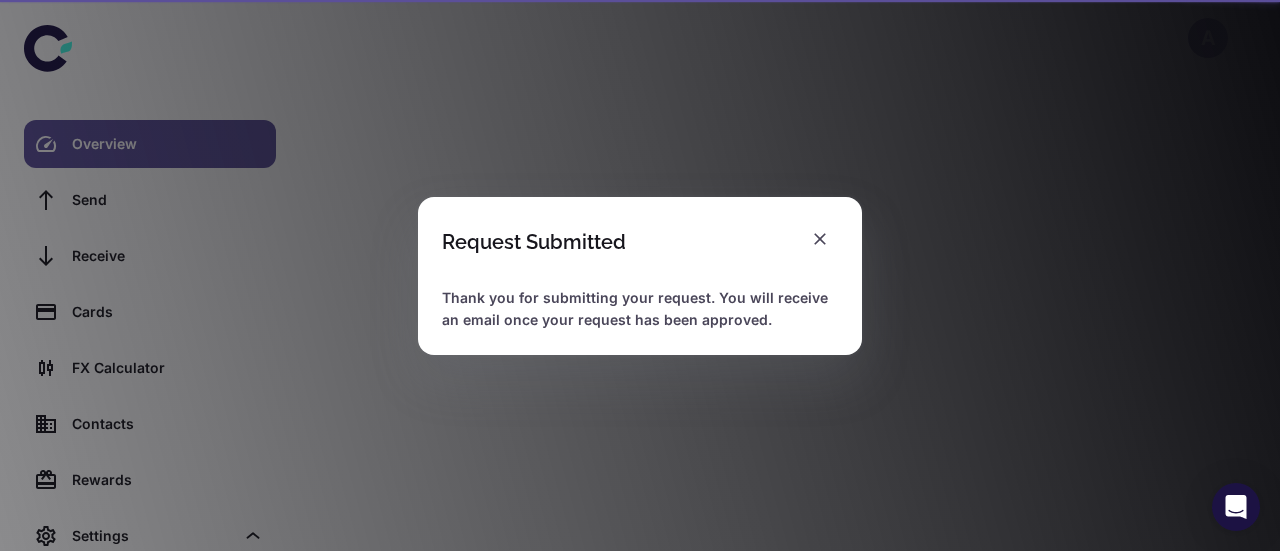 scroll, scrollTop: 0, scrollLeft: 0, axis: both 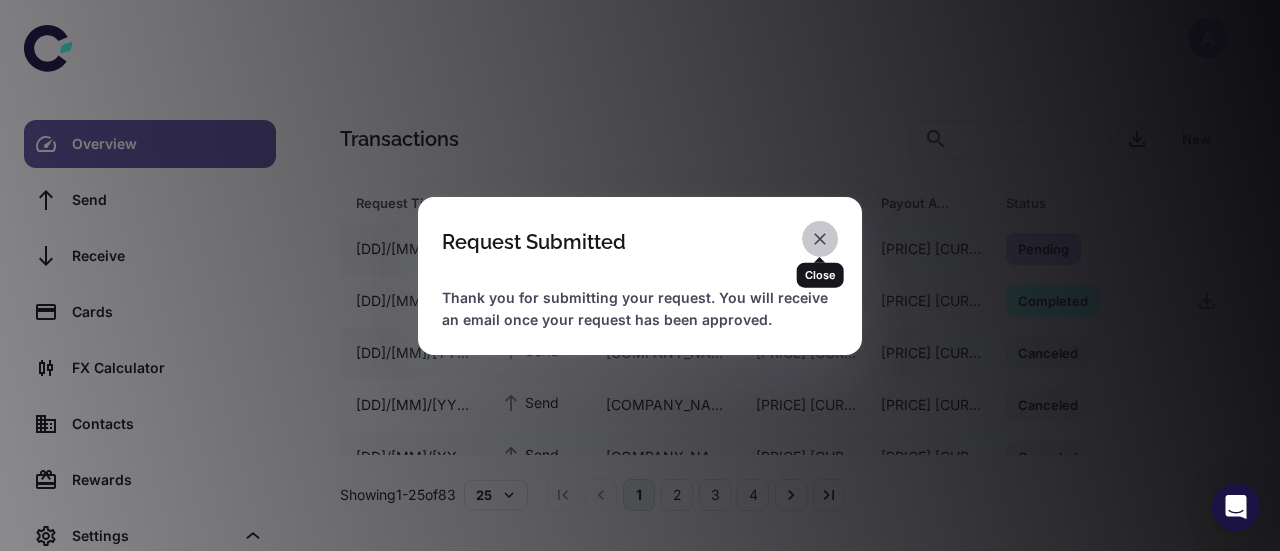 click at bounding box center [820, 239] 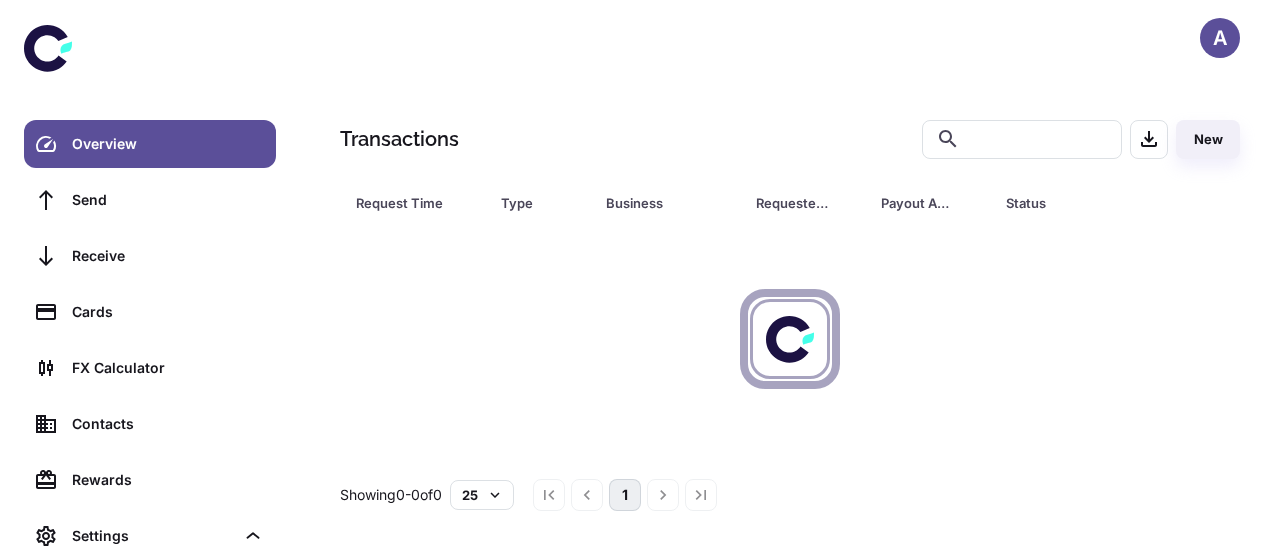 scroll, scrollTop: 0, scrollLeft: 0, axis: both 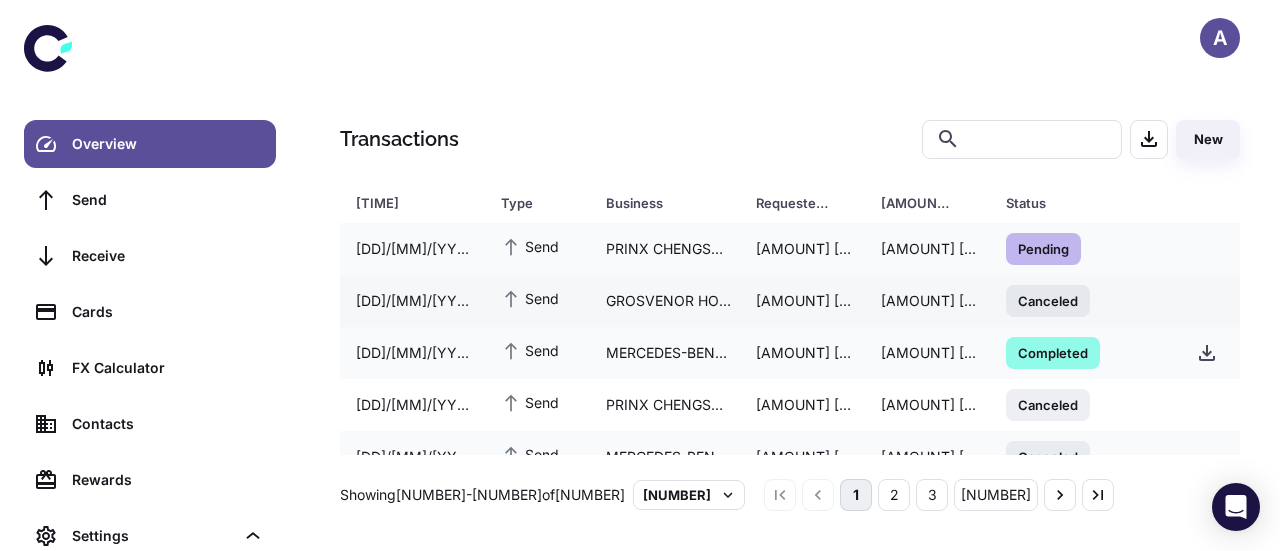 click on "[GROSVENOR HOUSE APARTMENTS LTD]" at bounding box center (665, 301) 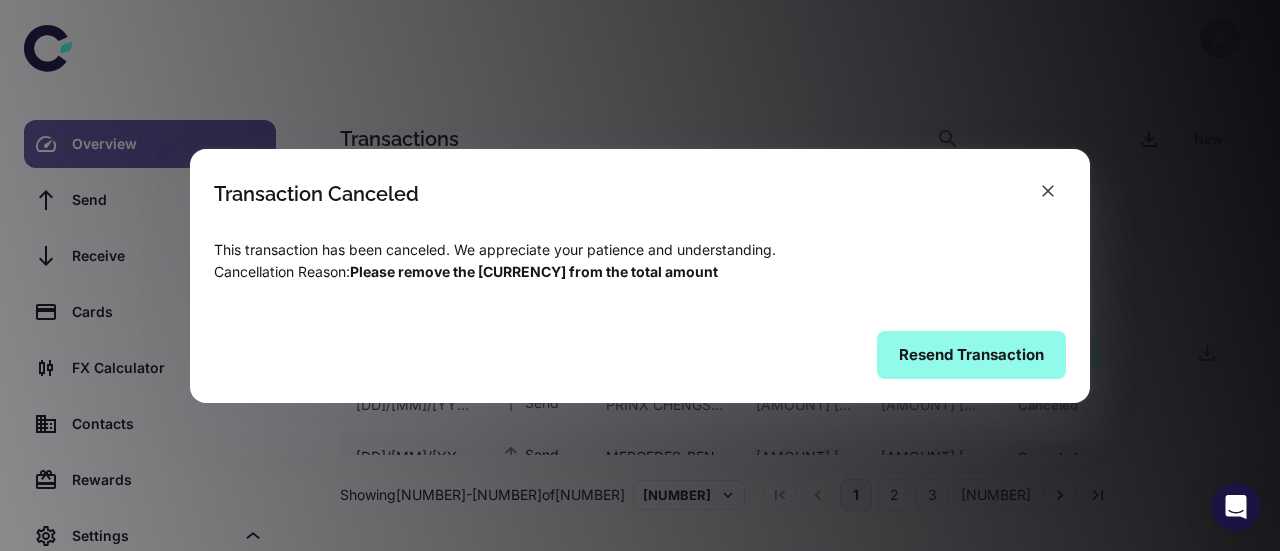 click on "Resend Transaction" at bounding box center [971, 355] 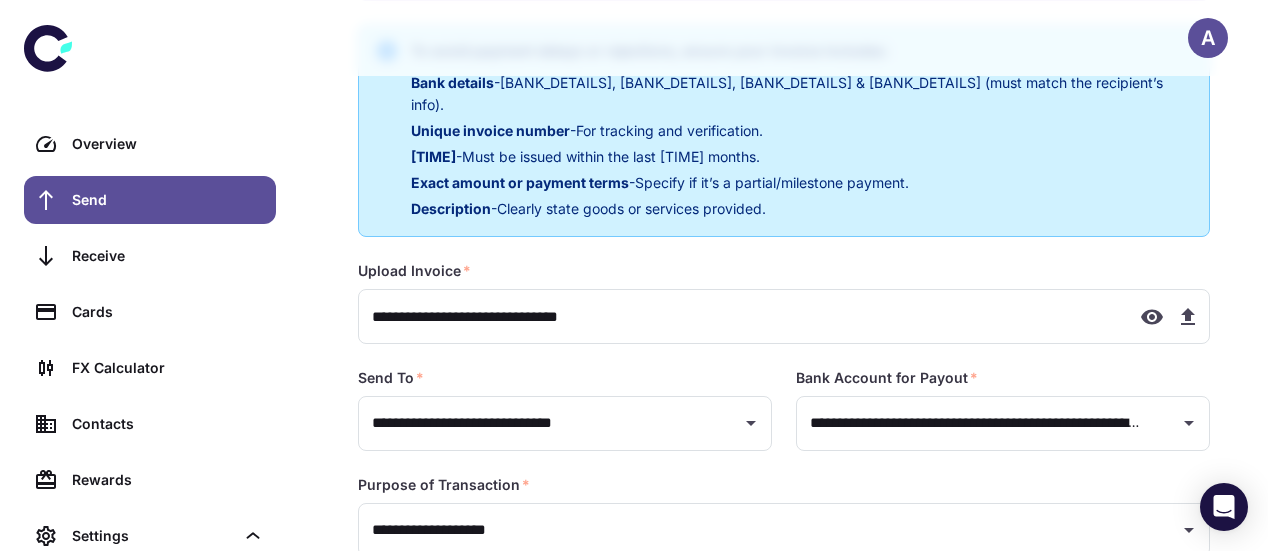 scroll, scrollTop: 451, scrollLeft: 0, axis: vertical 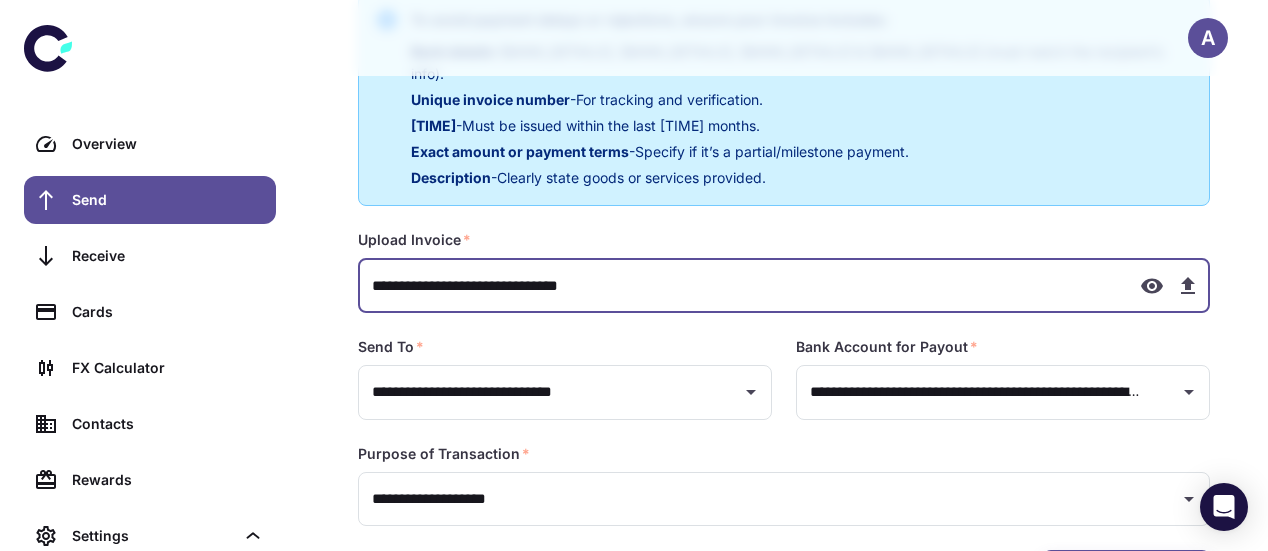 click on "**********" at bounding box center (741, 285) 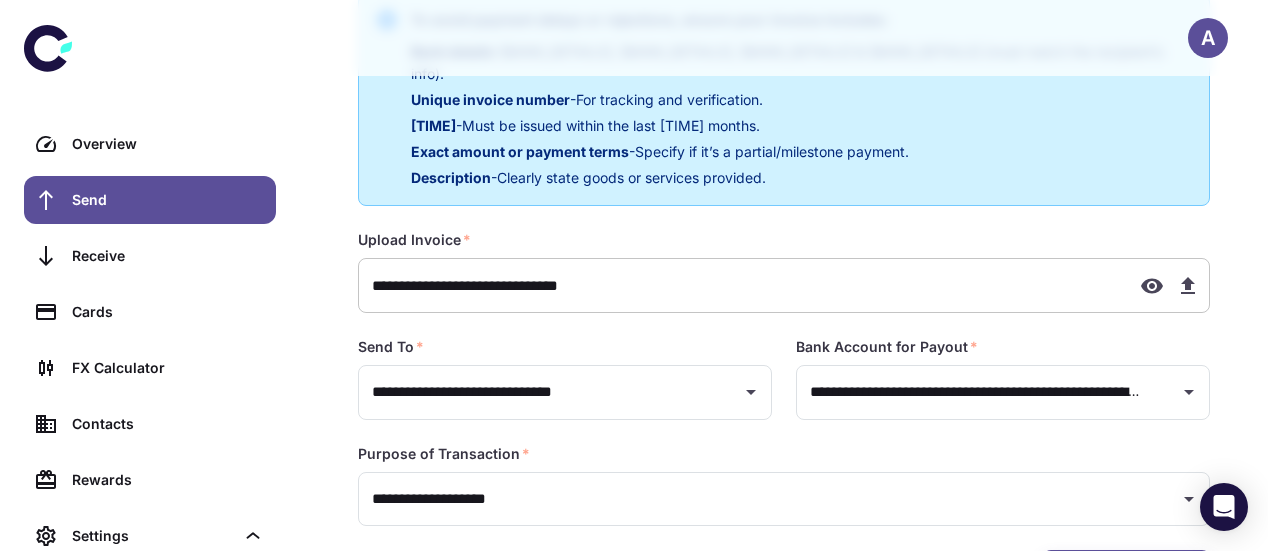 type on "**********" 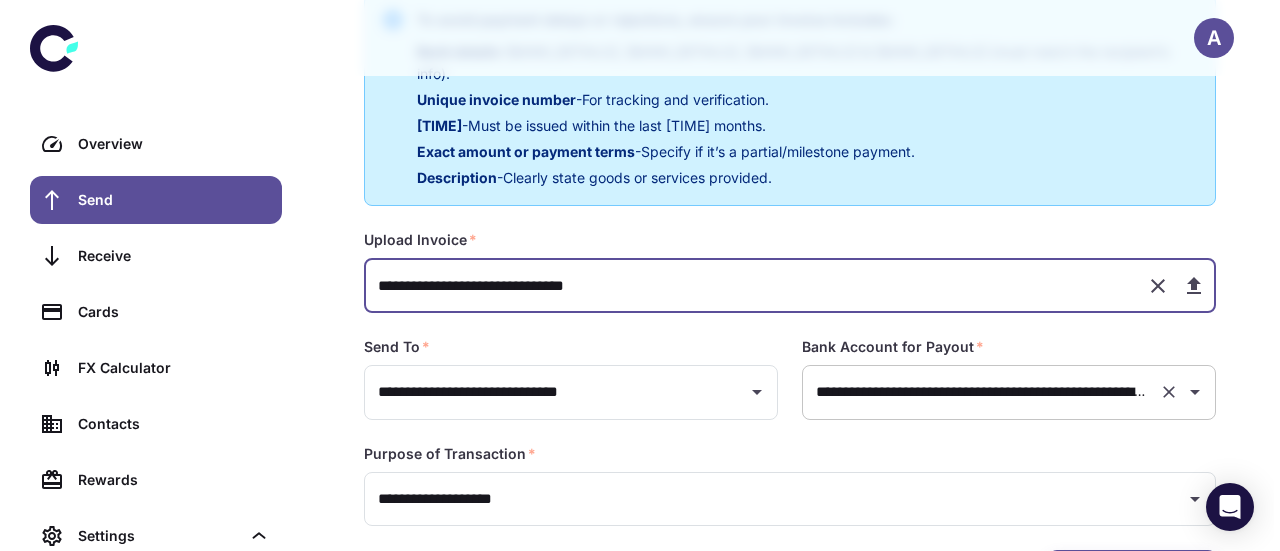 scroll, scrollTop: 515, scrollLeft: 0, axis: vertical 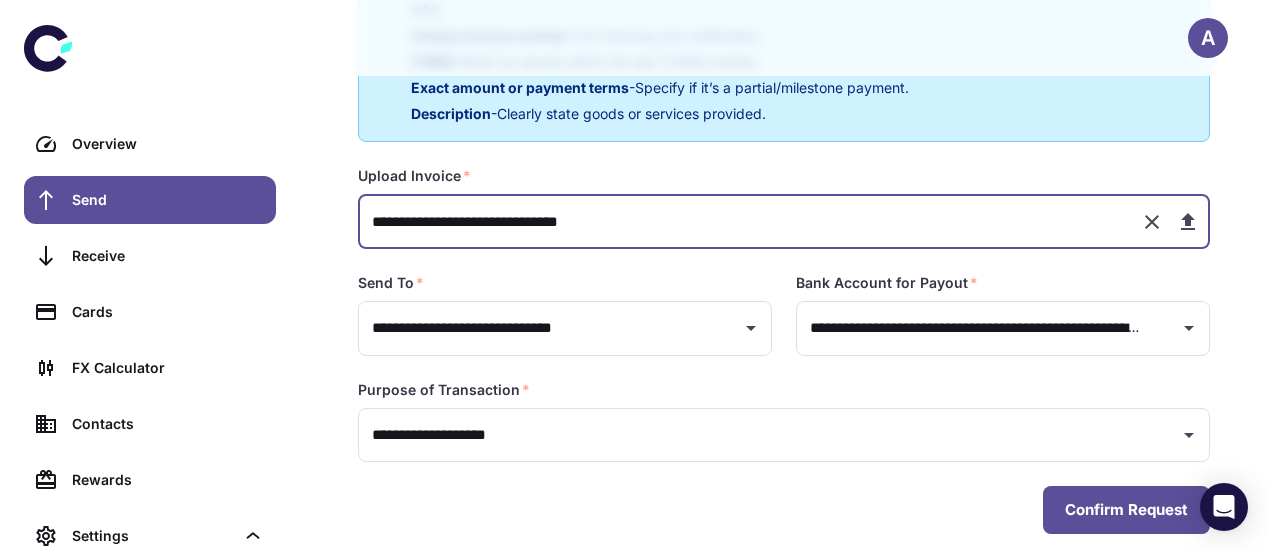 click on "Confirm Request" at bounding box center (1126, 510) 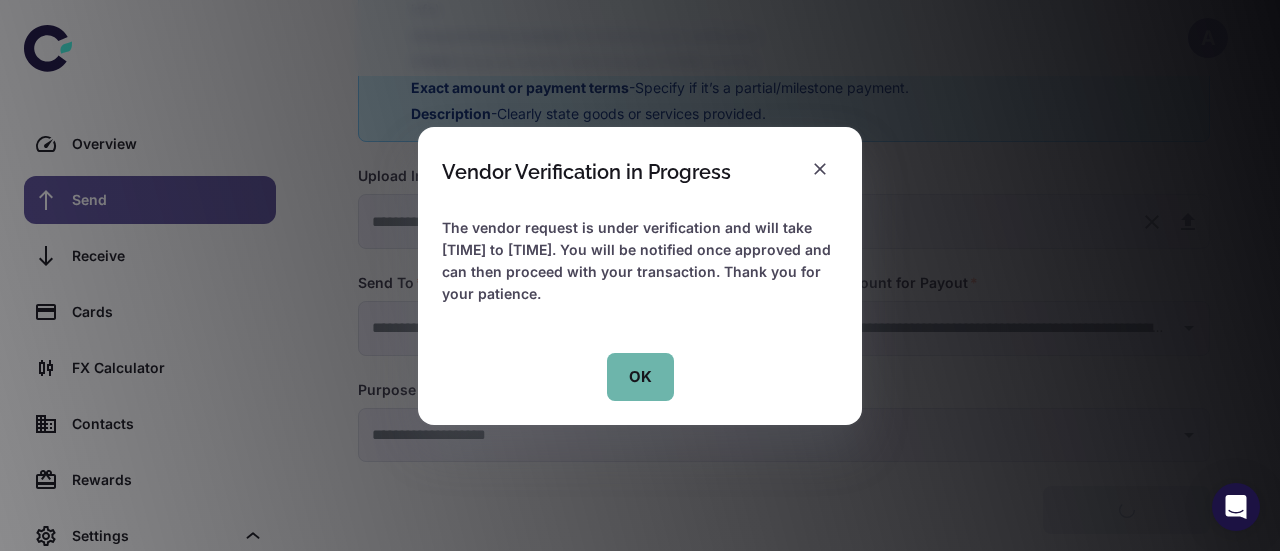 click on "OK" at bounding box center [640, 377] 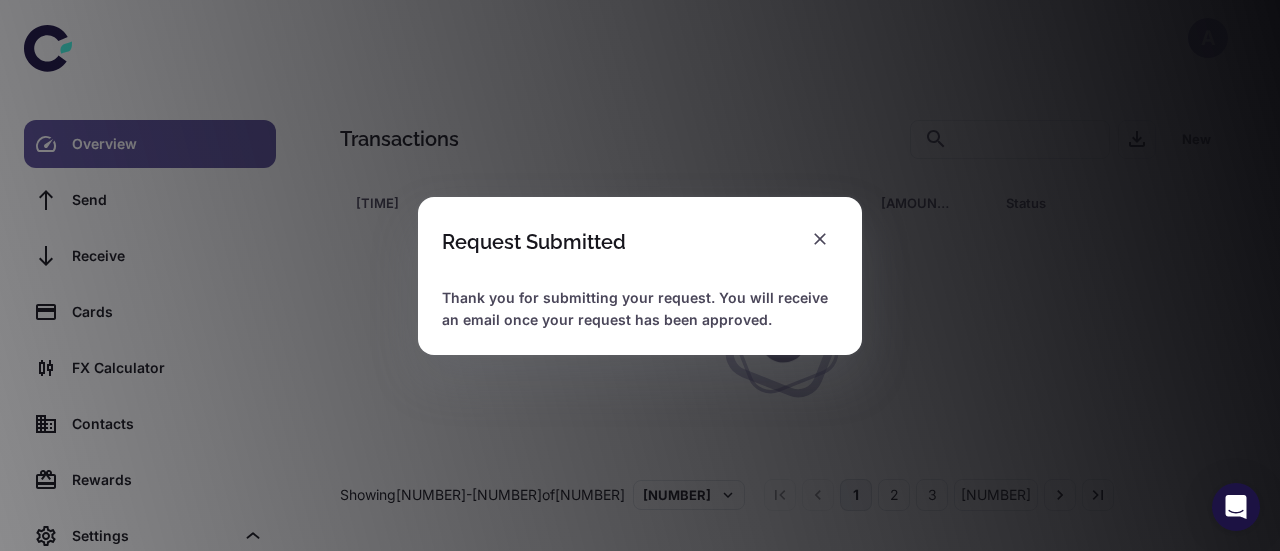 scroll, scrollTop: 0, scrollLeft: 0, axis: both 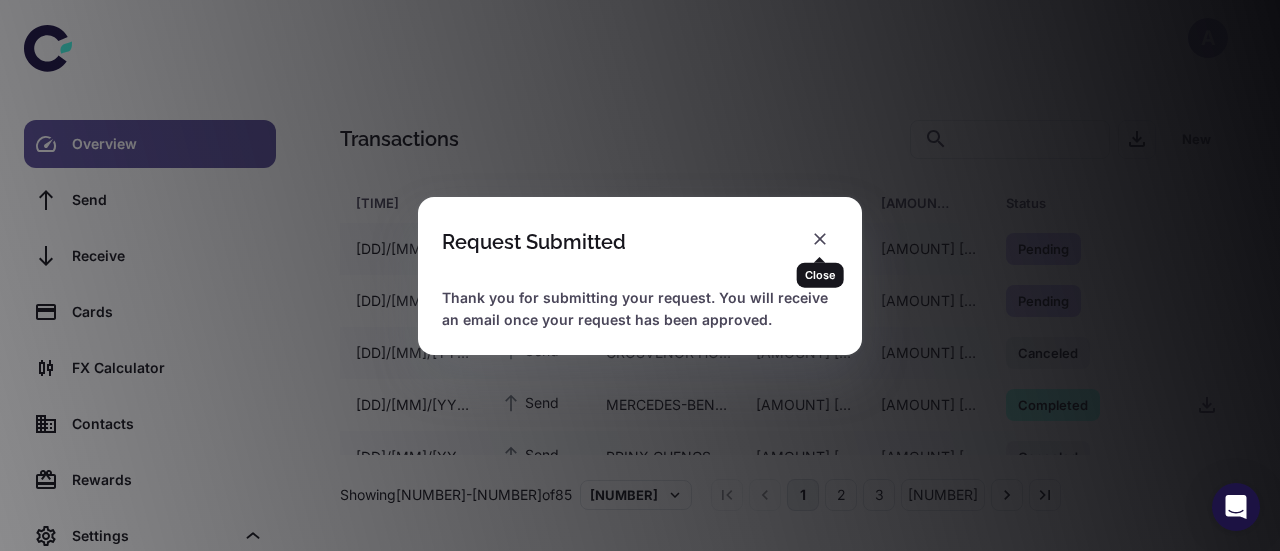 click at bounding box center (820, 239) 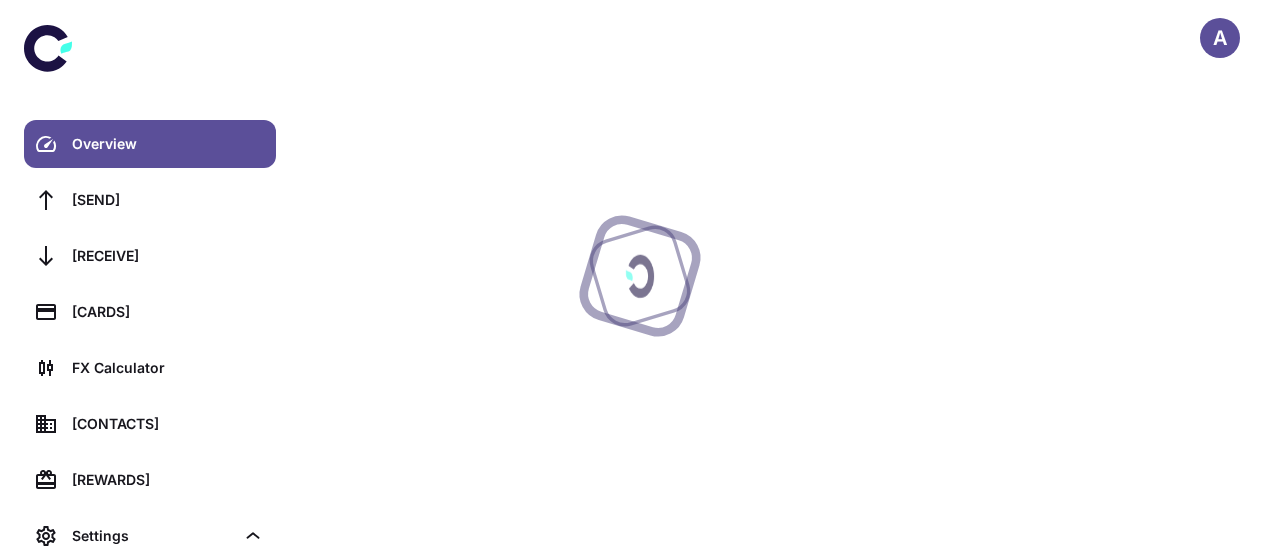 scroll, scrollTop: 0, scrollLeft: 0, axis: both 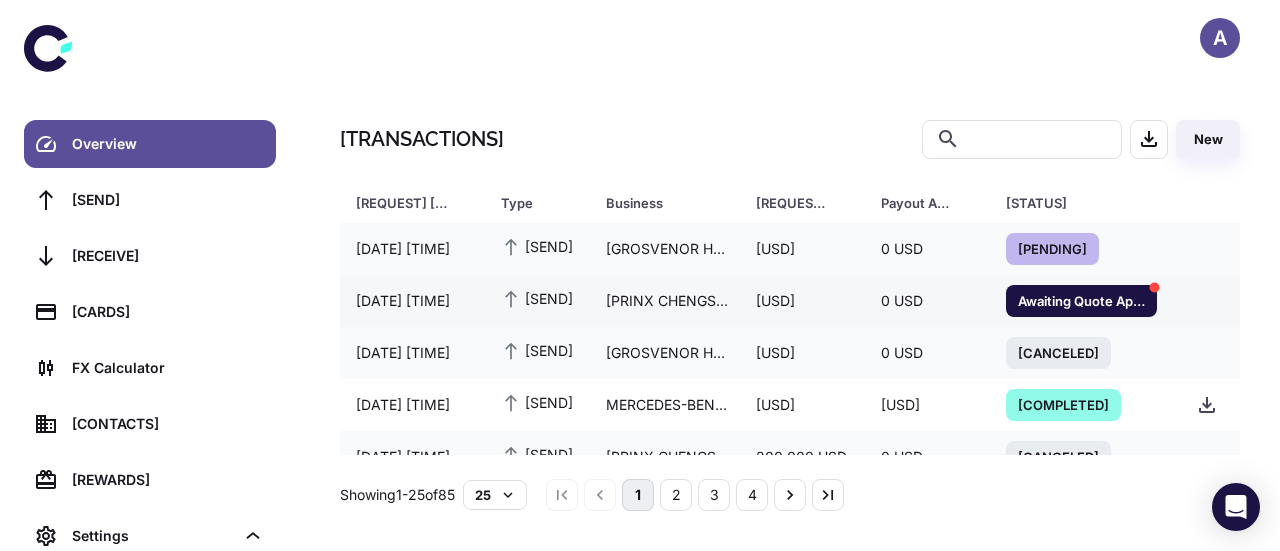 click on "Awaiting Quote Approval" at bounding box center (1081, 301) 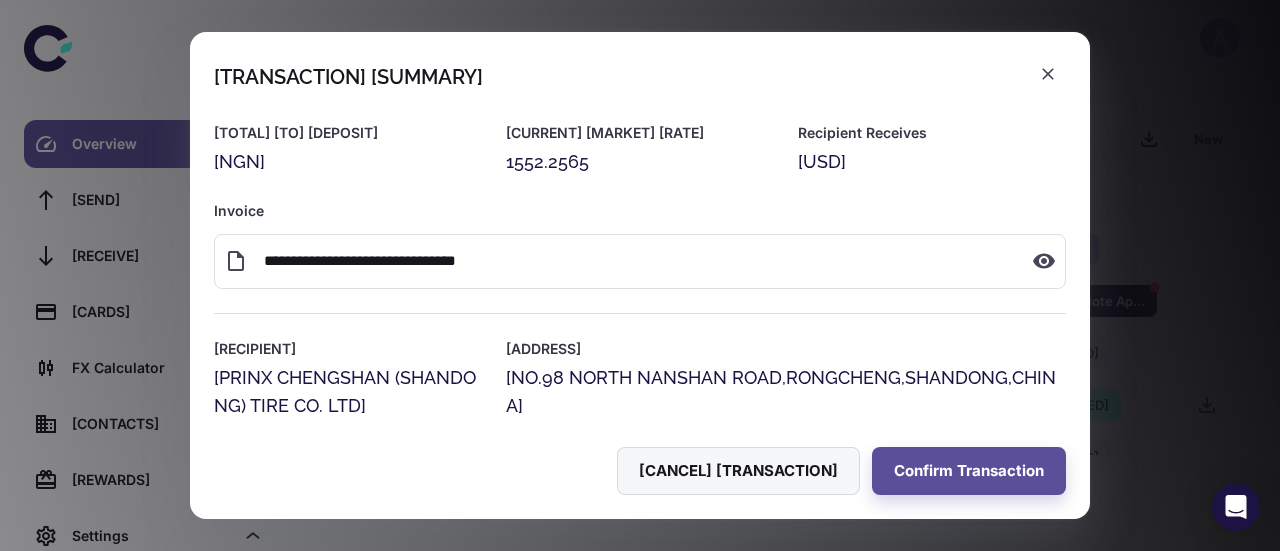 click on "Cancel Transaction" at bounding box center (738, 471) 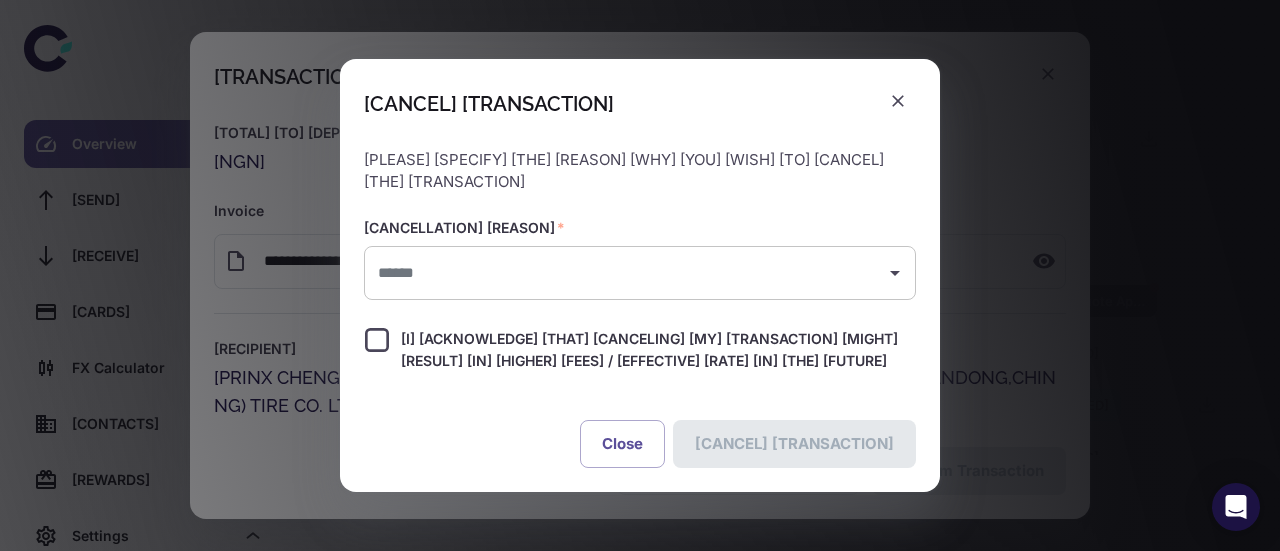 click at bounding box center (625, 273) 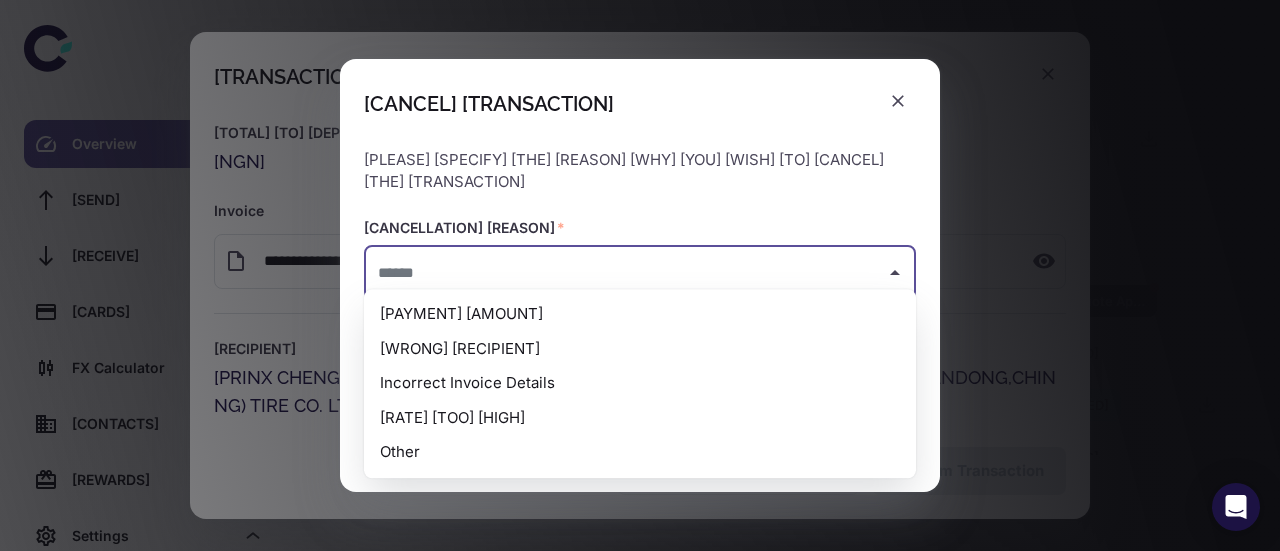 click on "Rate Too High" at bounding box center [640, 418] 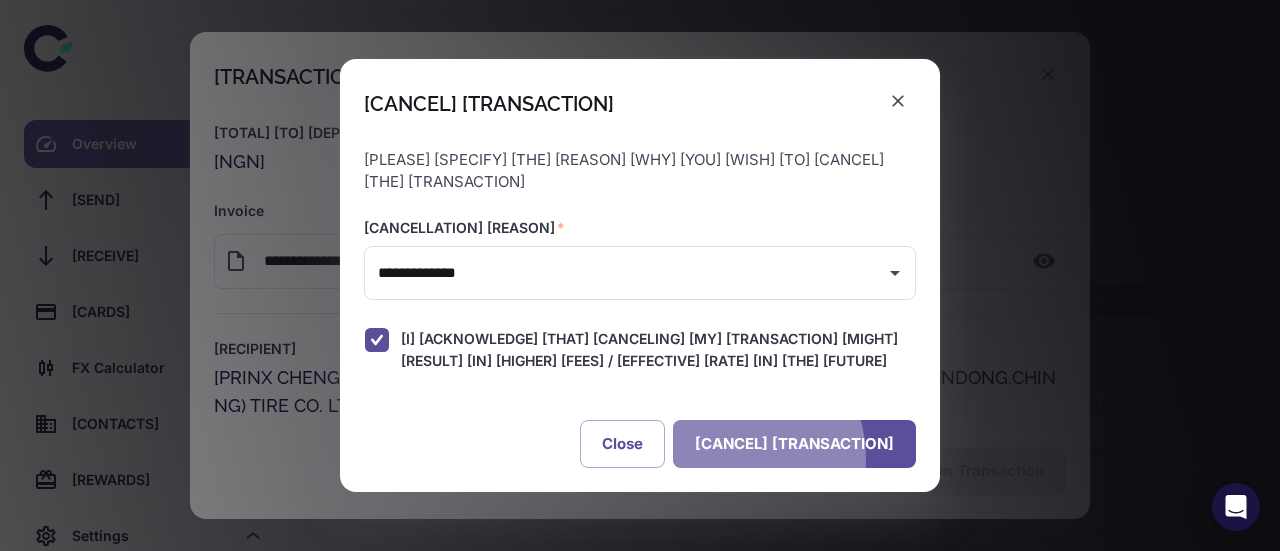 click on "Cancel Transaction" at bounding box center [794, 444] 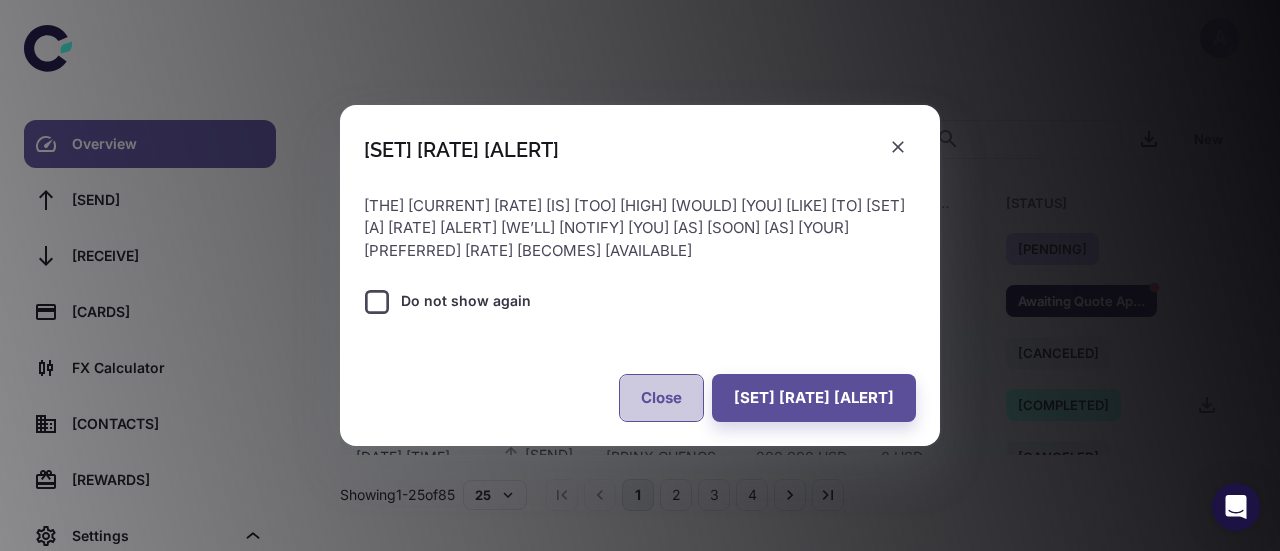 click on "Close" at bounding box center [661, 398] 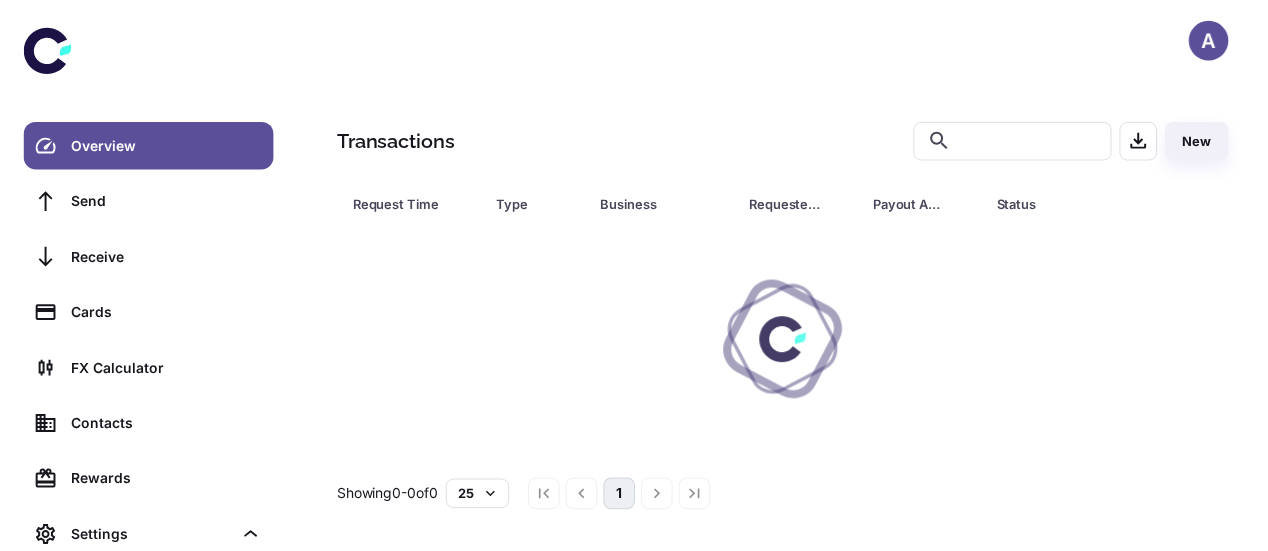 scroll, scrollTop: 0, scrollLeft: 0, axis: both 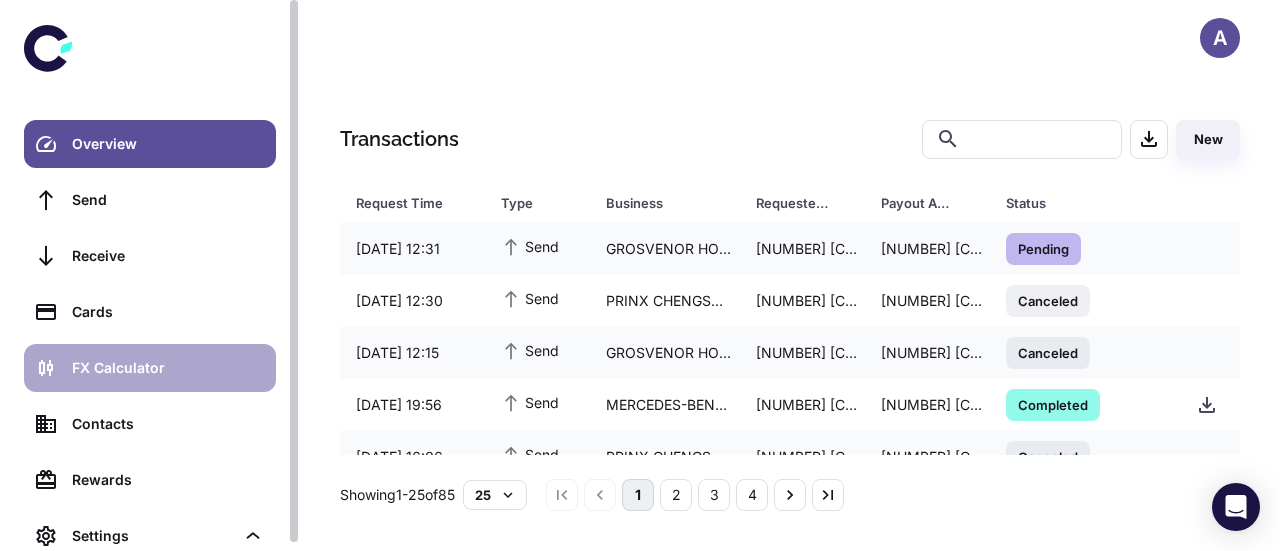 click on "FX Calculator" at bounding box center [150, 368] 